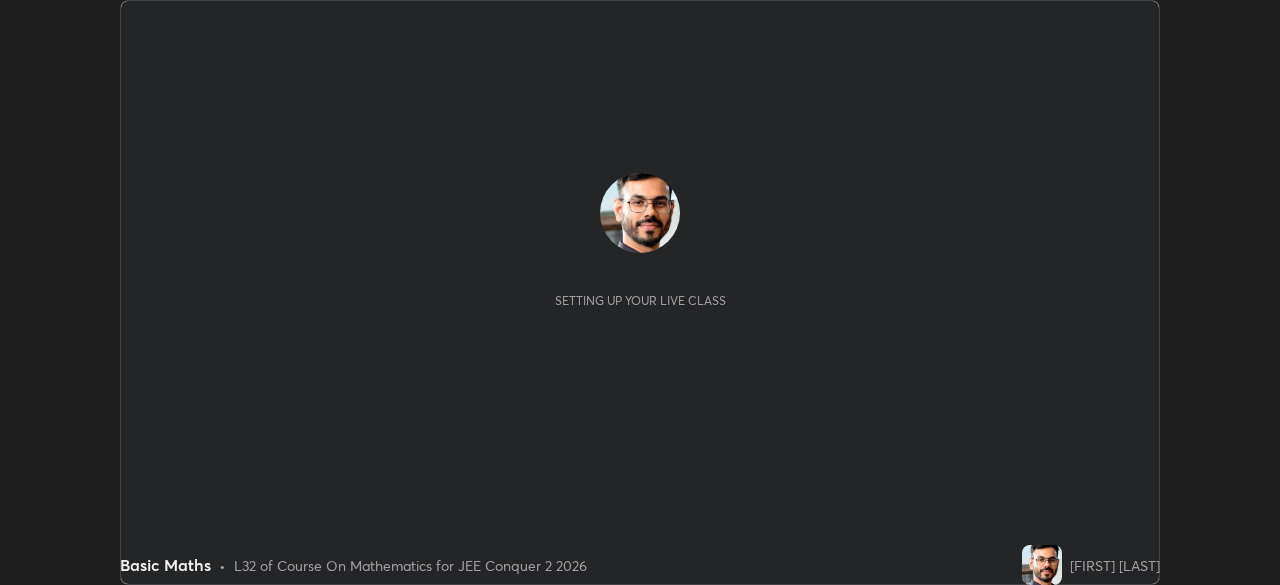 scroll, scrollTop: 0, scrollLeft: 0, axis: both 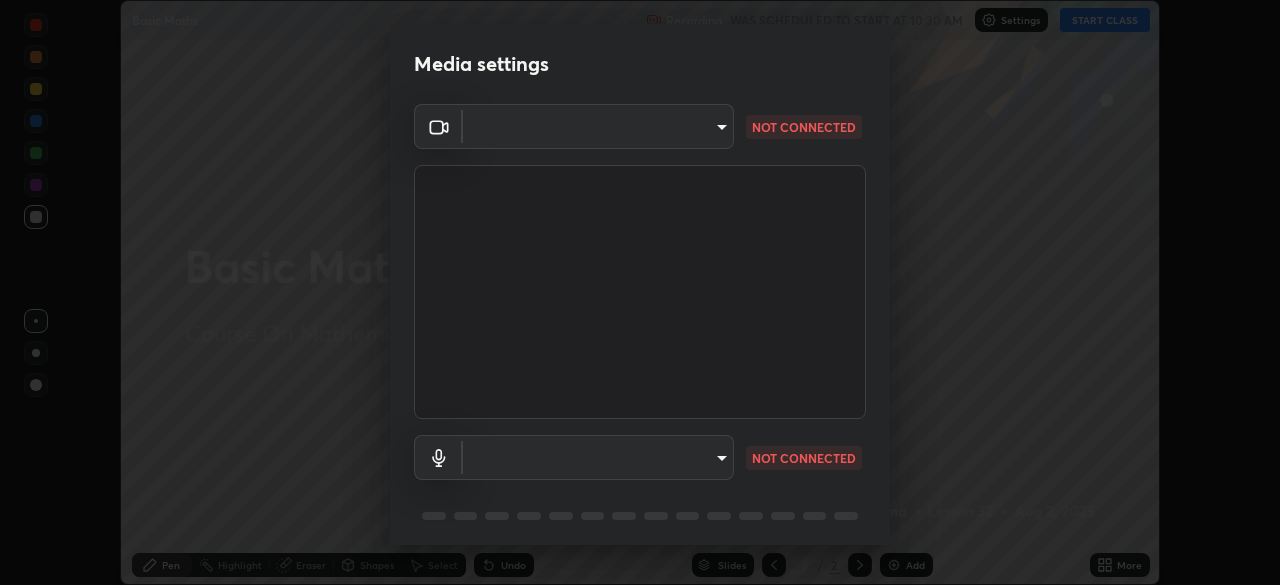 type on "[HASH]" 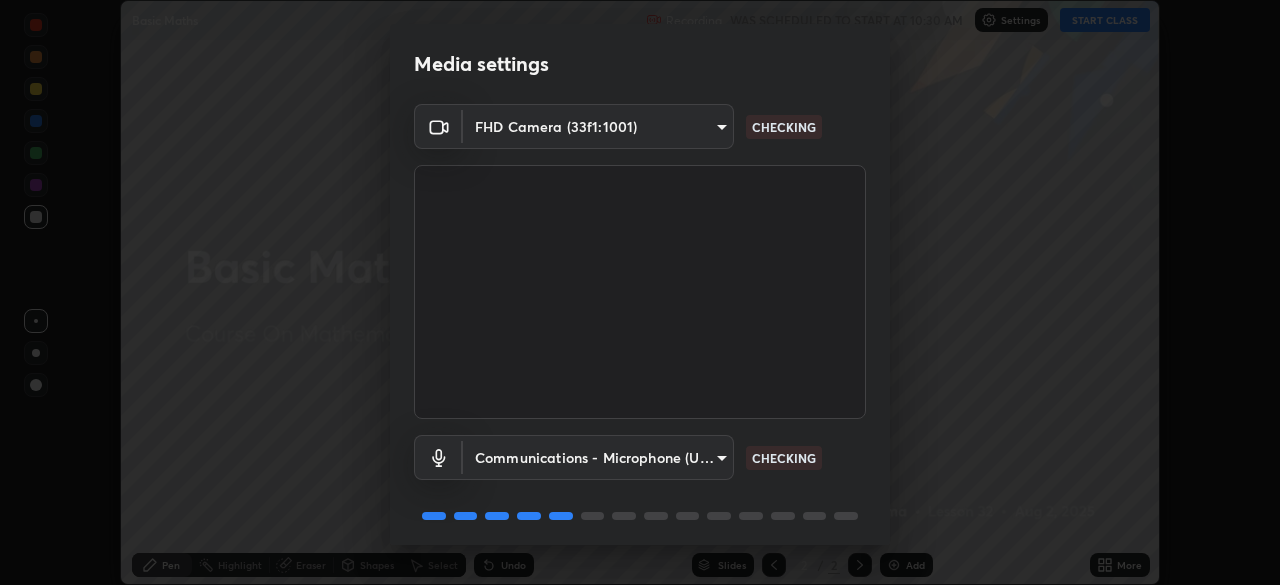click on "Erase all Basic Maths Recording WAS SCHEDULED TO START AT  10:30 AM Settings START CLASS Setting up your live class Basic Maths • L32 of Course On Mathematics for JEE Conquer 2 2026 [FIRST] [LAST] Pen Highlight Eraser Shapes Select Undo Slides 2 / 2 Add More No doubts shared Encourage your learners to ask a doubt for better clarity Report an issue Reason for reporting Buffering Chat not working Audio - Video sync issue Educator video quality low ​ Attach an image Report Media settings FHD Camera ([HASH]) [HASH] CHECKING Communications - Microphone (USB PnP Sound Device) communications CHECKING 1 / 5 Next" at bounding box center [640, 292] 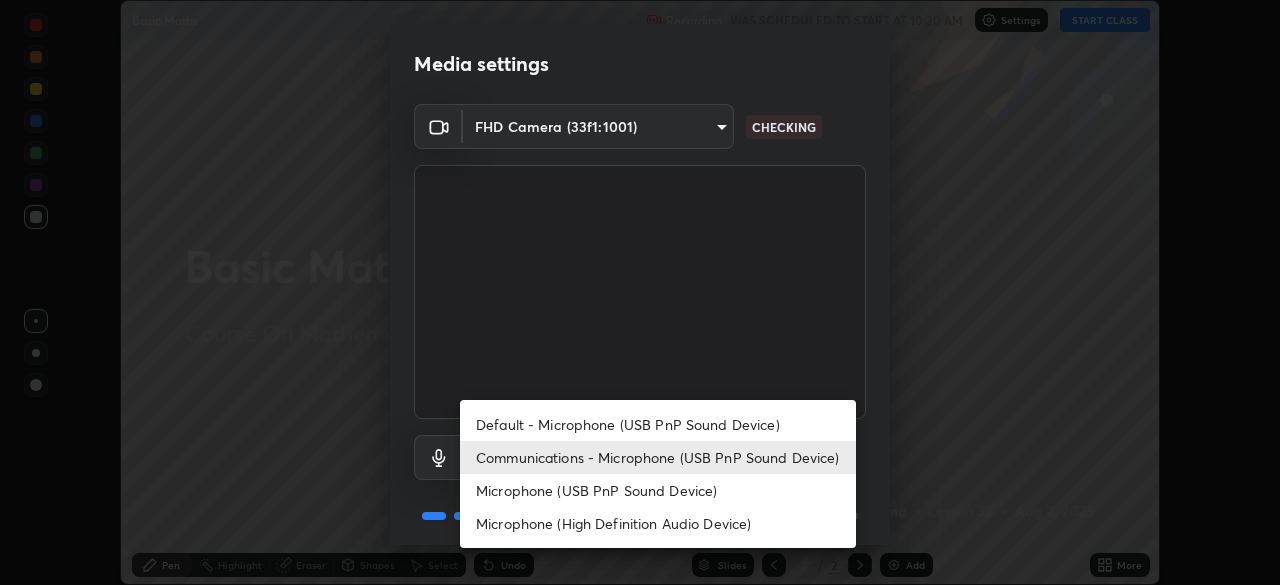 click on "Default - Microphone (USB PnP Sound Device)" at bounding box center [658, 424] 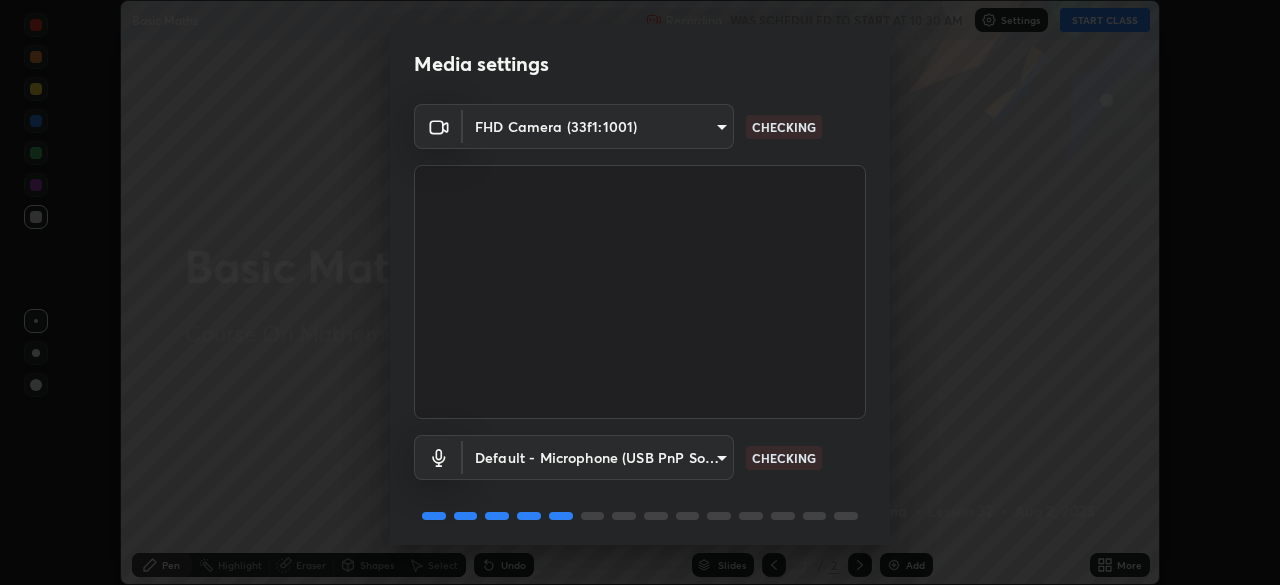 scroll, scrollTop: 71, scrollLeft: 0, axis: vertical 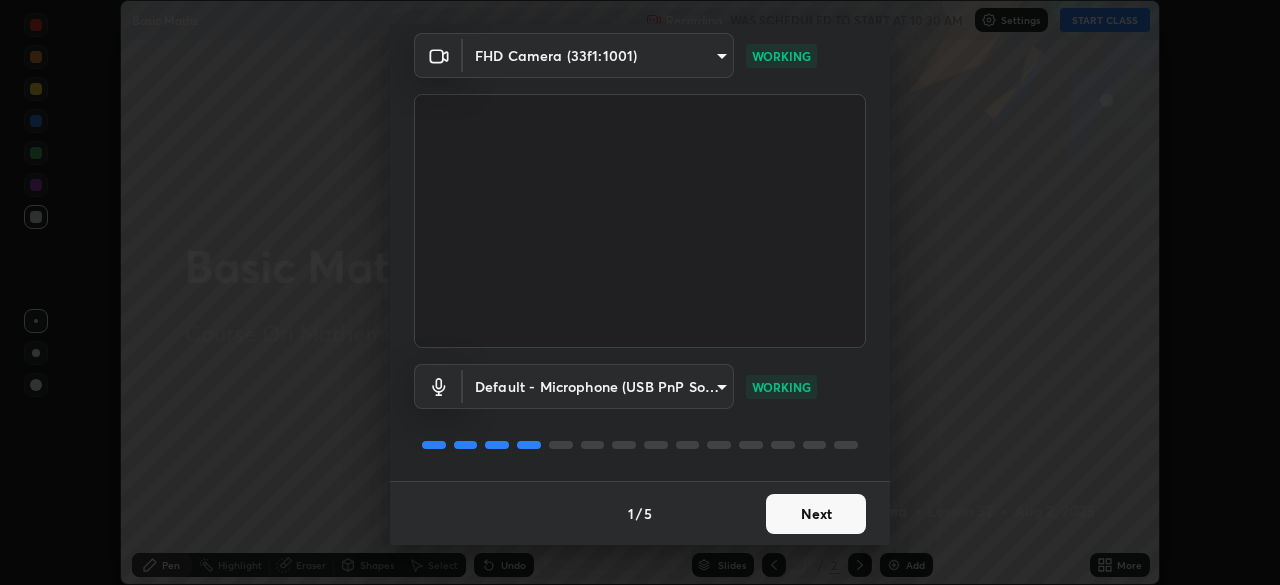 click on "Next" at bounding box center [816, 514] 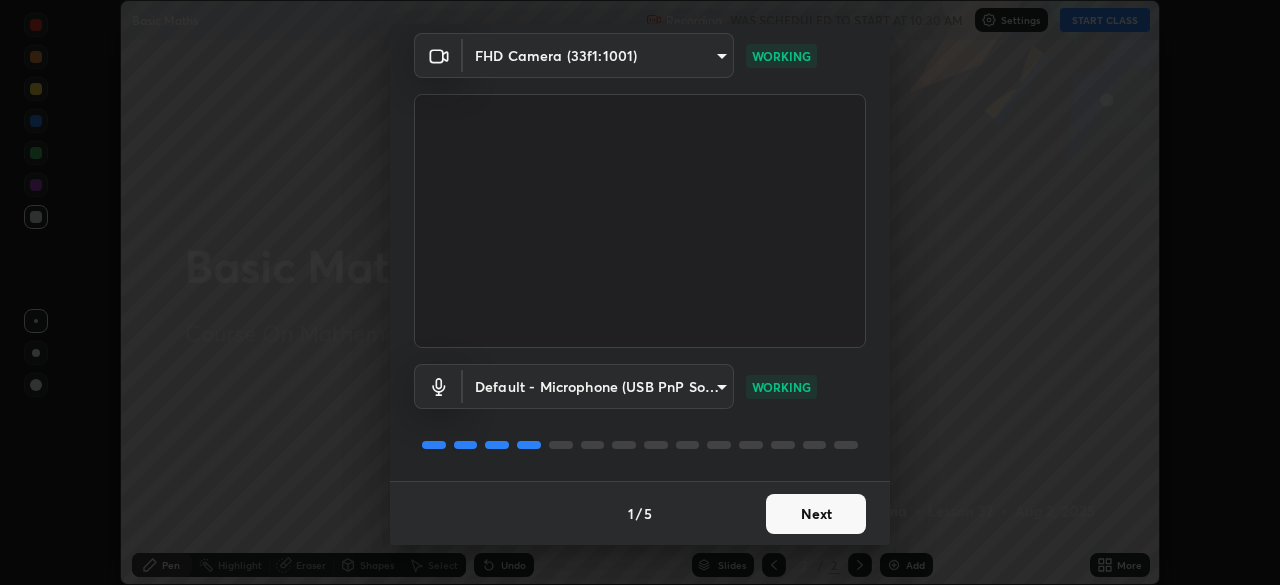 scroll, scrollTop: 0, scrollLeft: 0, axis: both 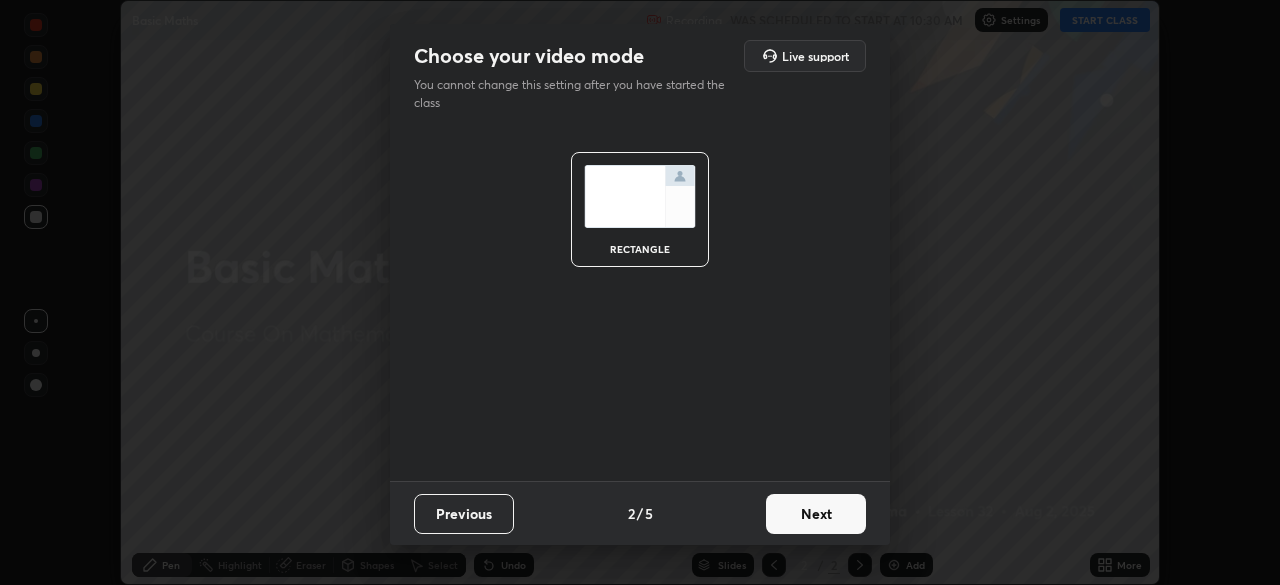 click on "Next" at bounding box center [816, 514] 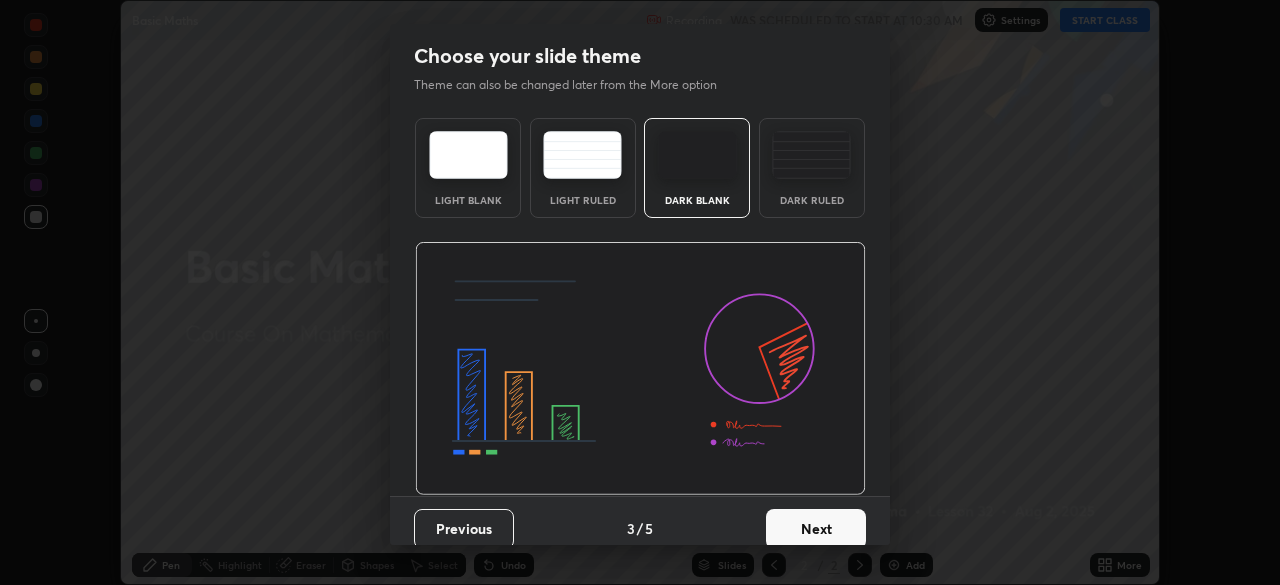 click on "Next" at bounding box center (816, 529) 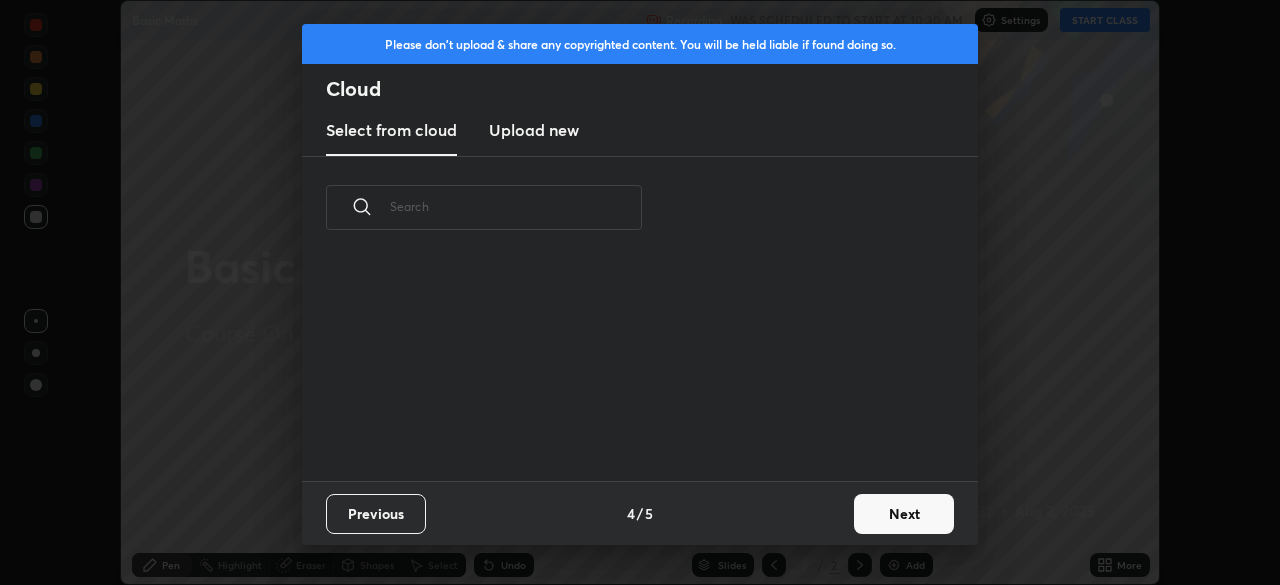 click on "Next" at bounding box center (904, 514) 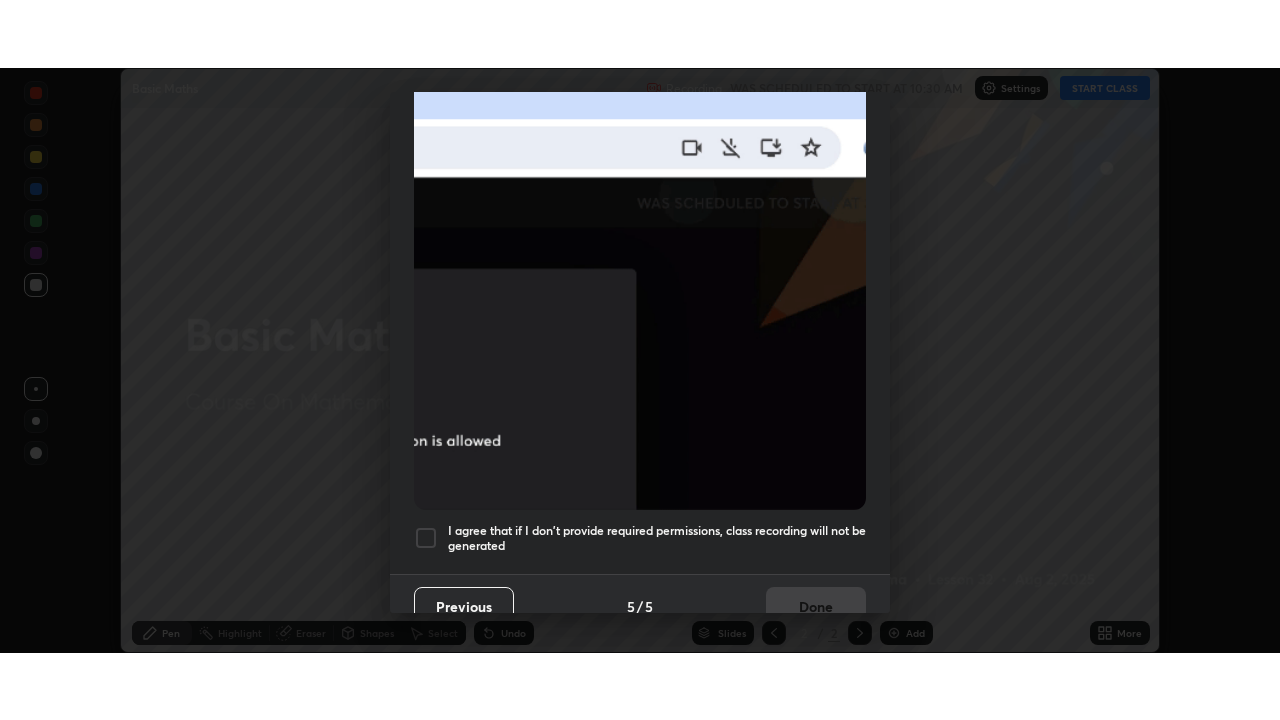 scroll, scrollTop: 479, scrollLeft: 0, axis: vertical 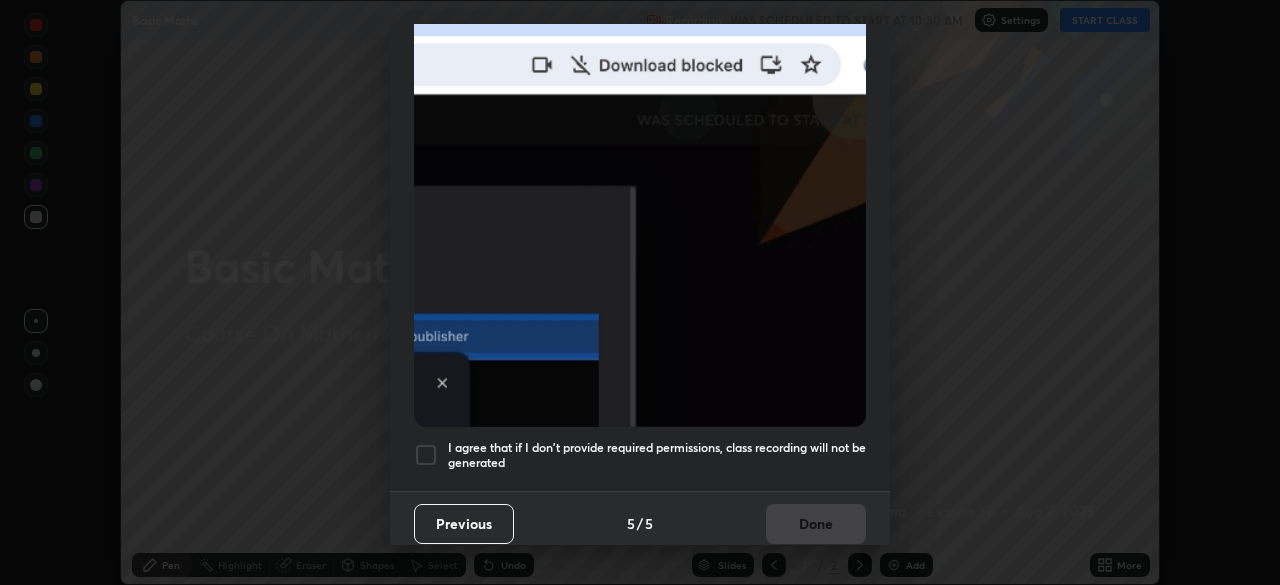 click on "I agree that if I don't provide required permissions, class recording will not be generated" at bounding box center (657, 455) 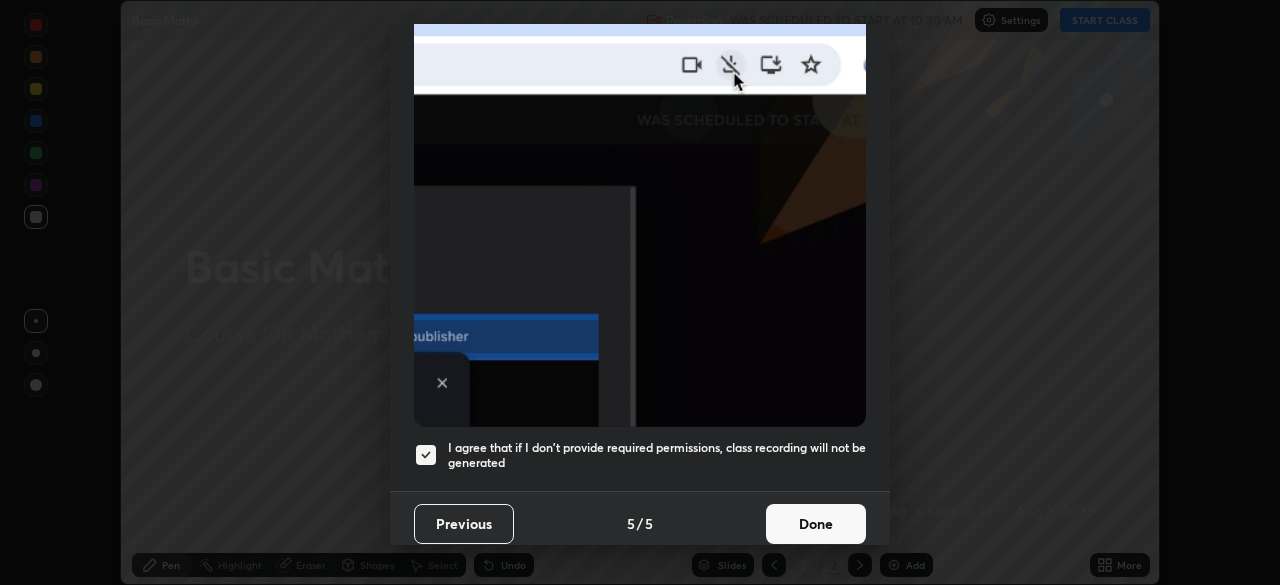 click on "Done" at bounding box center (816, 524) 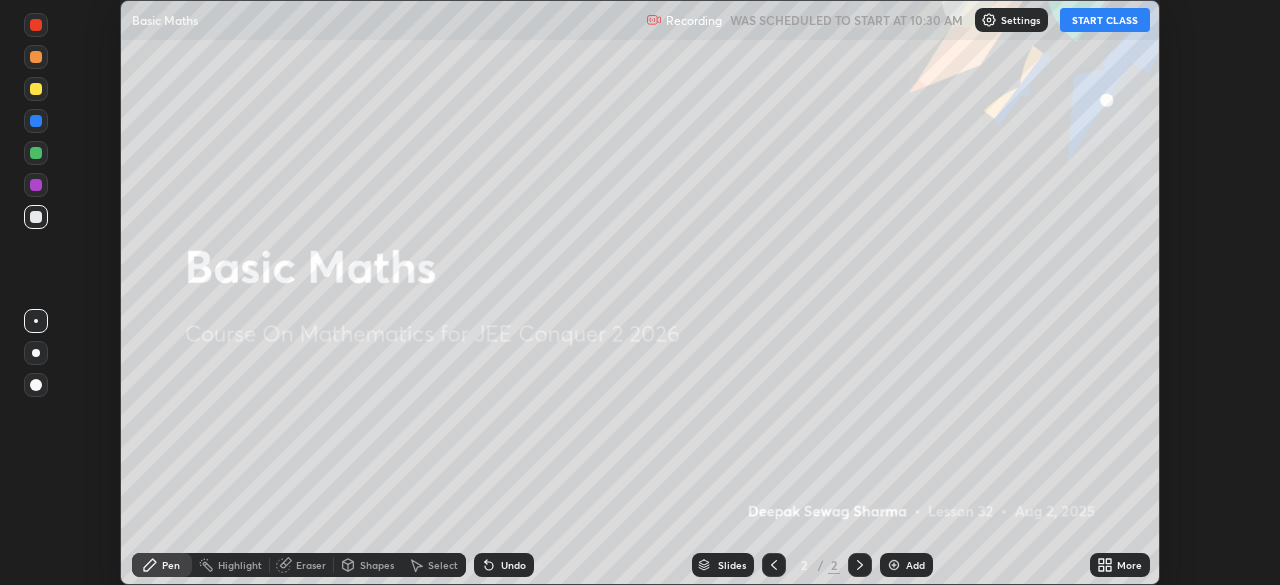 click 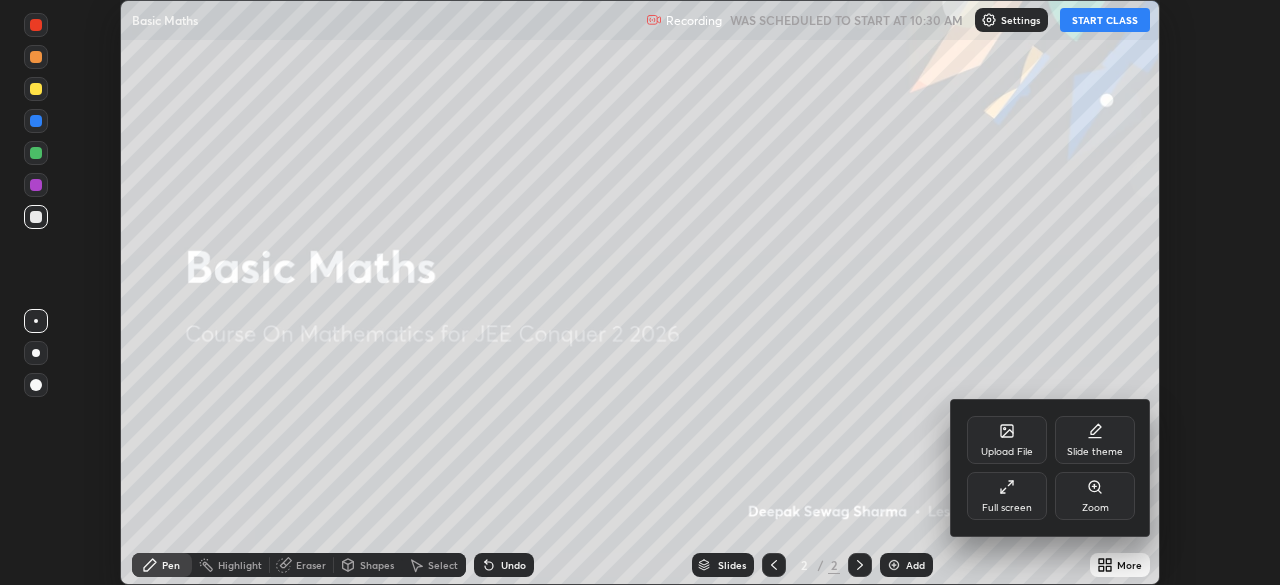 click on "Full screen" at bounding box center [1007, 508] 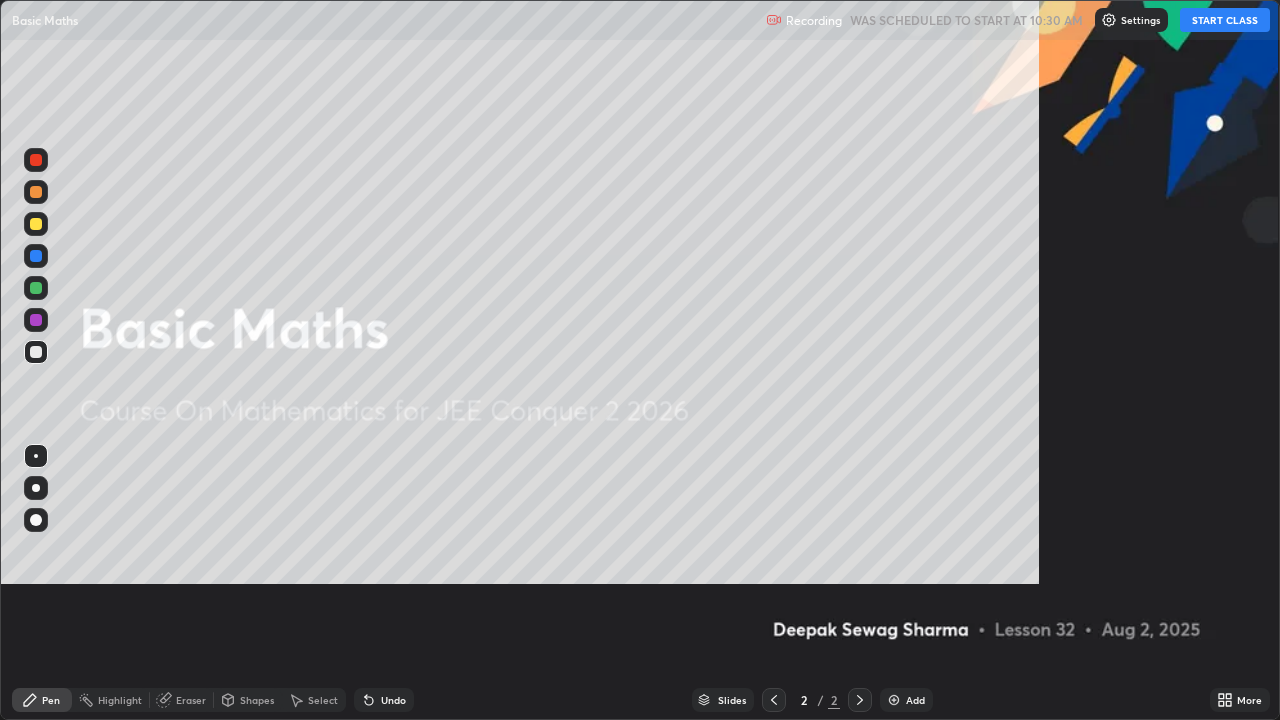scroll, scrollTop: 99280, scrollLeft: 98720, axis: both 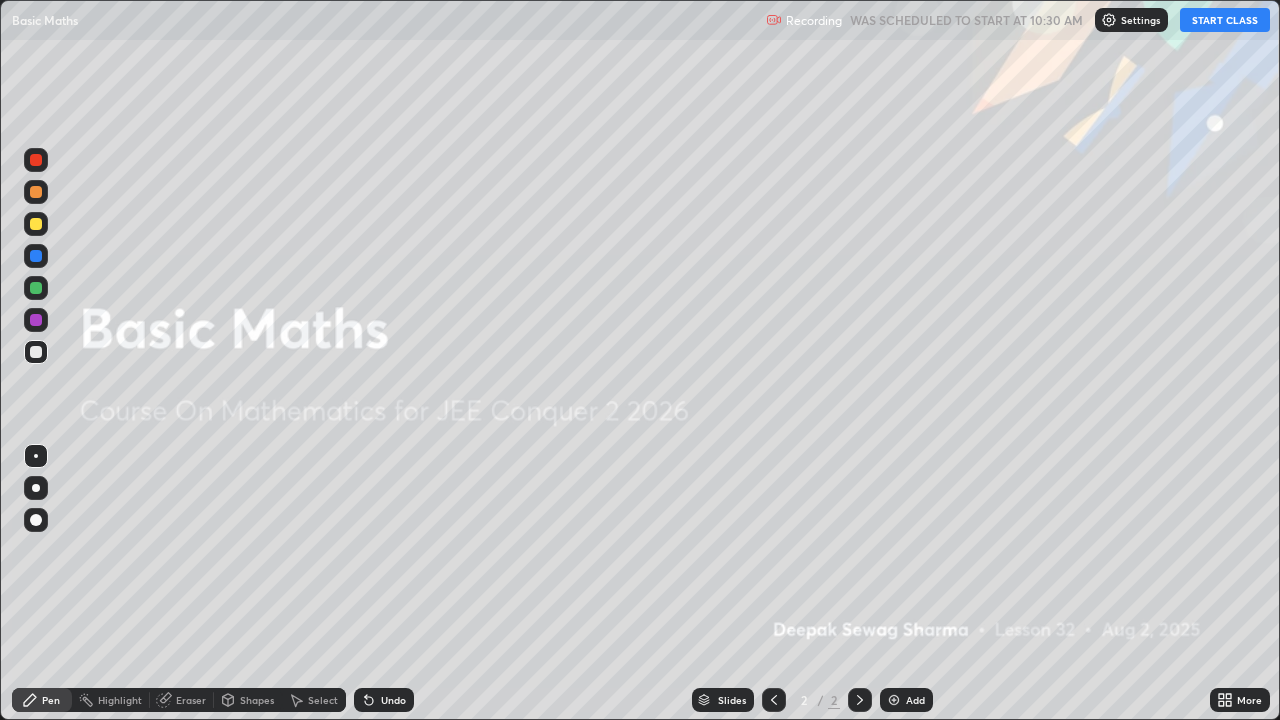 click at bounding box center [36, 488] 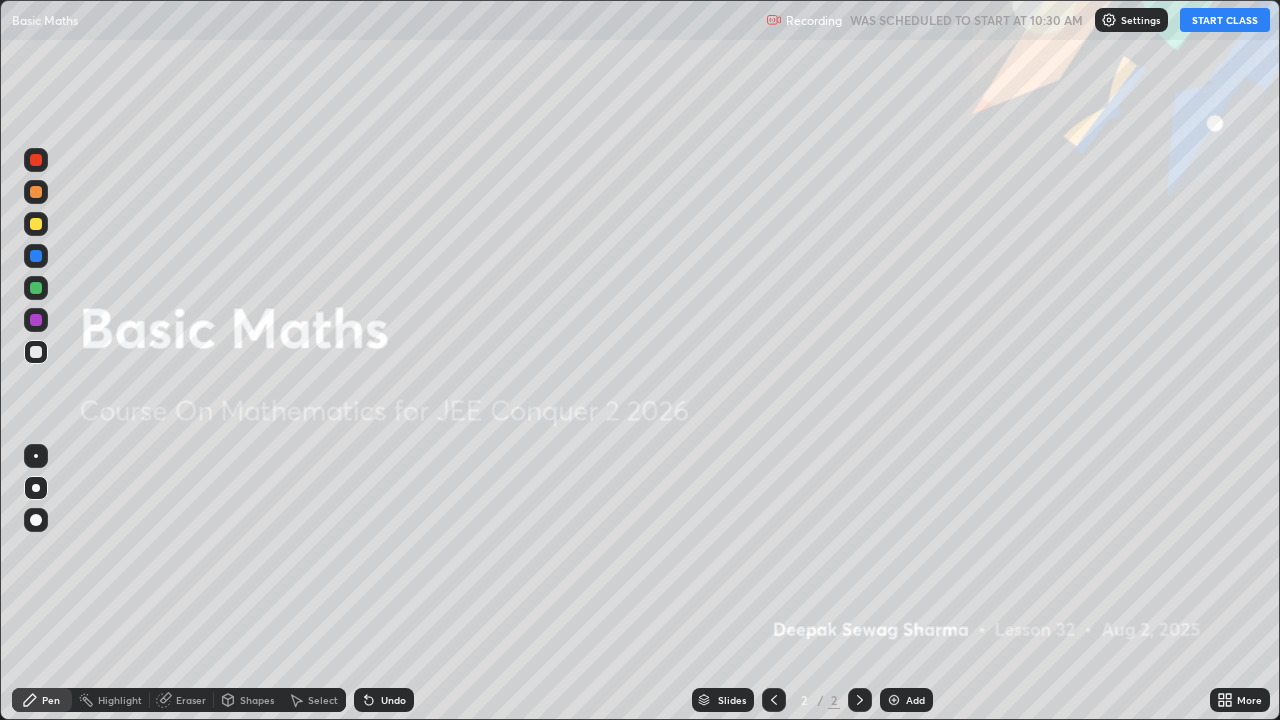 click at bounding box center [36, 288] 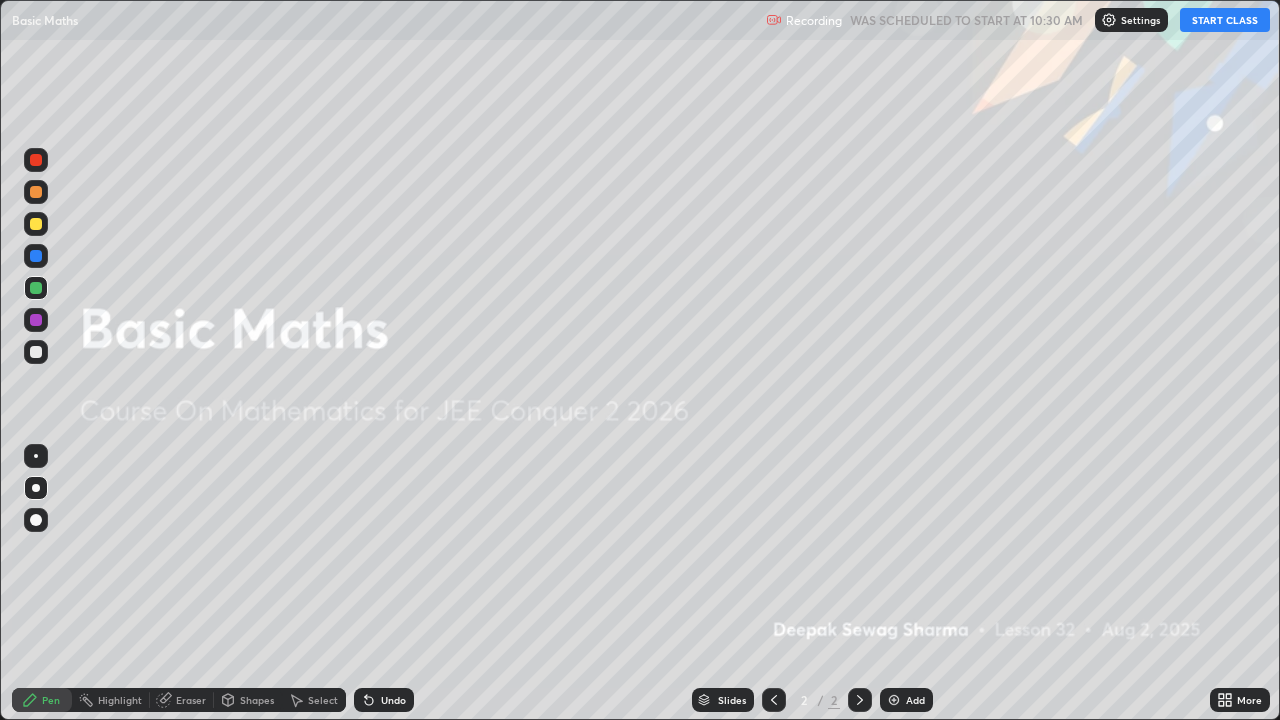 click on "START CLASS" at bounding box center [1225, 20] 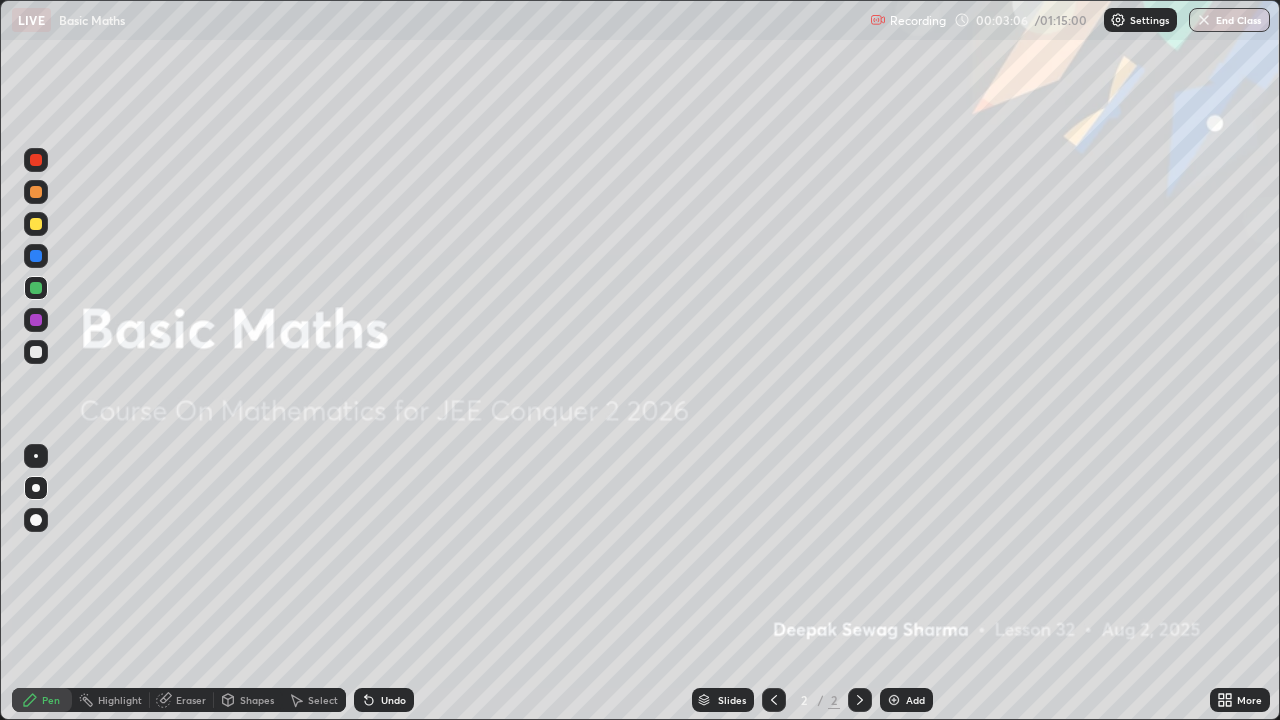 click 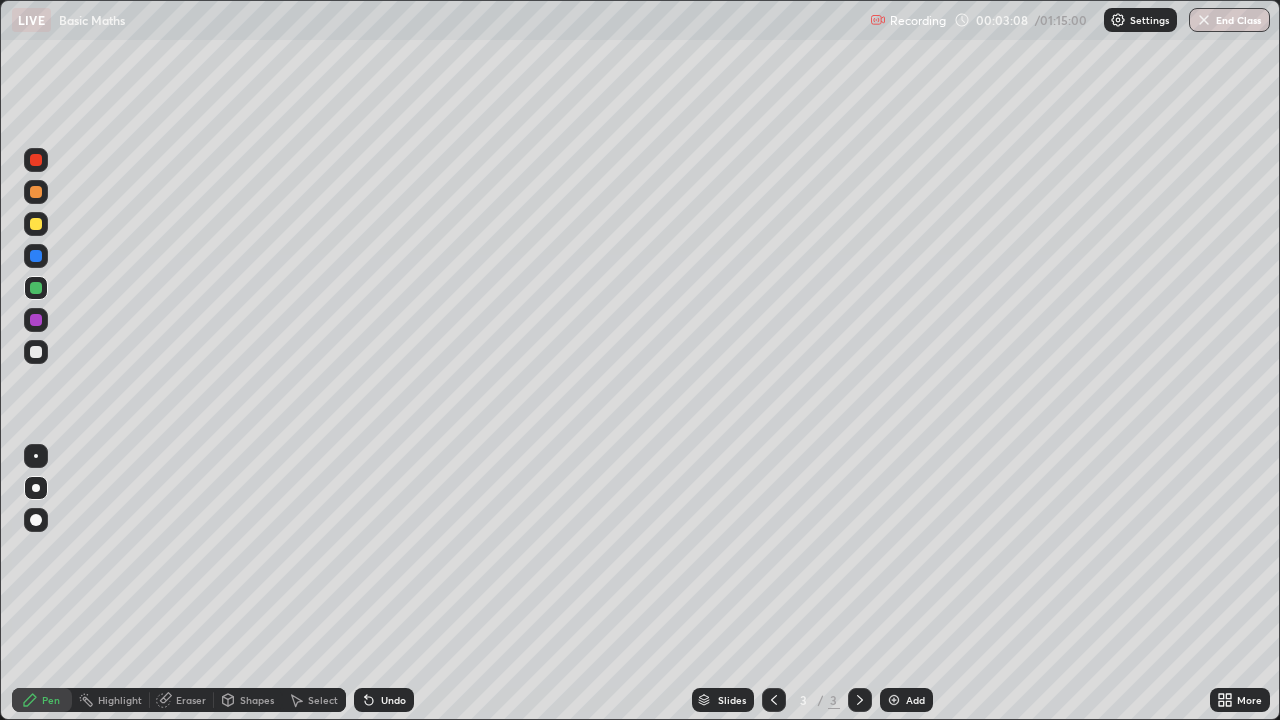 click at bounding box center (36, 352) 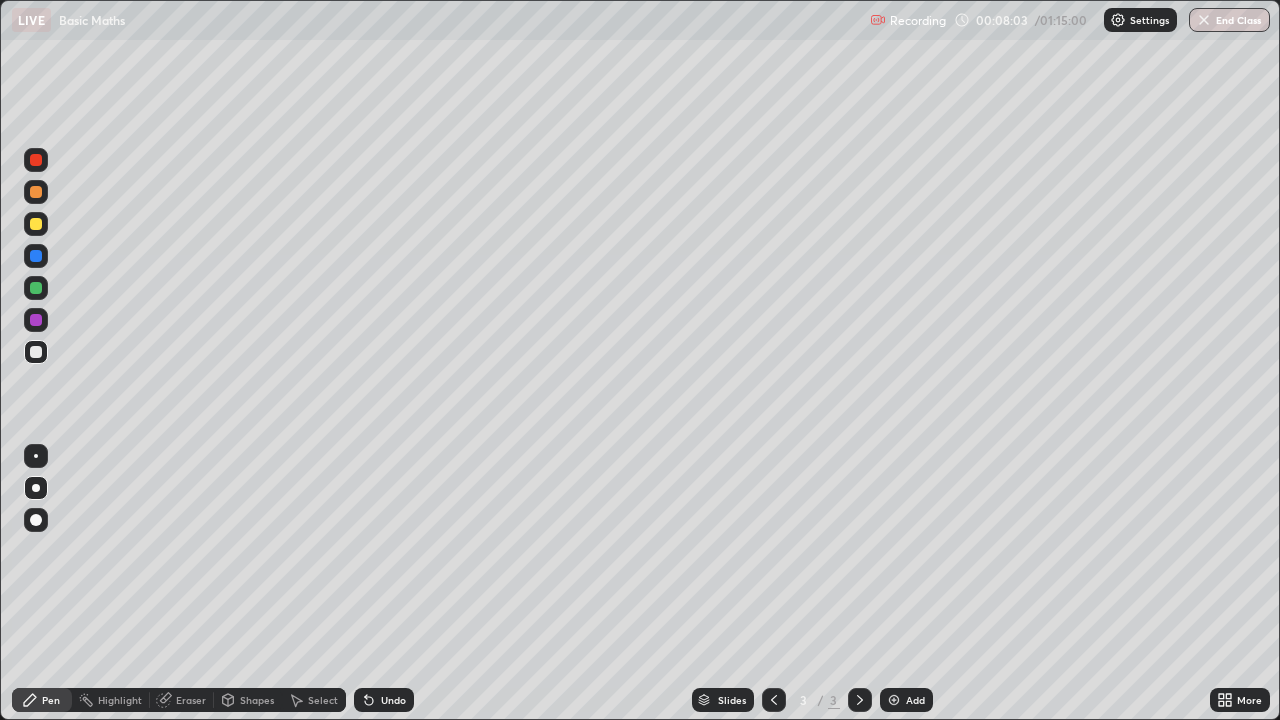 click 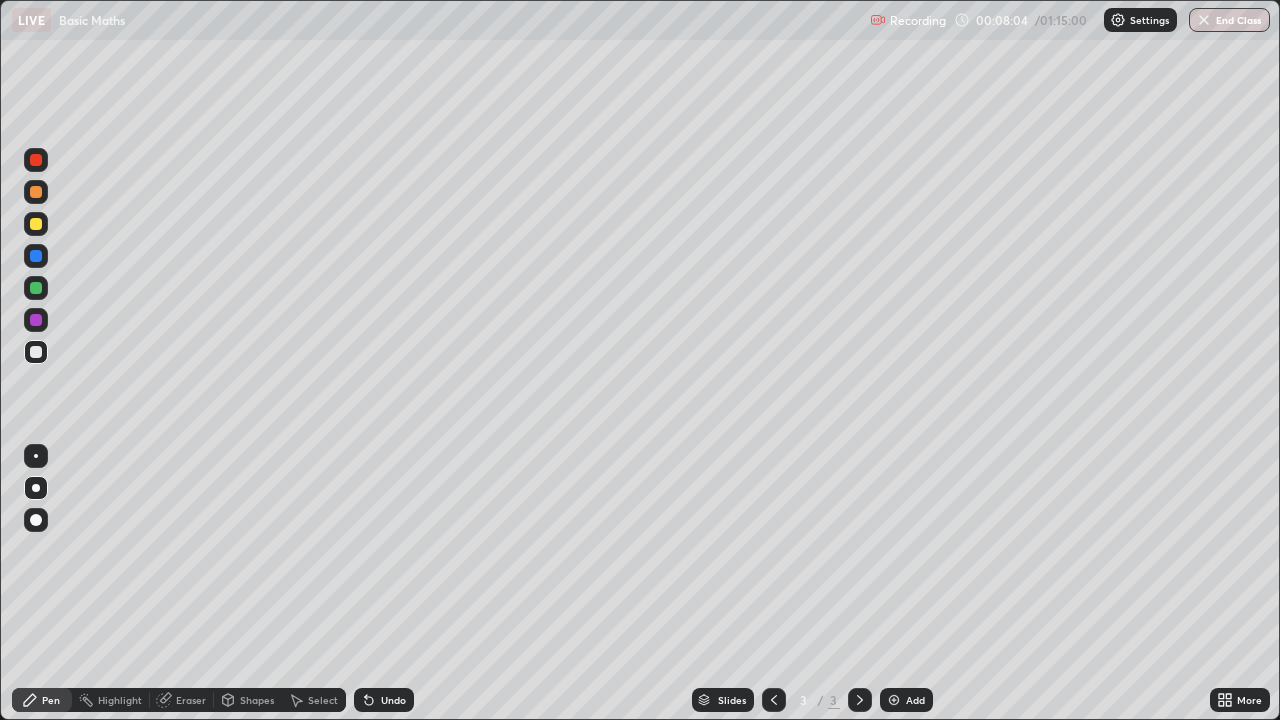 click at bounding box center [894, 700] 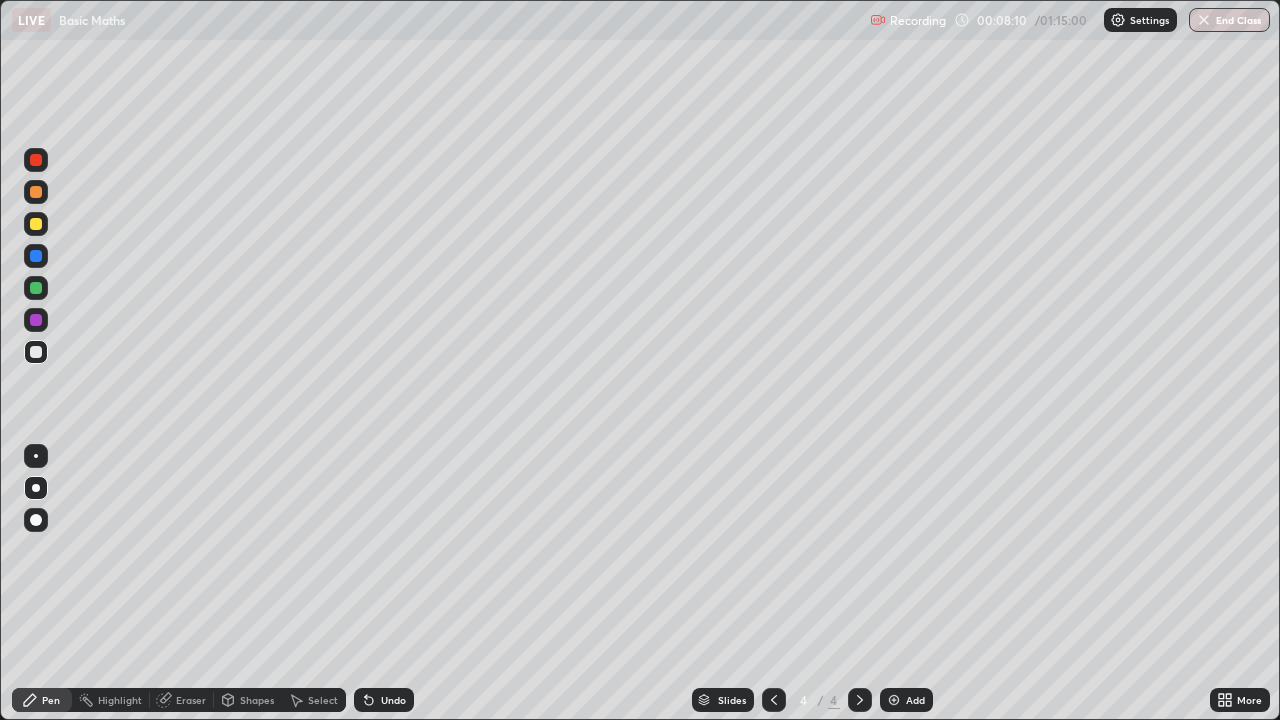 click at bounding box center (36, 224) 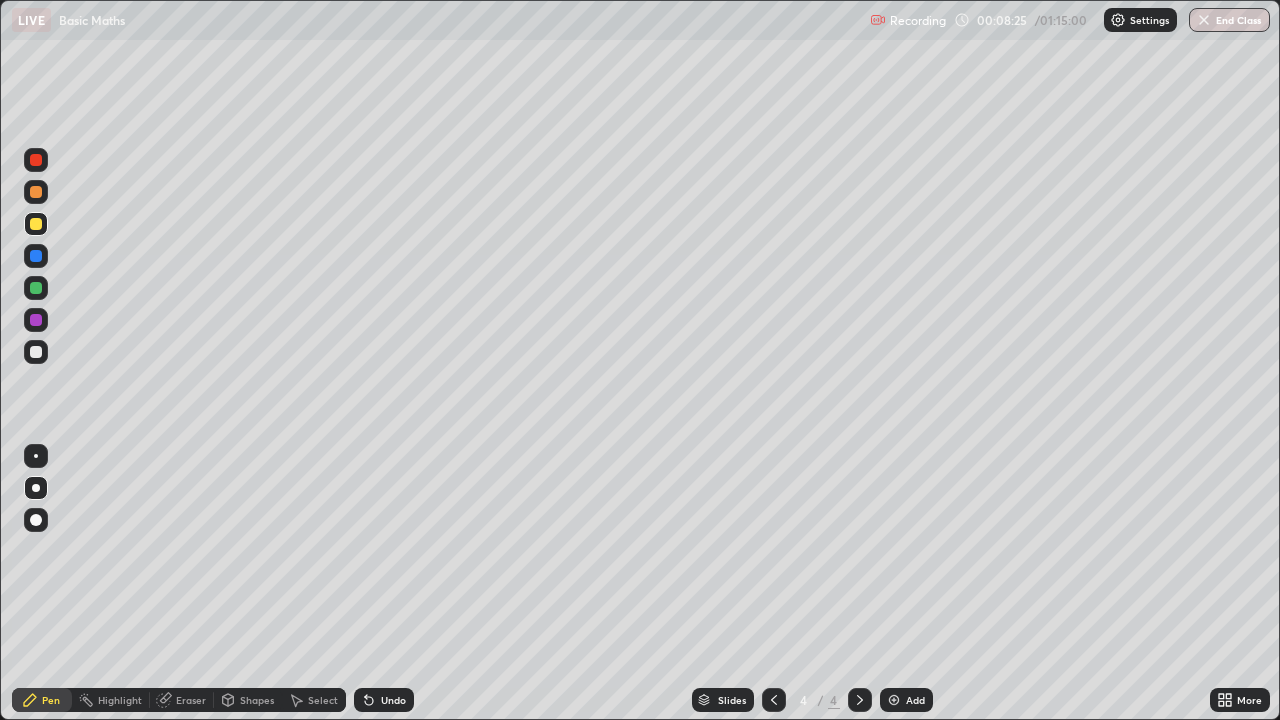 click at bounding box center [36, 352] 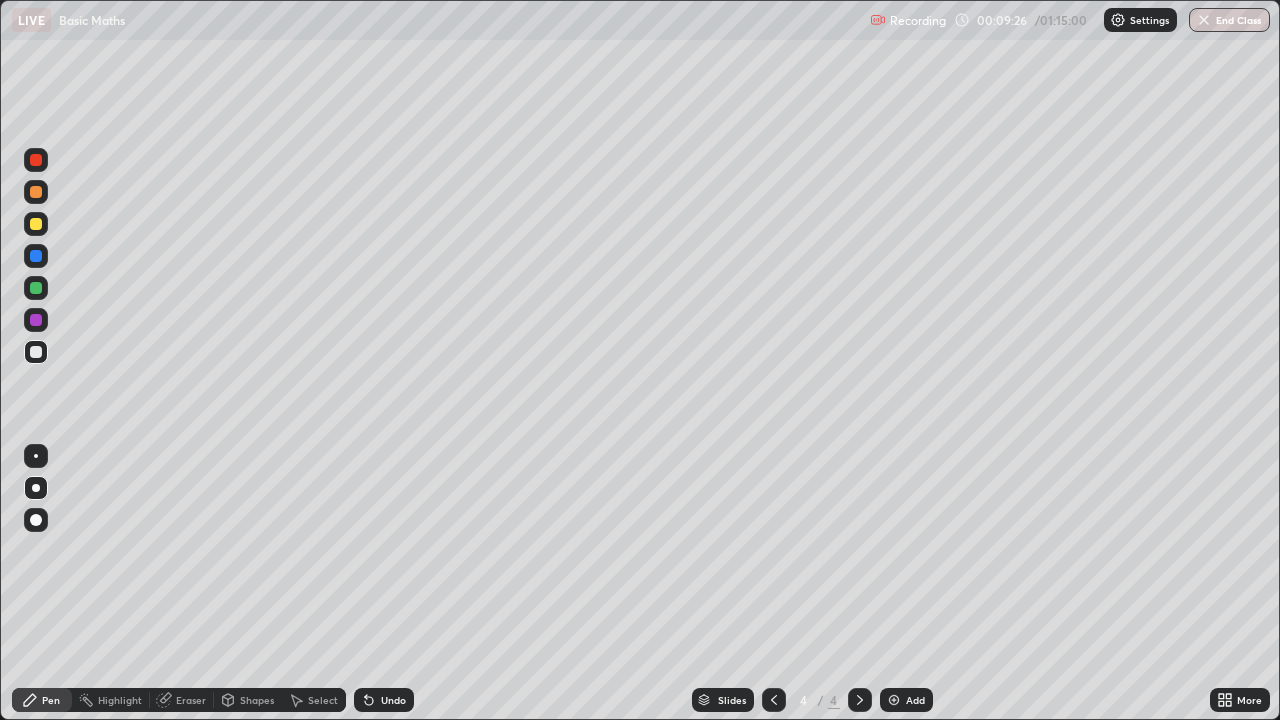 click at bounding box center [36, 352] 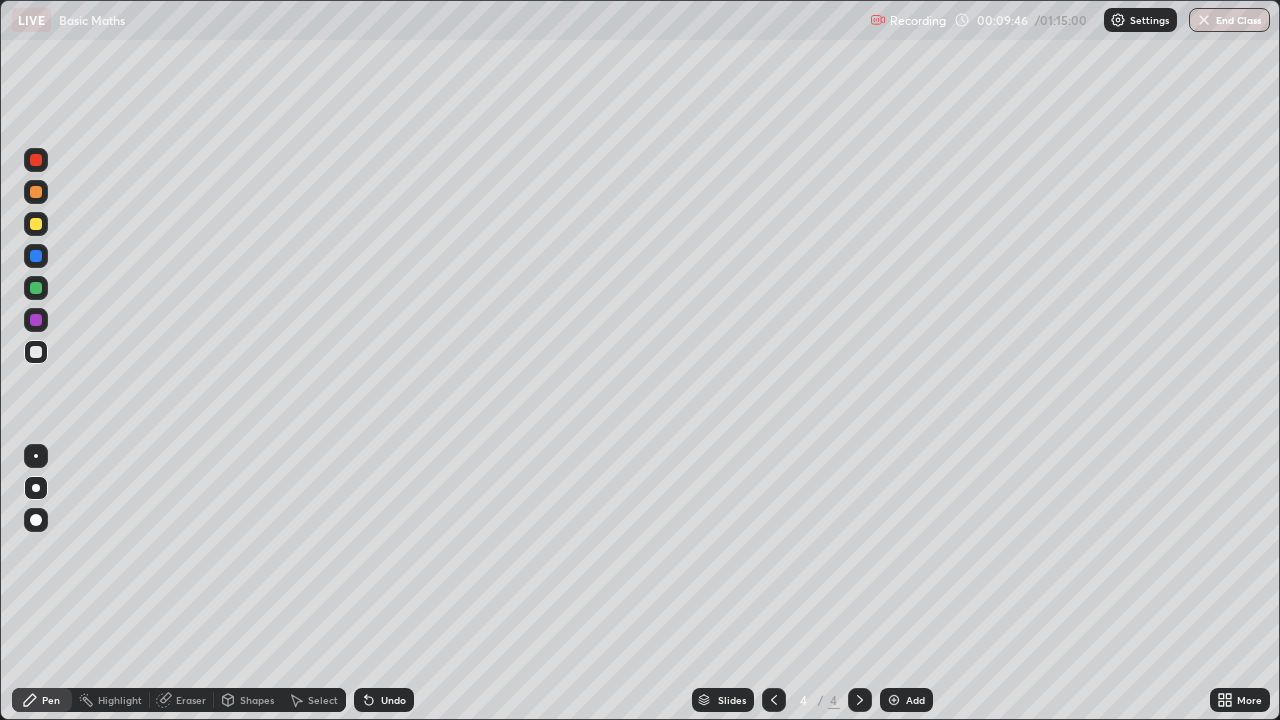 click 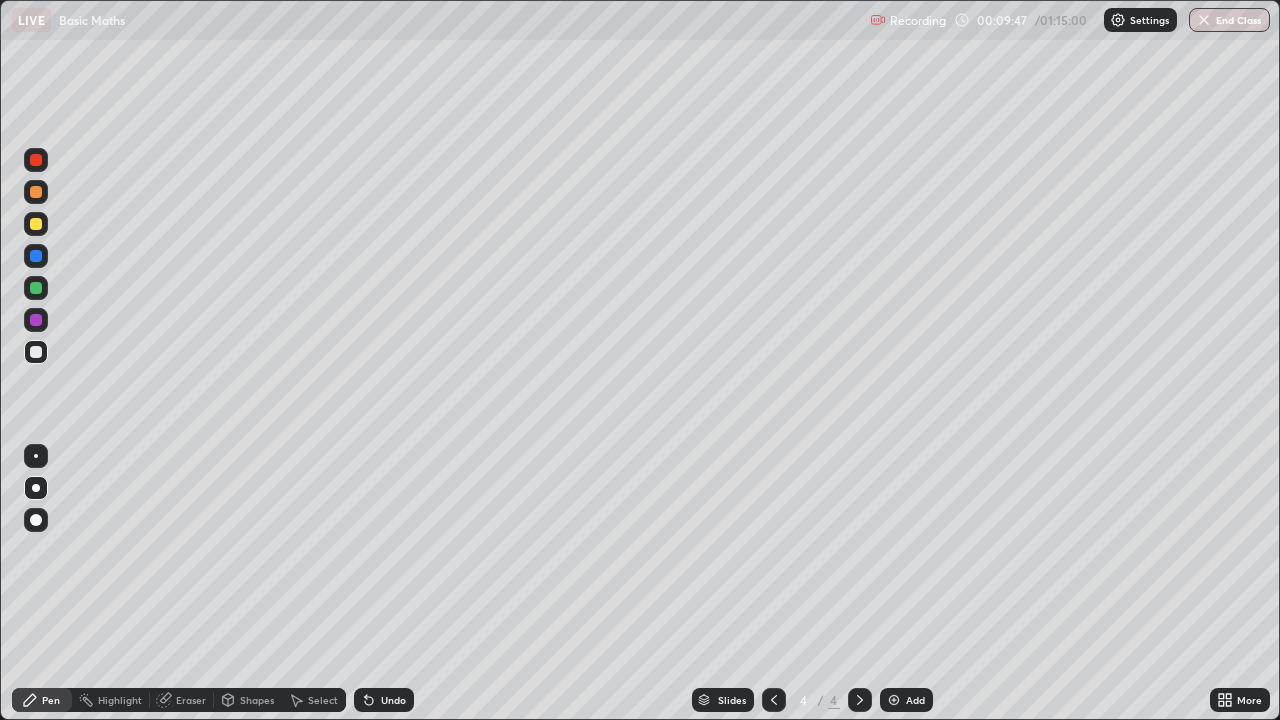 click on "Undo" at bounding box center (384, 700) 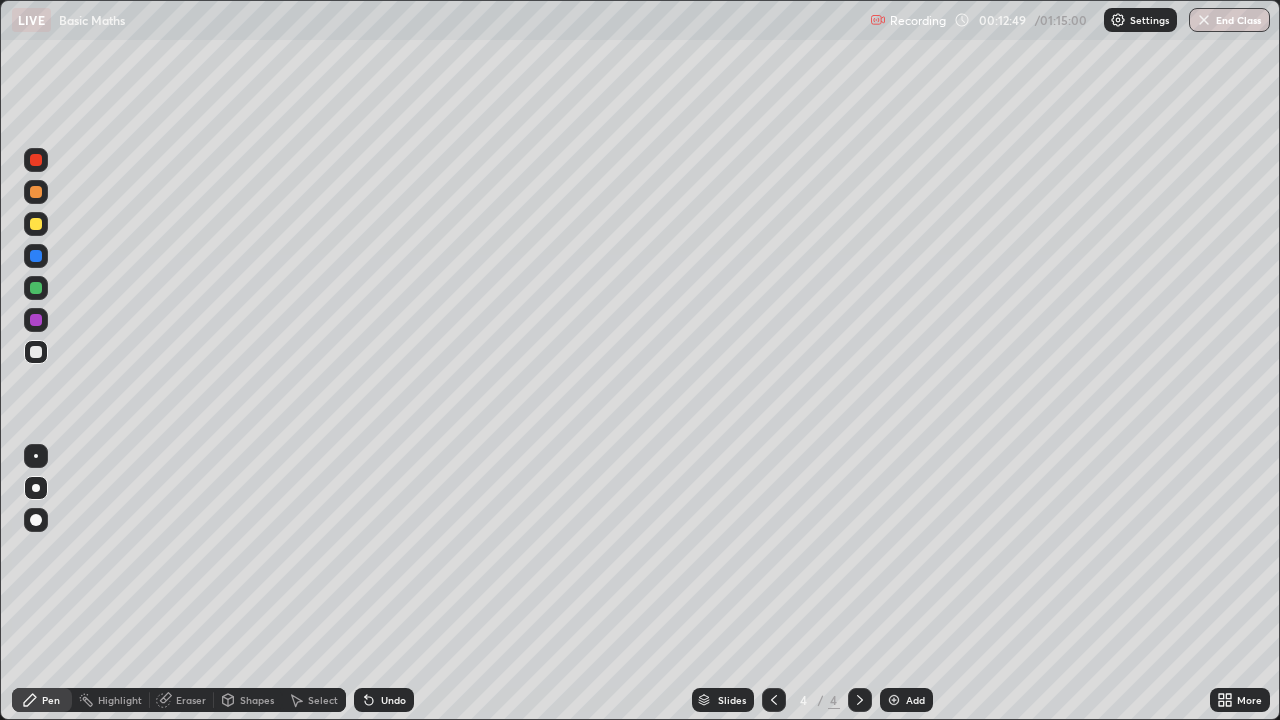 click at bounding box center (36, 320) 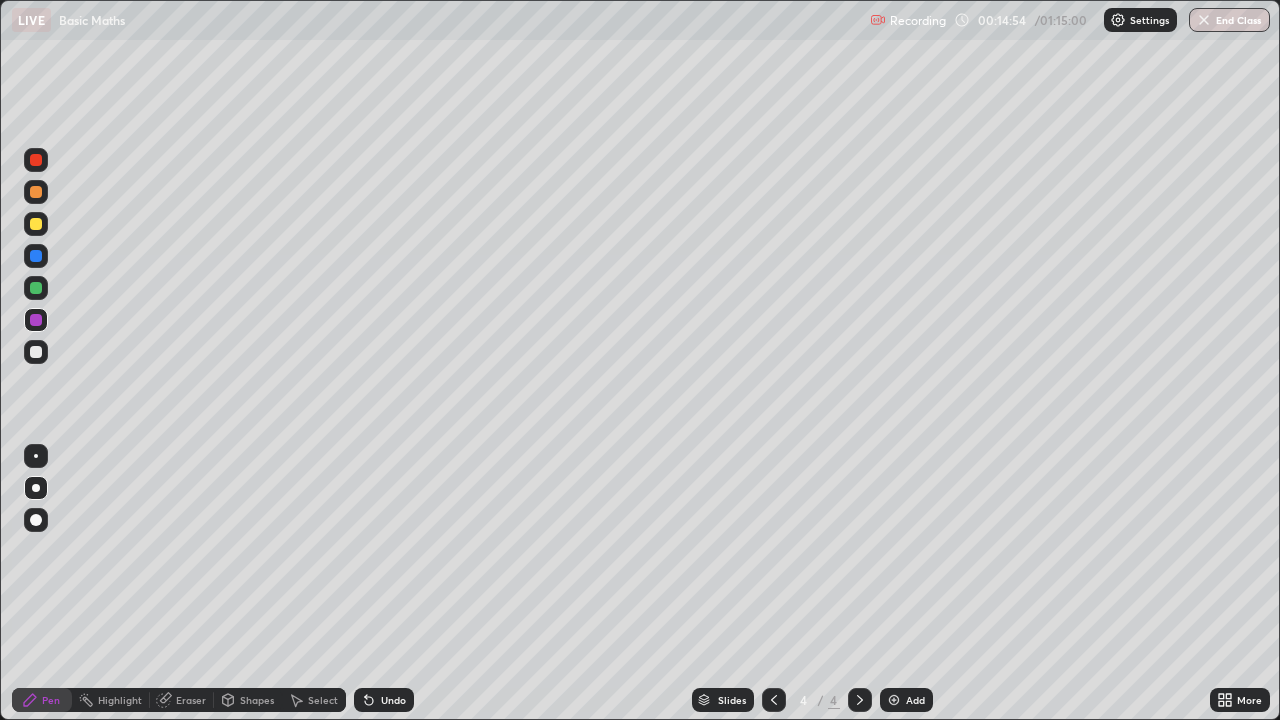 click at bounding box center [36, 224] 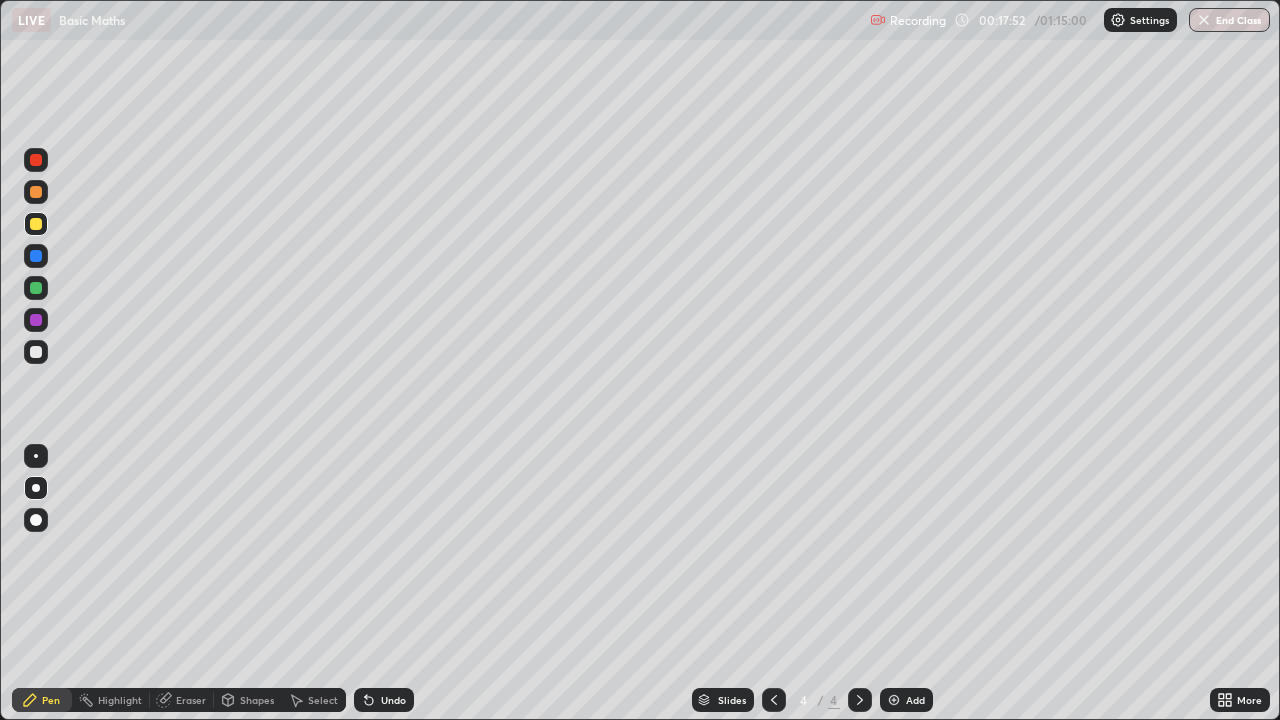 click at bounding box center [36, 192] 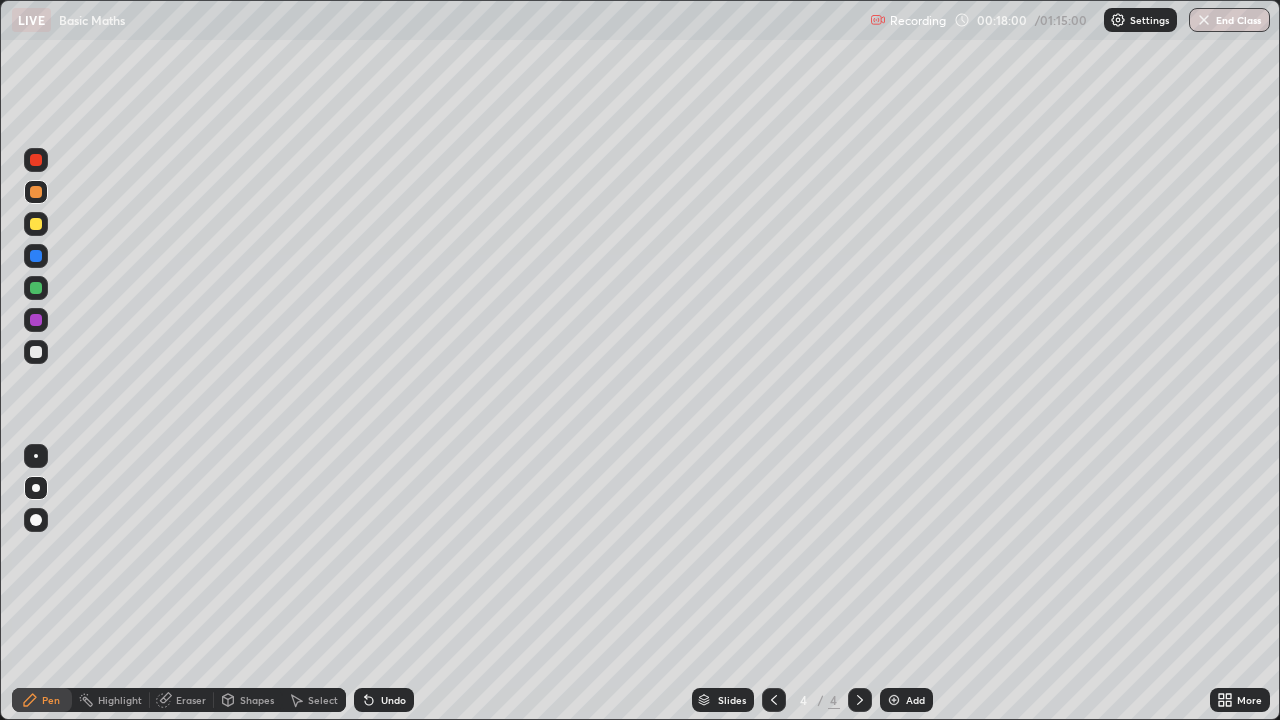 click 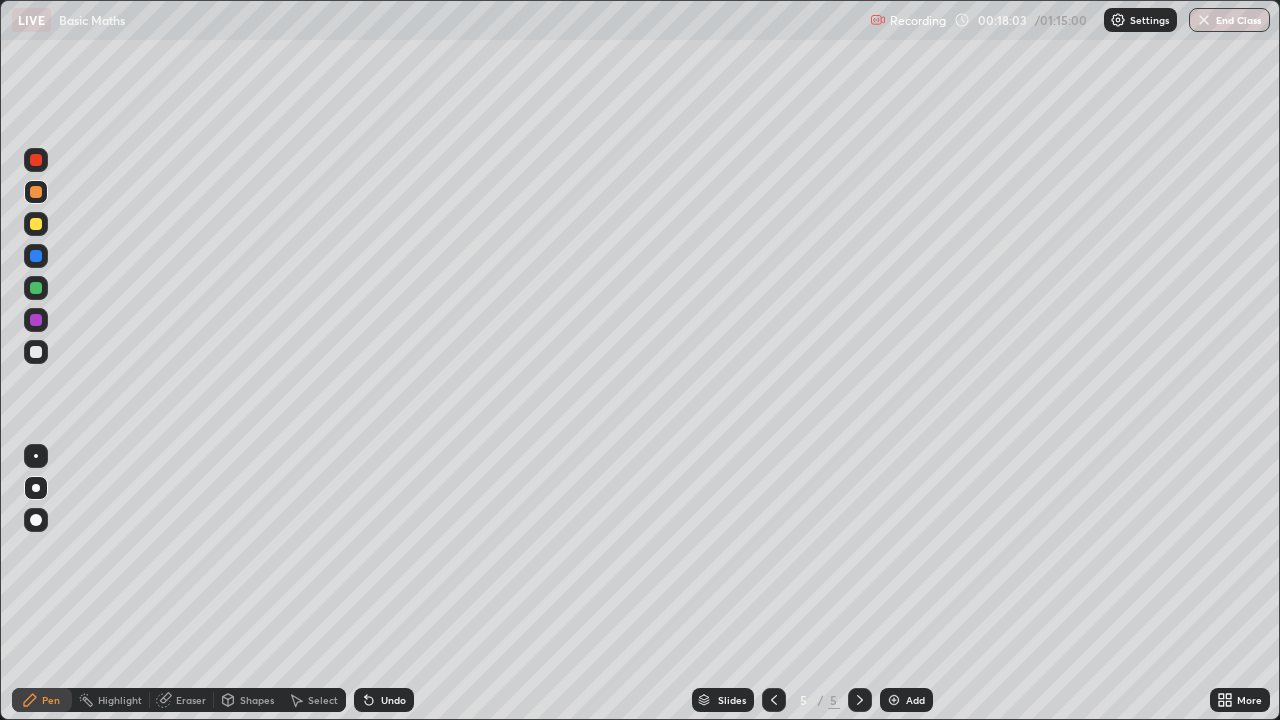 click at bounding box center [36, 224] 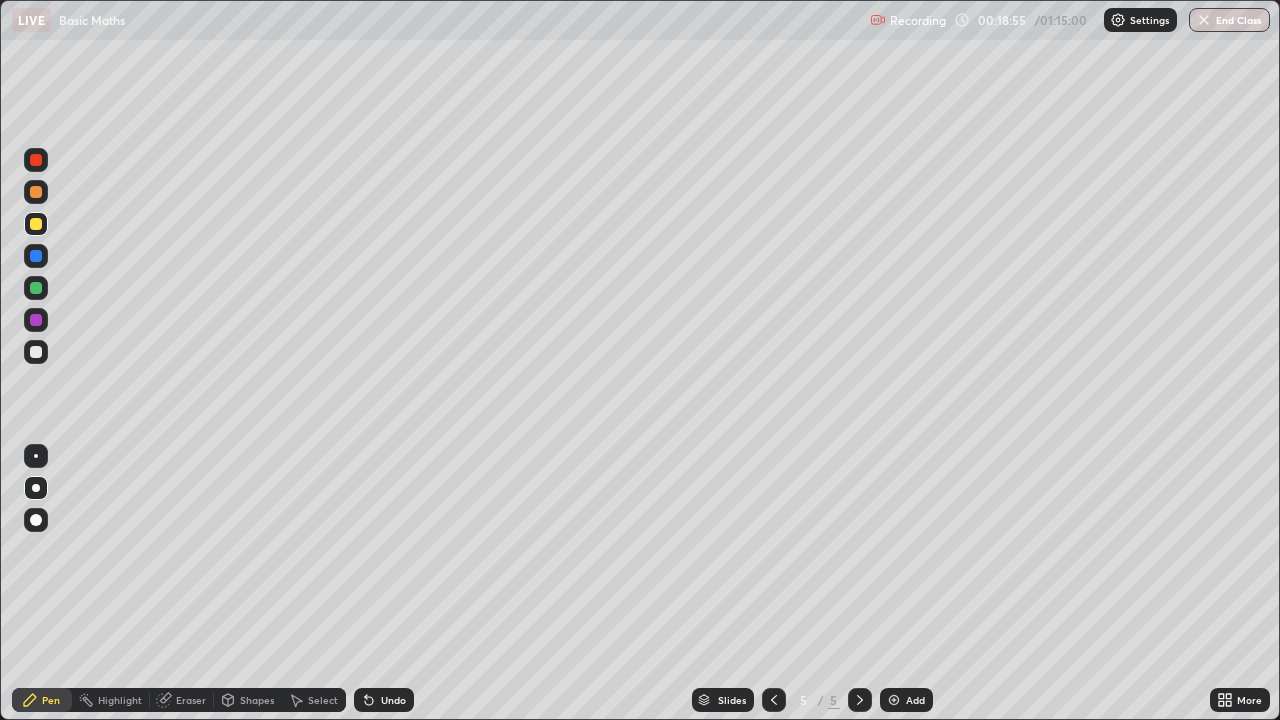 click 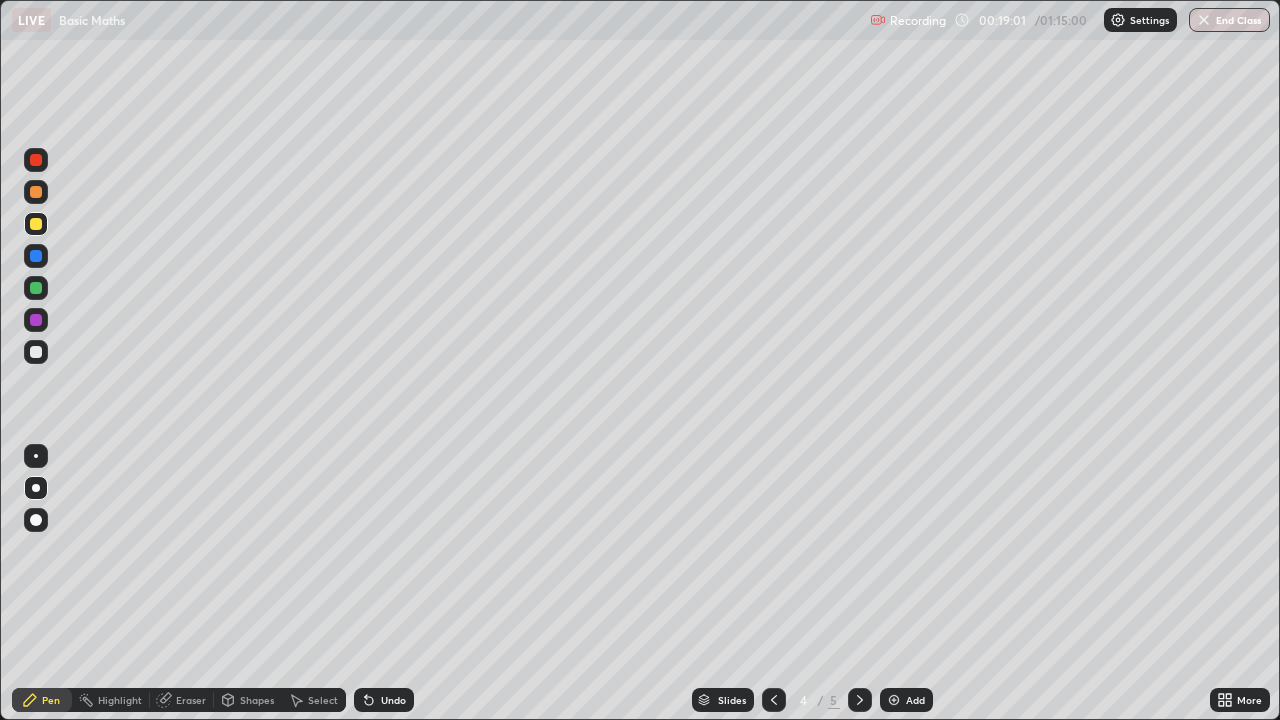 click 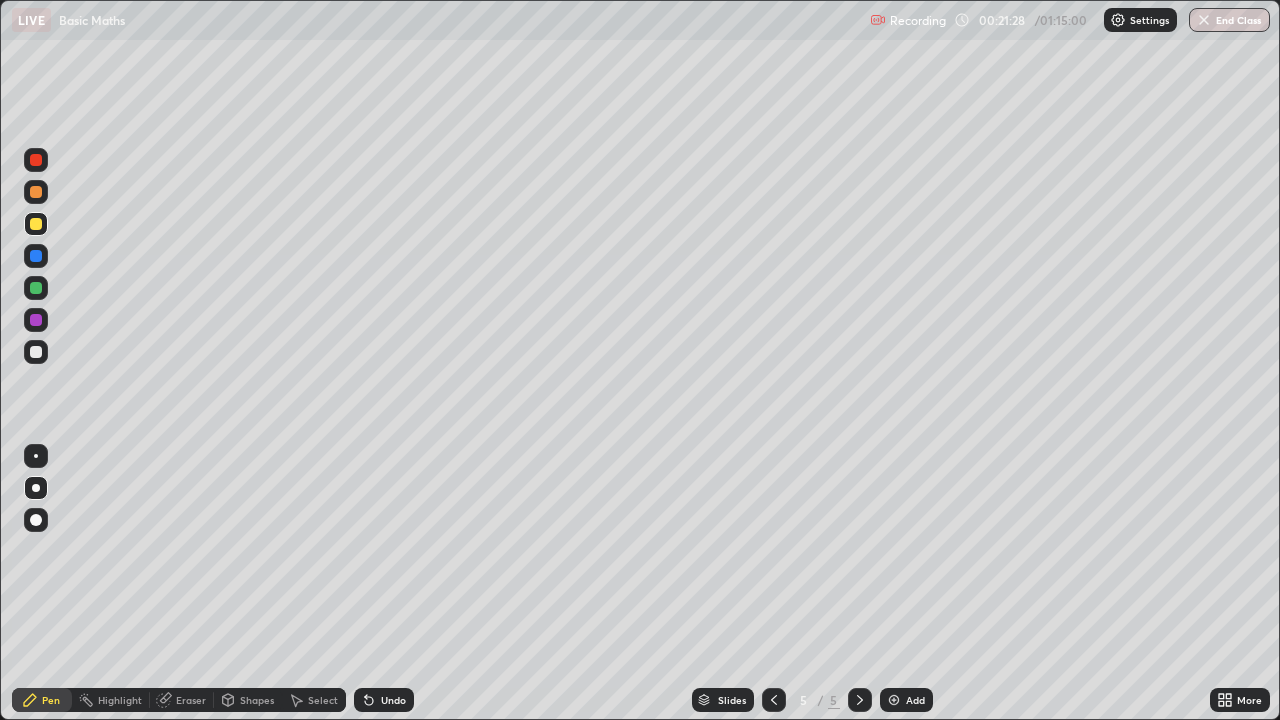 click at bounding box center [36, 352] 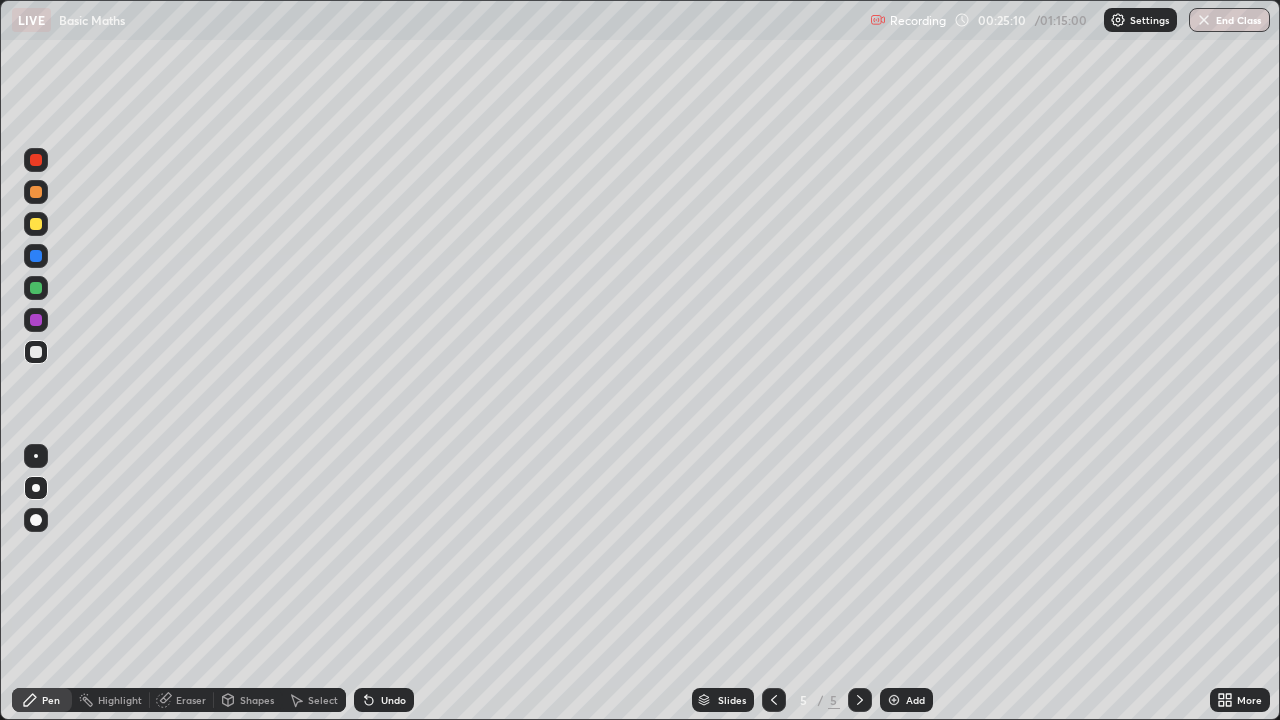 click on "Add" at bounding box center [915, 700] 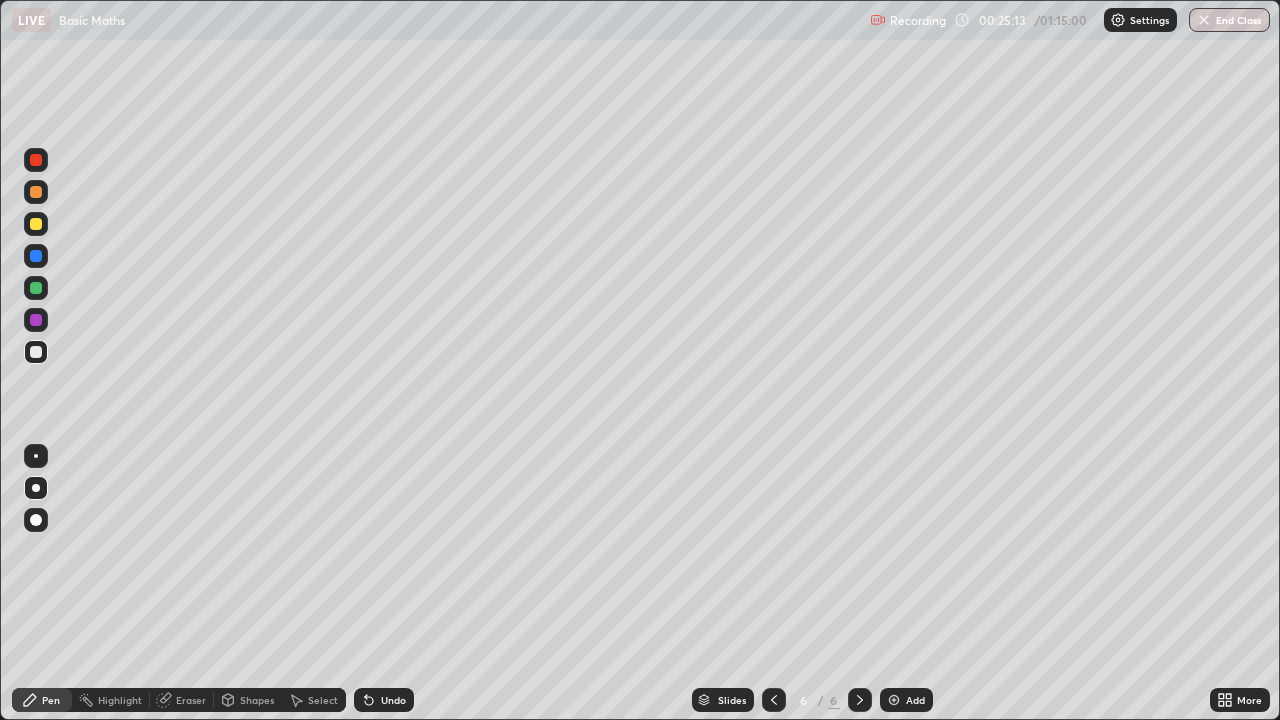 click at bounding box center [36, 224] 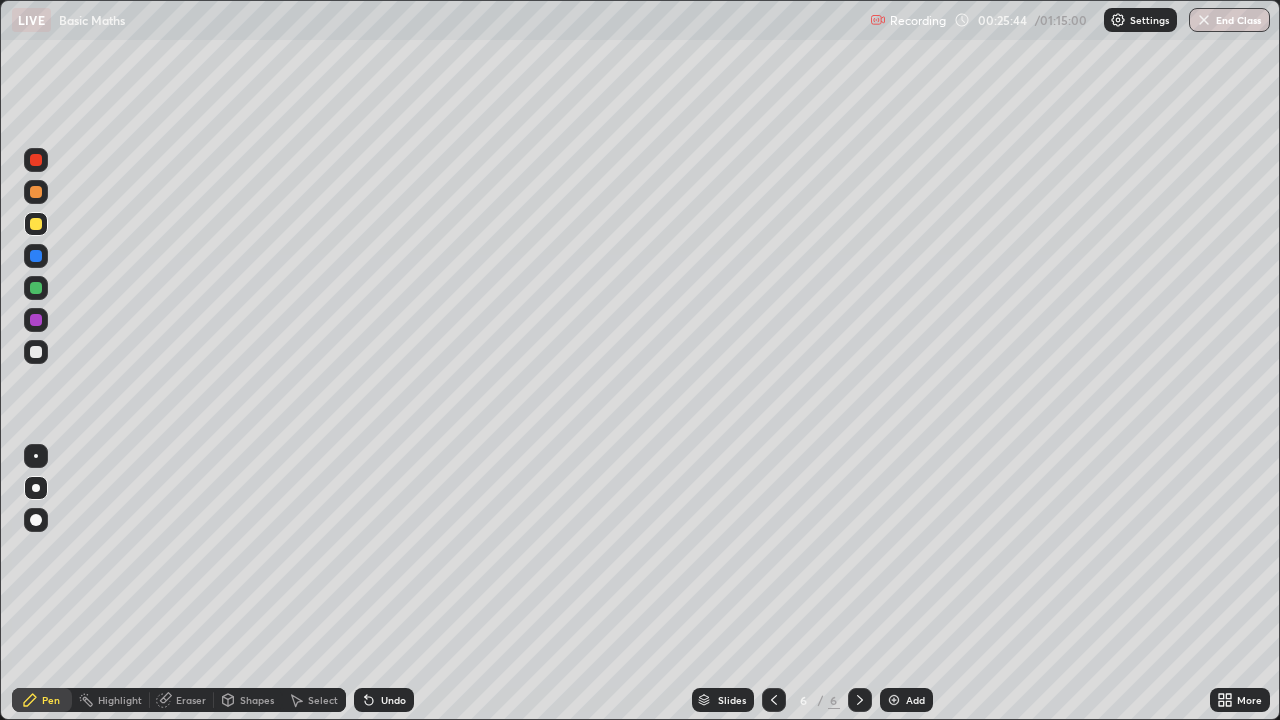 click at bounding box center [36, 288] 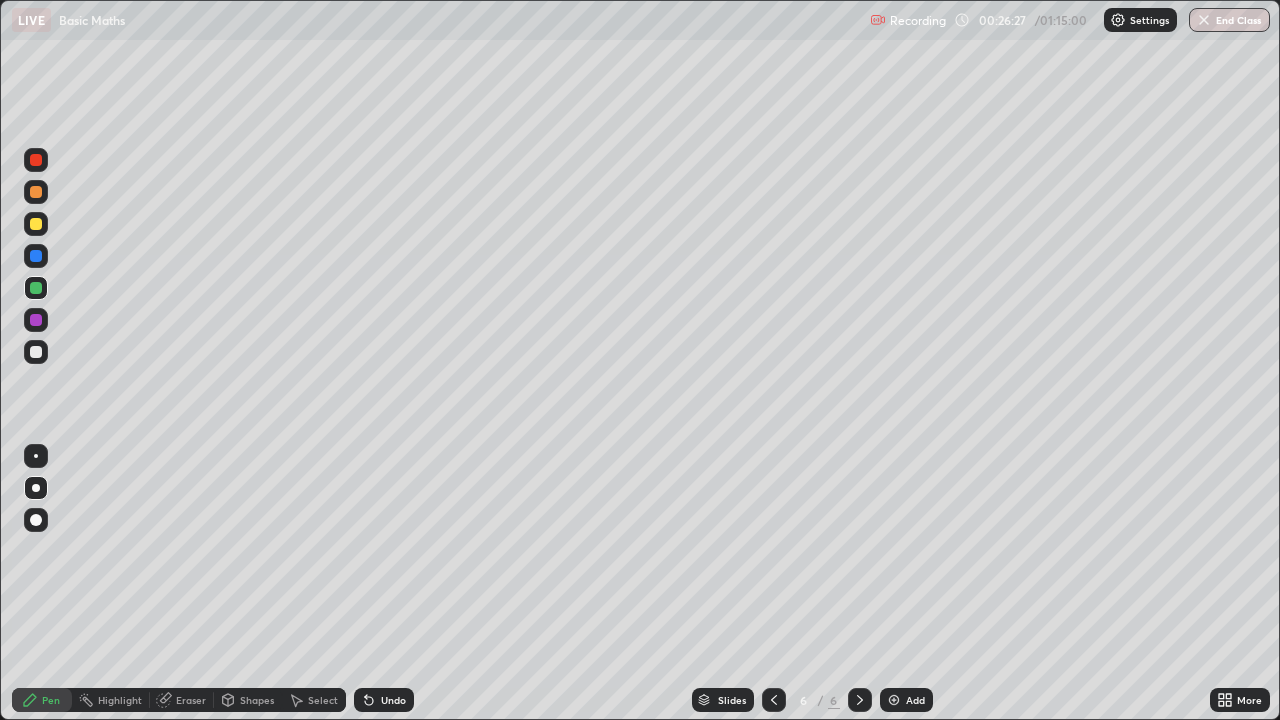click at bounding box center (36, 320) 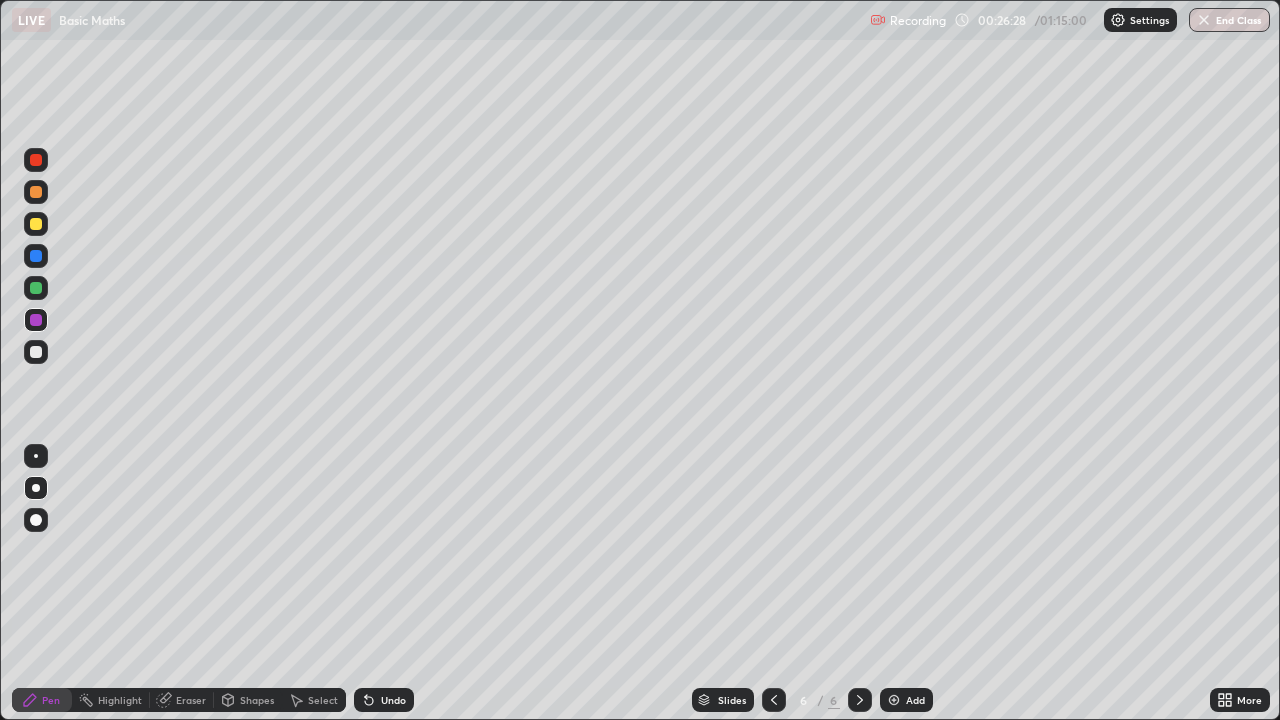 click at bounding box center (36, 352) 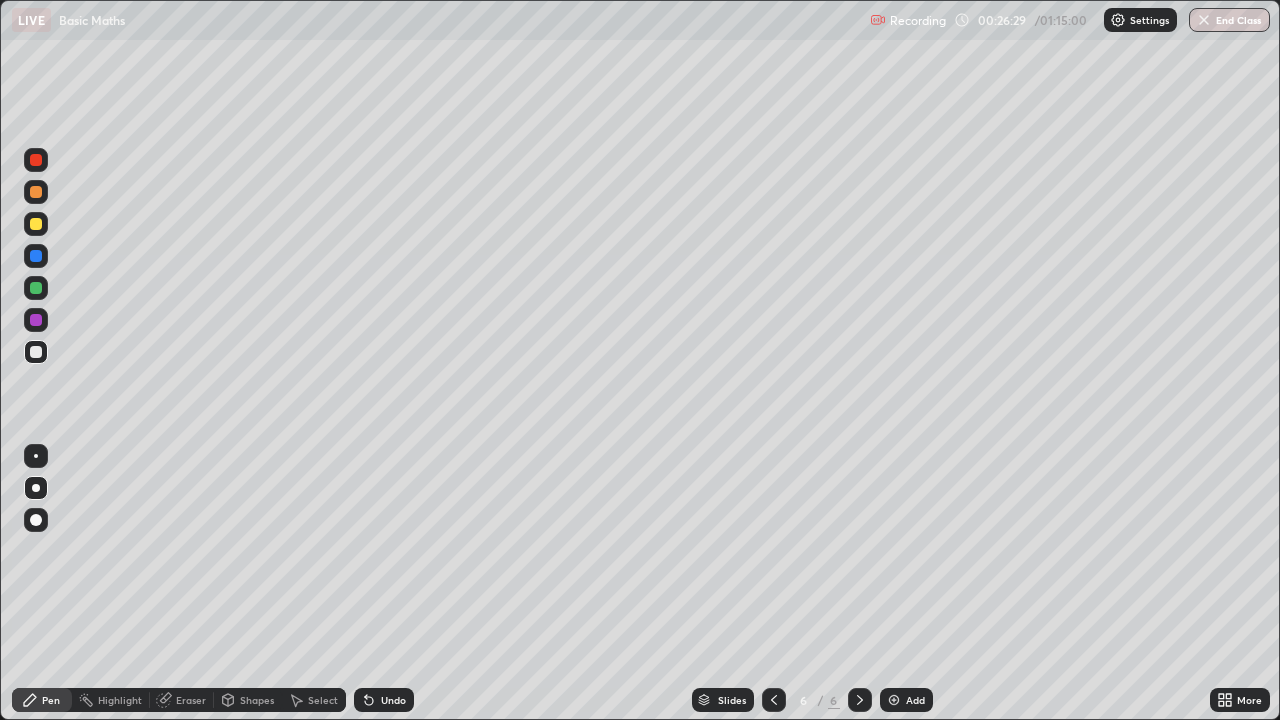 click at bounding box center [36, 288] 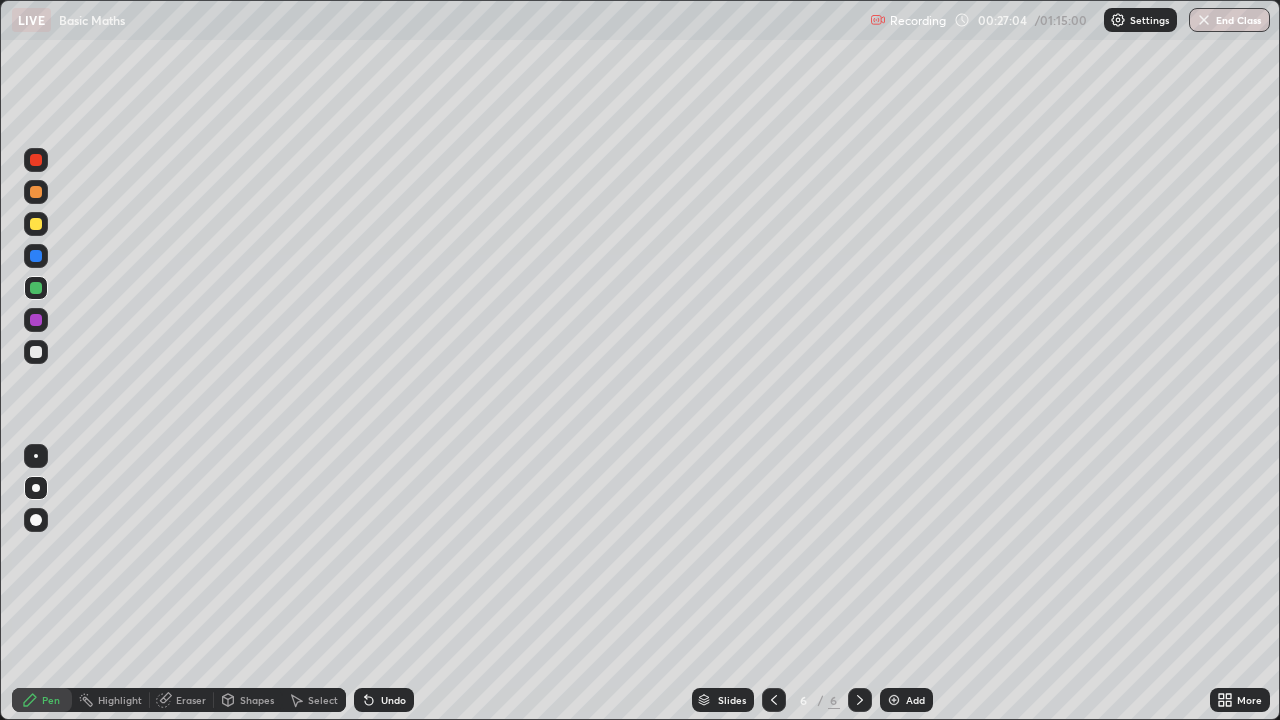 click on "Undo" at bounding box center [393, 700] 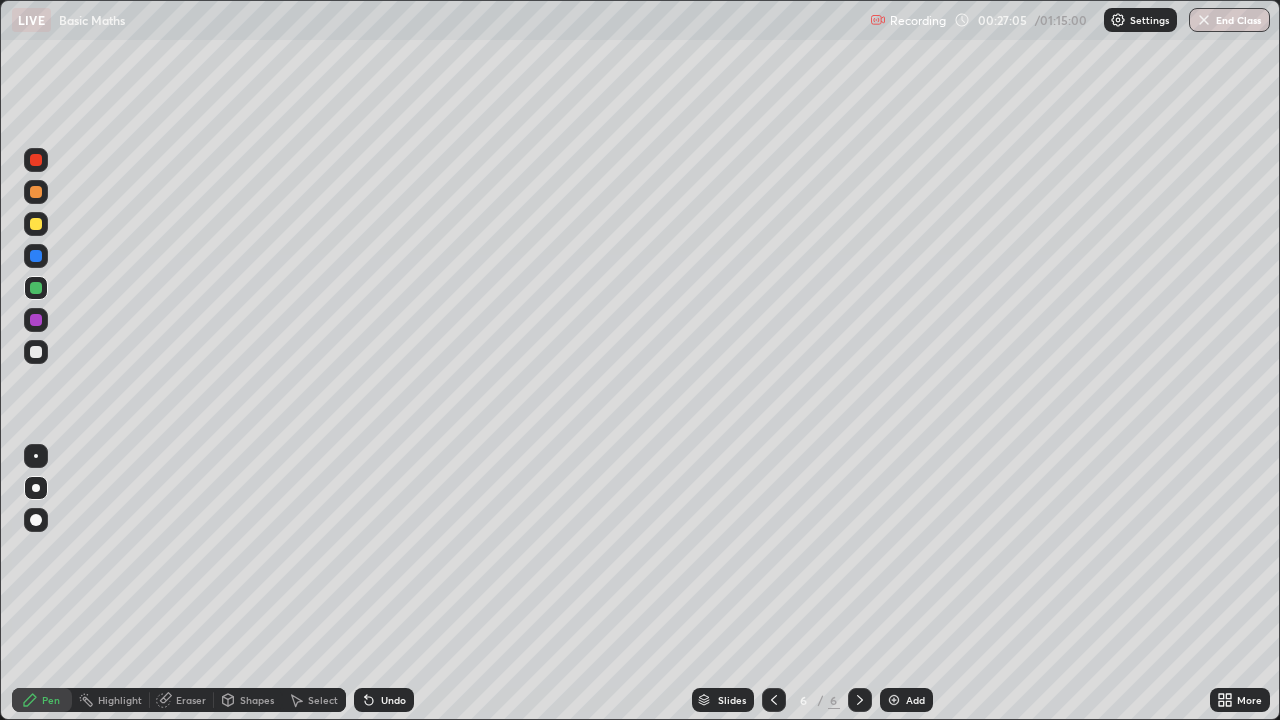 click on "Undo" at bounding box center [393, 700] 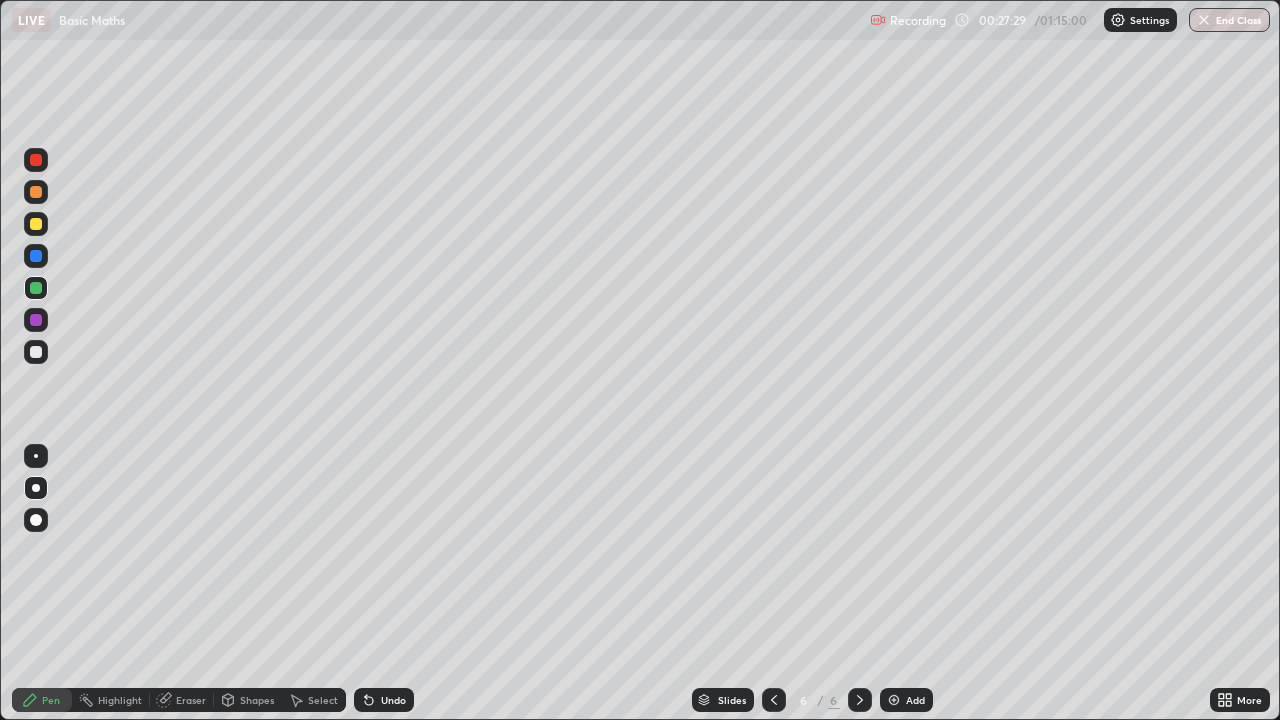 click at bounding box center [36, 352] 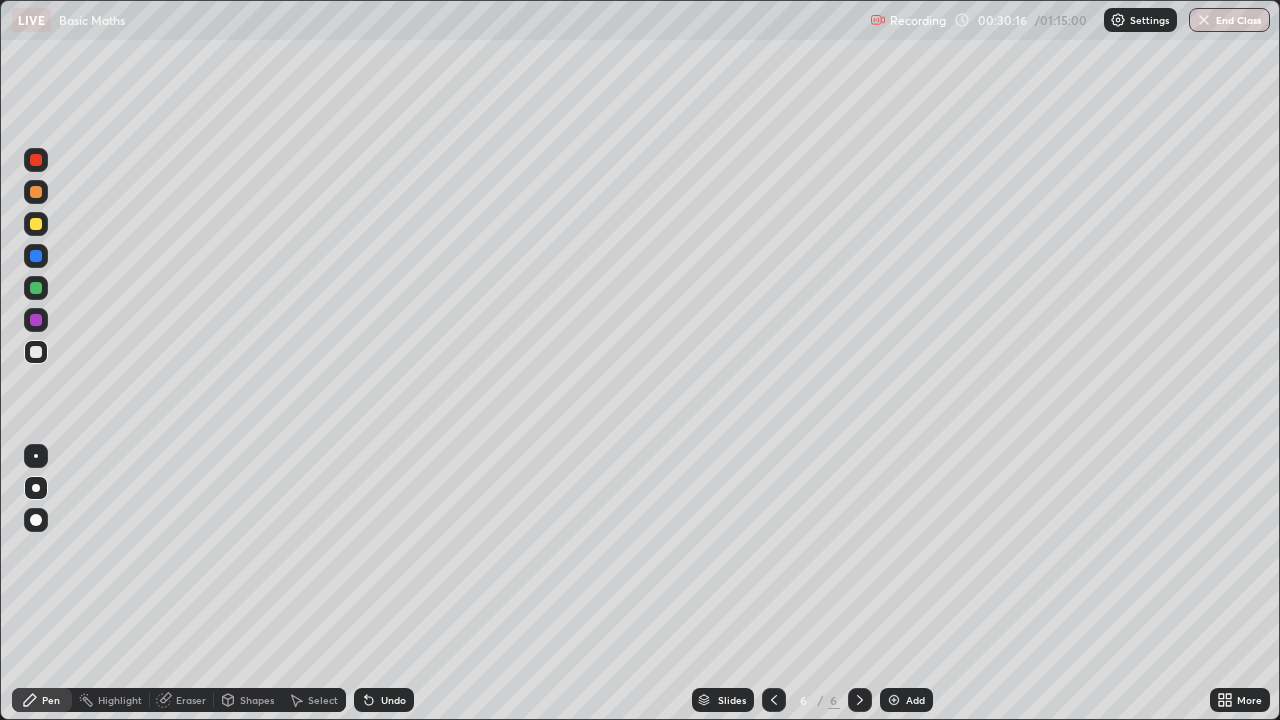 click at bounding box center [36, 320] 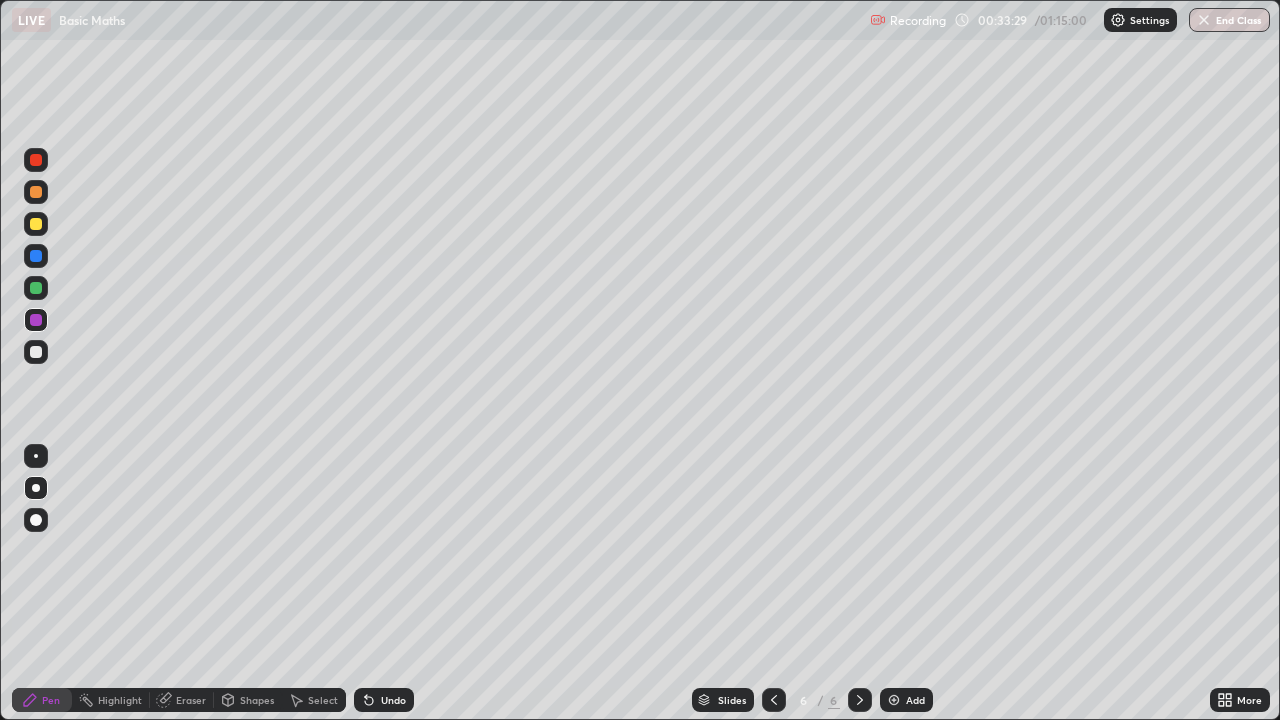 click 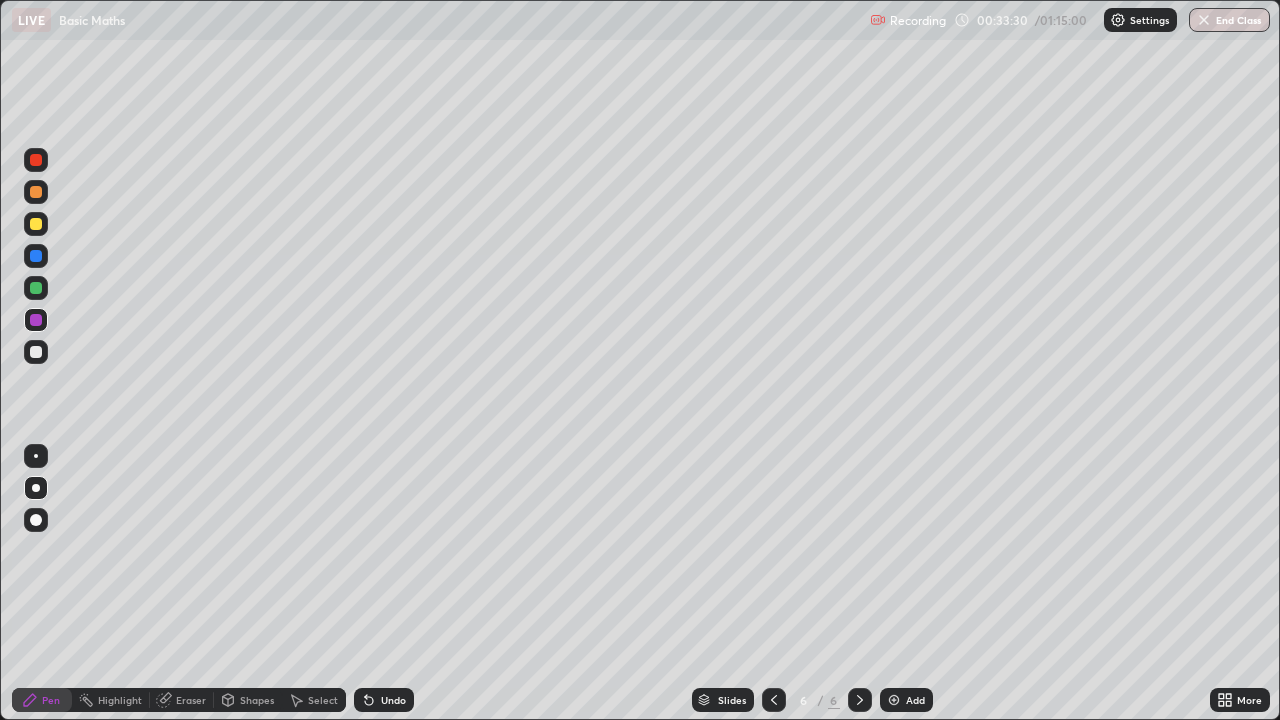 click at bounding box center (894, 700) 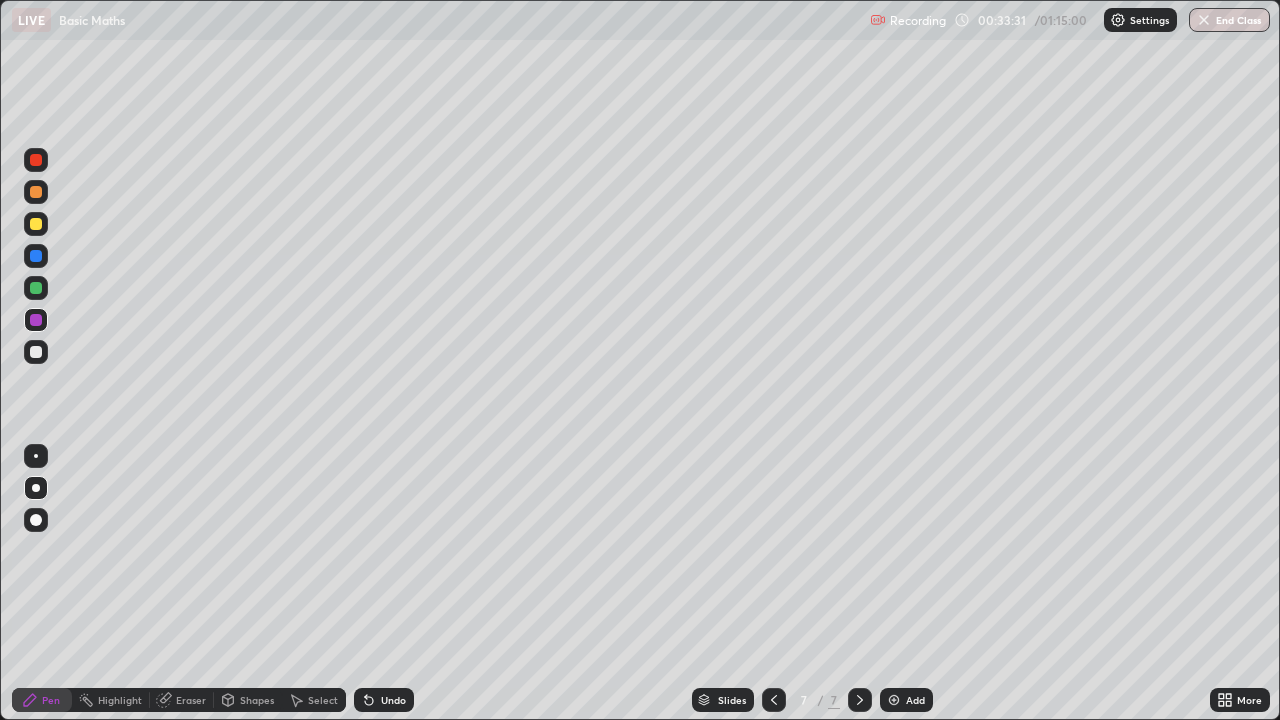 click at bounding box center (36, 224) 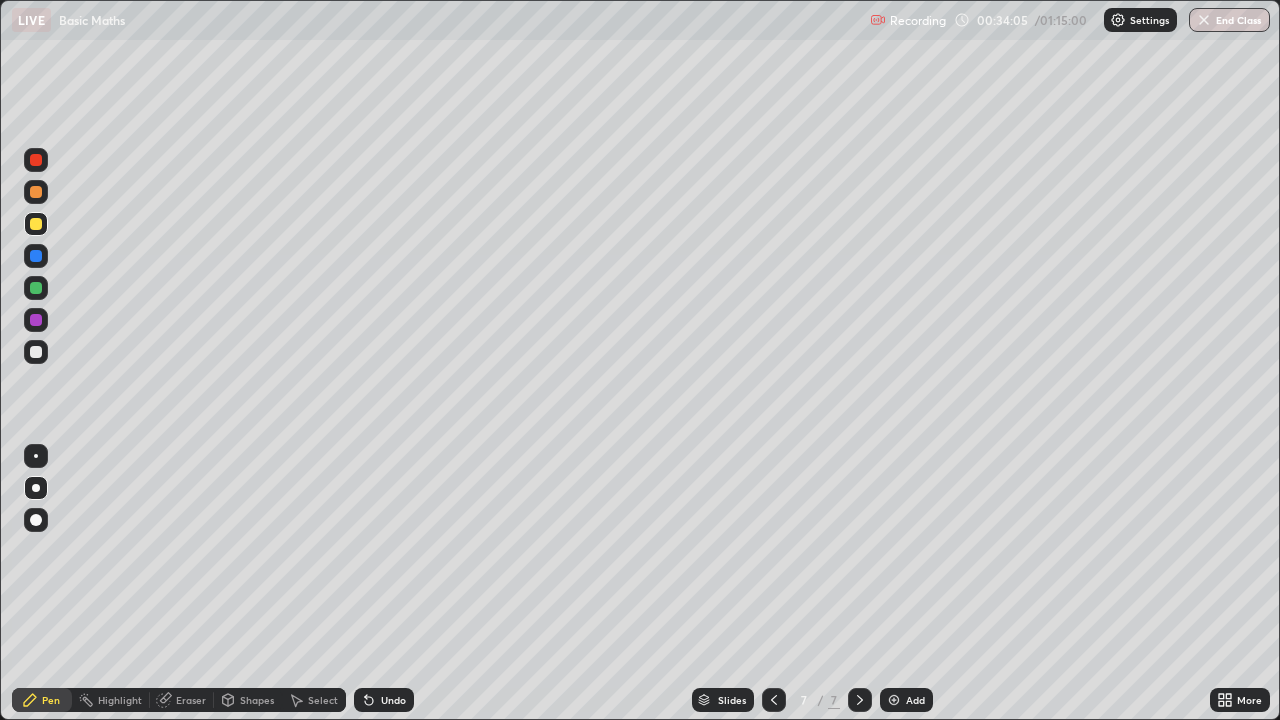 click on "Undo" at bounding box center [393, 700] 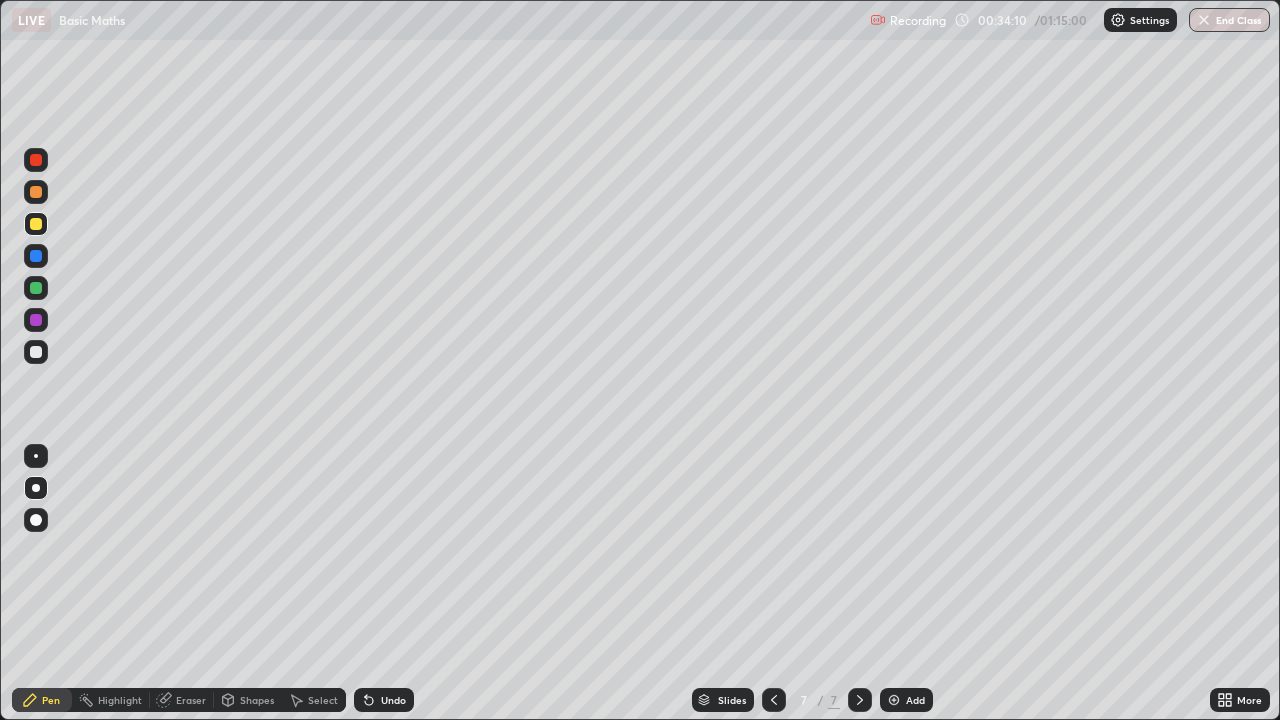 click at bounding box center [36, 352] 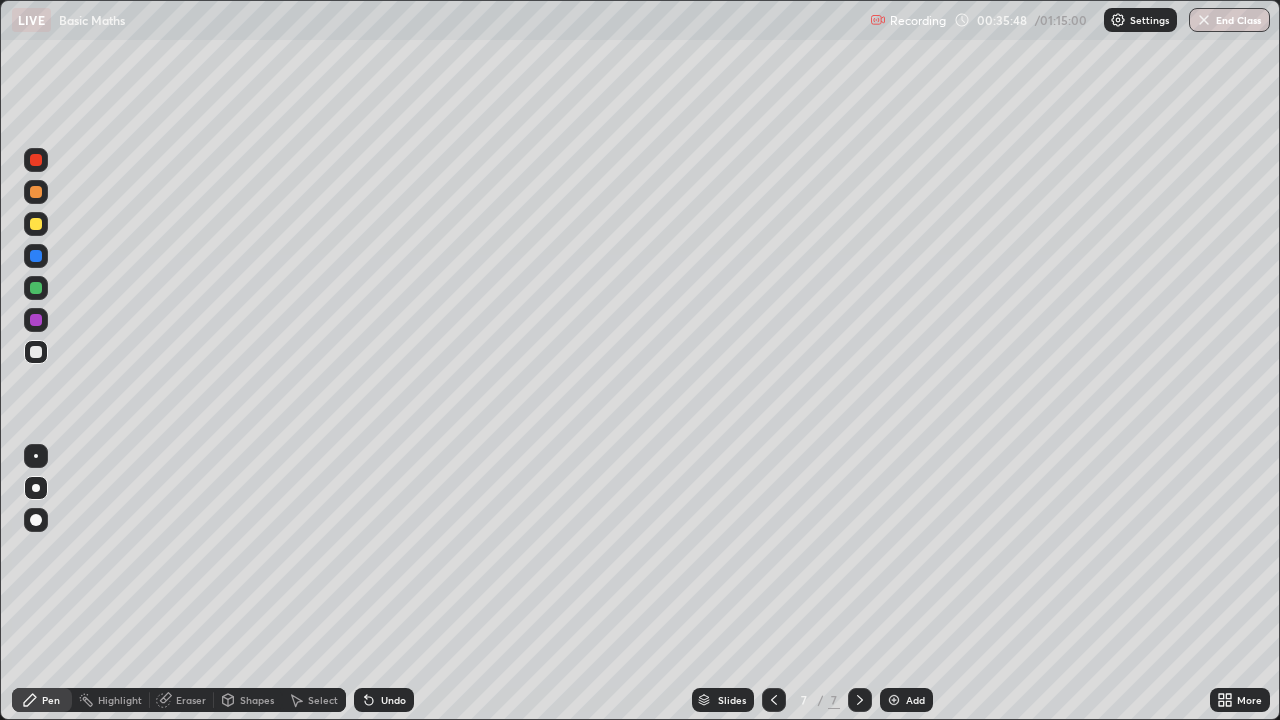 click at bounding box center (36, 320) 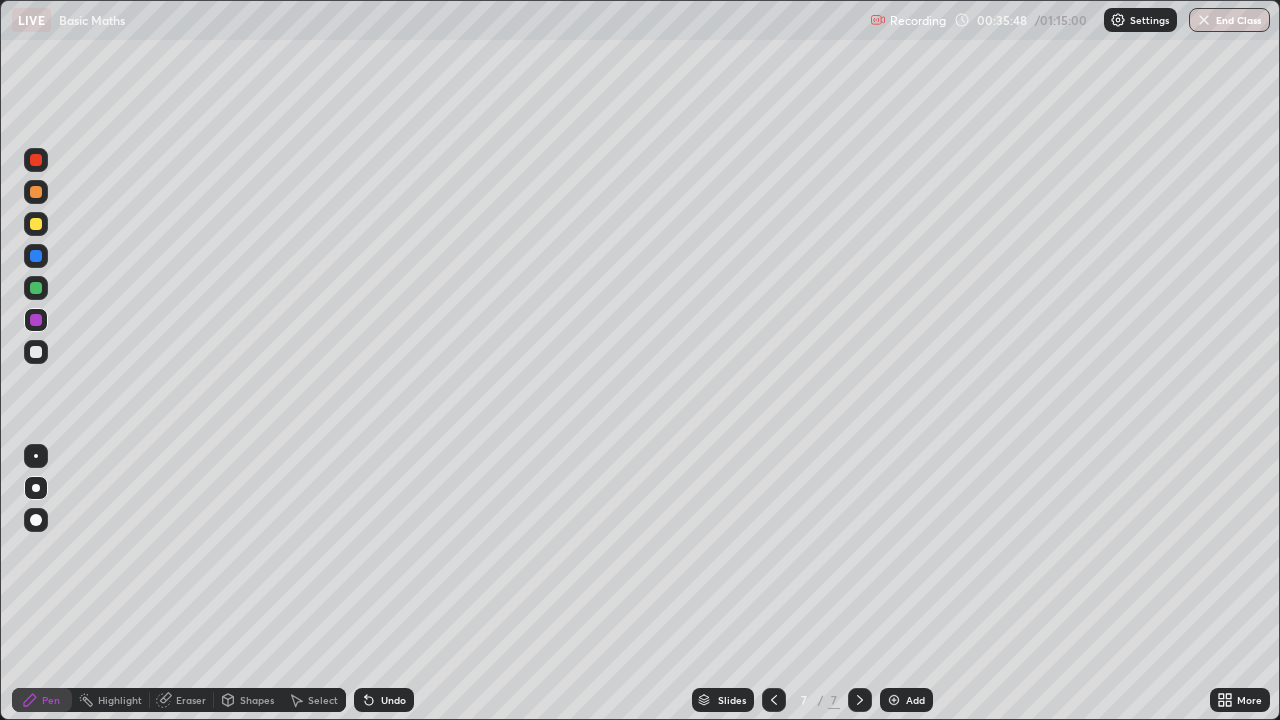 click at bounding box center [36, 352] 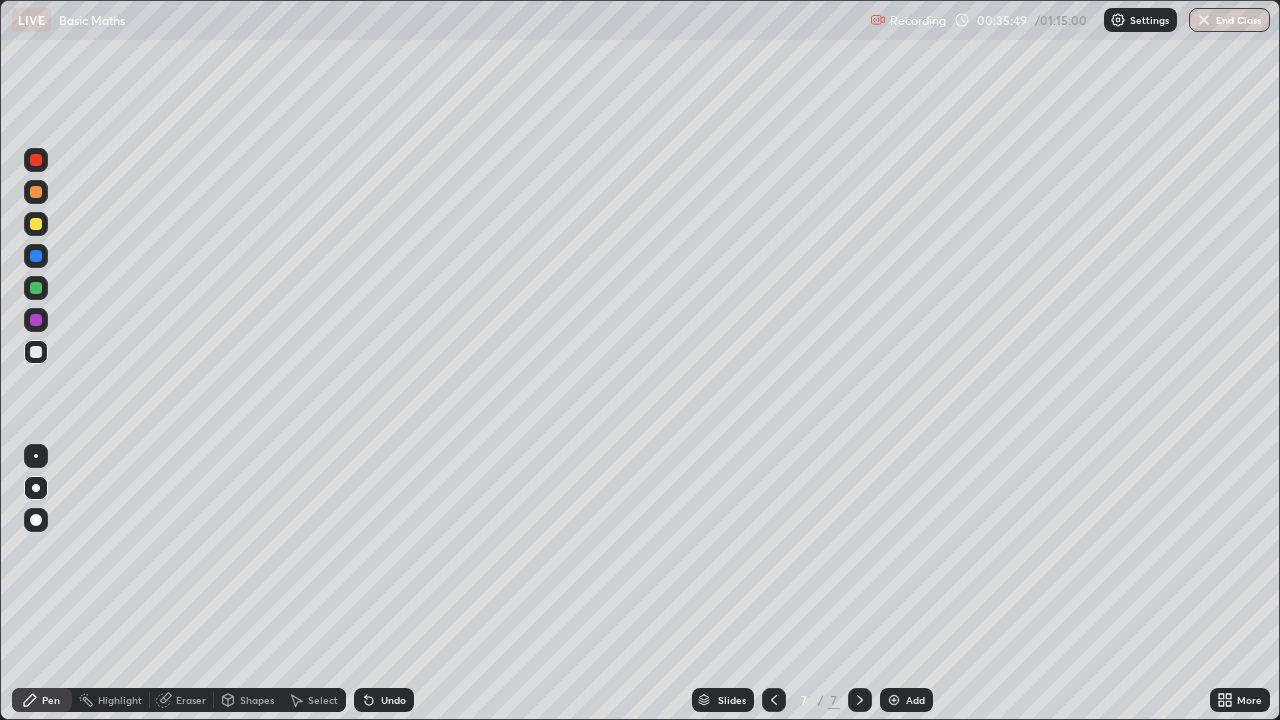 click at bounding box center (36, 288) 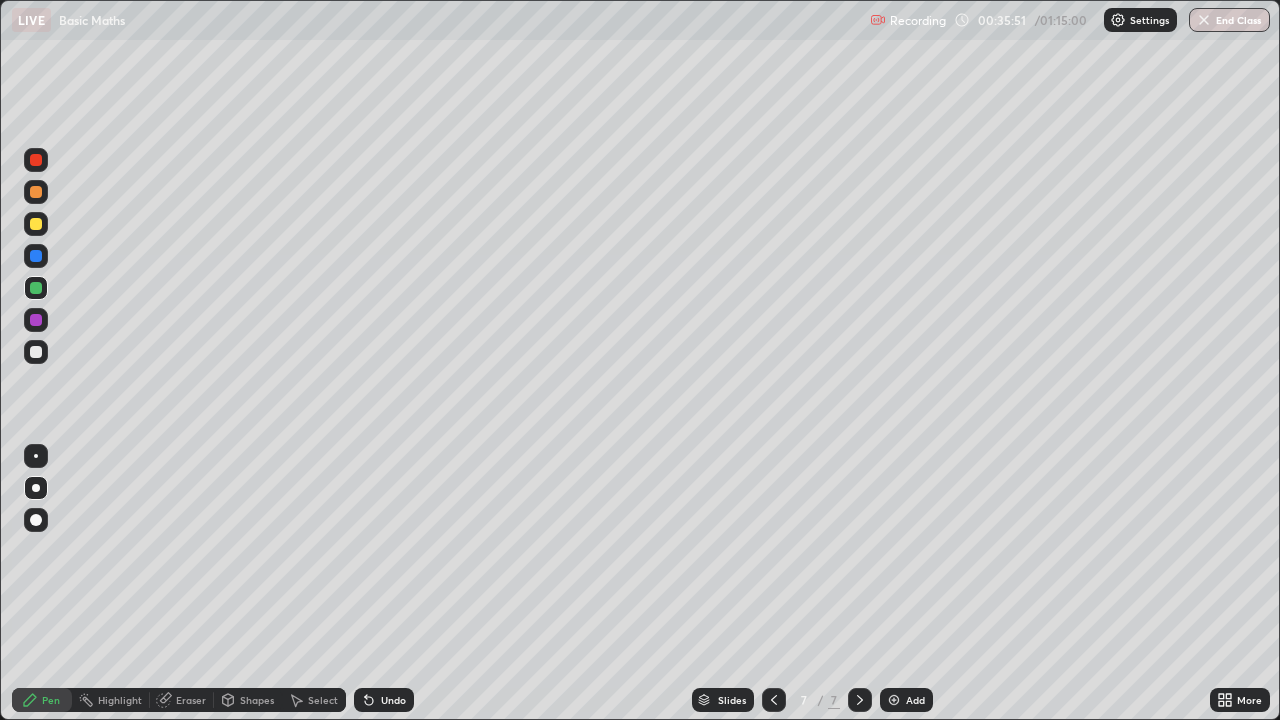 click at bounding box center [36, 320] 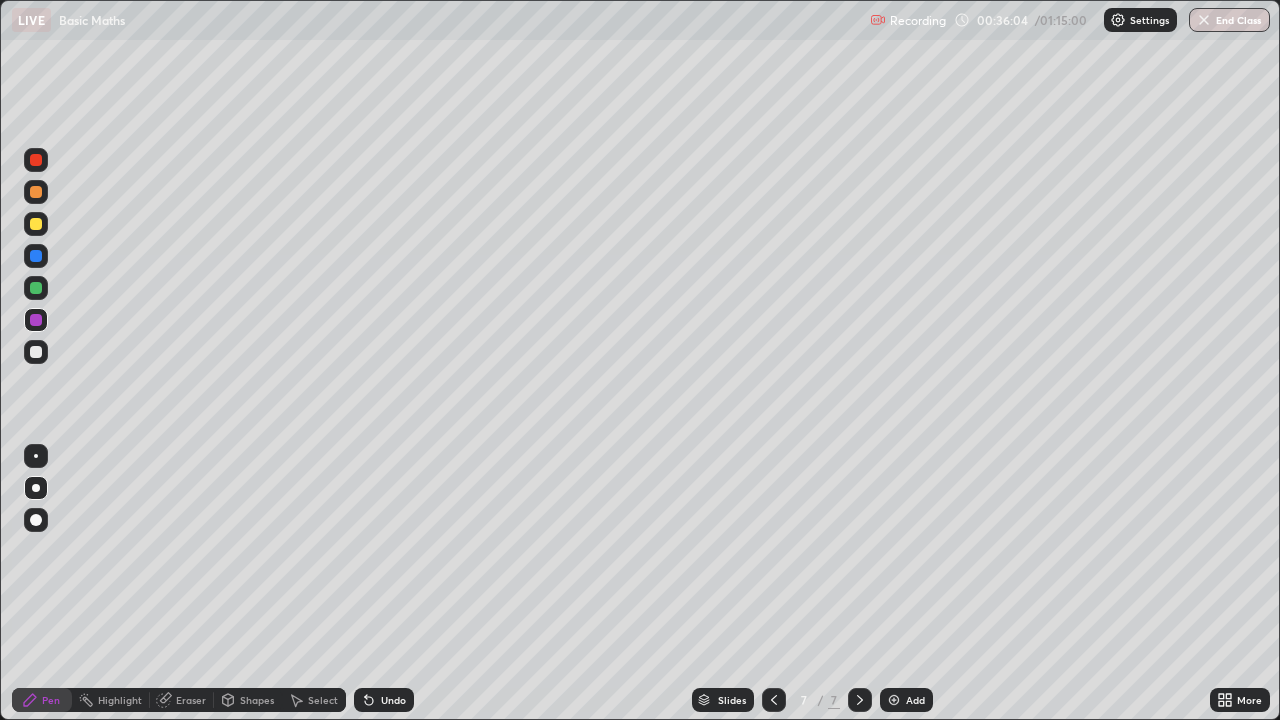 click at bounding box center [36, 288] 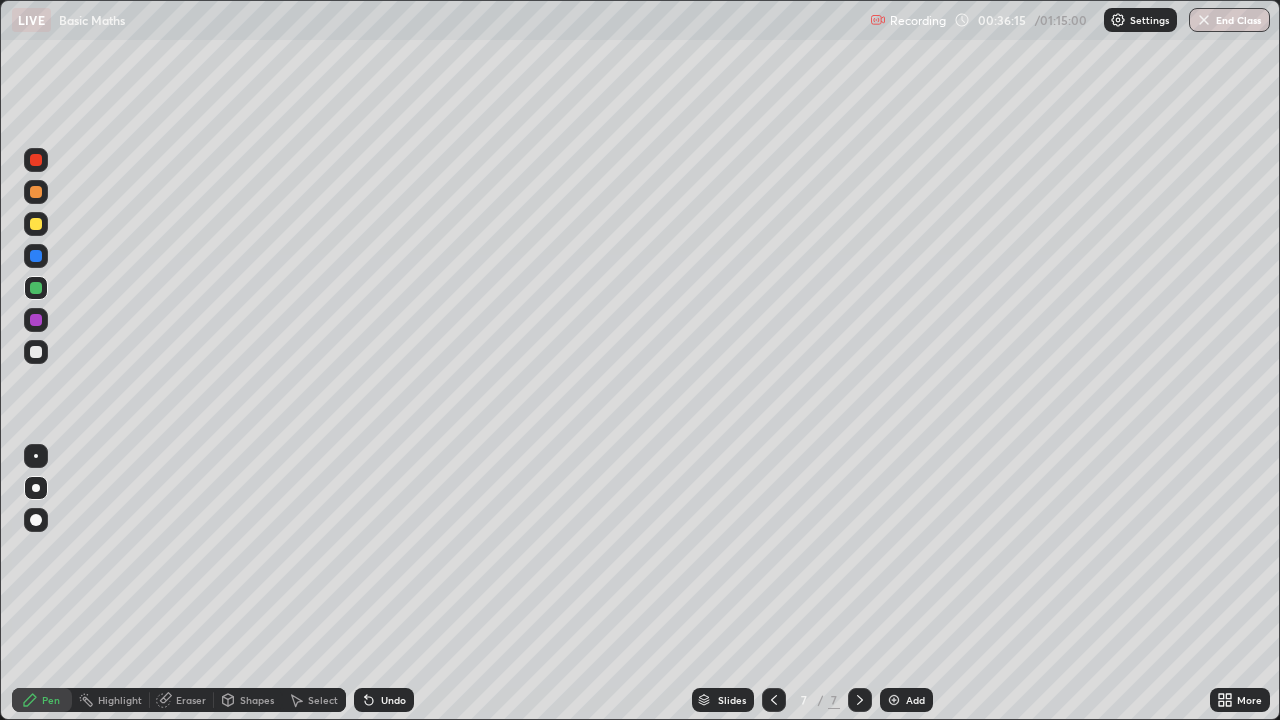 click on "Undo" at bounding box center [393, 700] 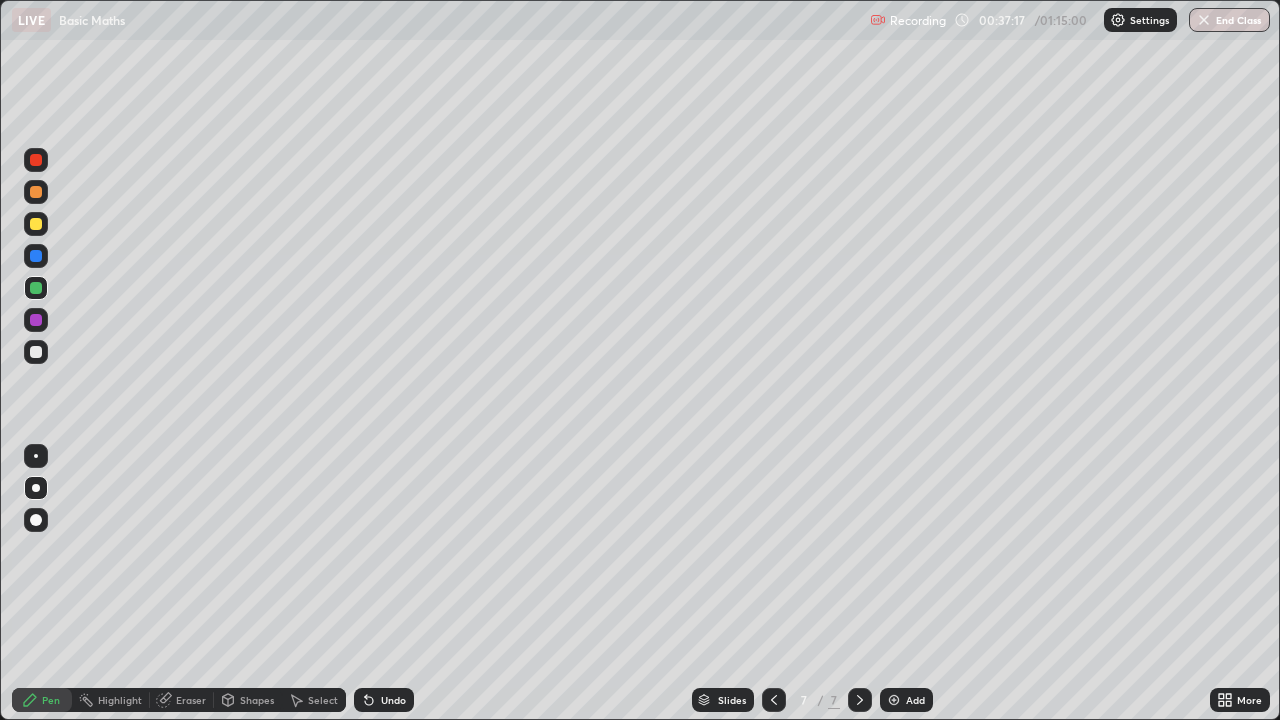 click at bounding box center [36, 352] 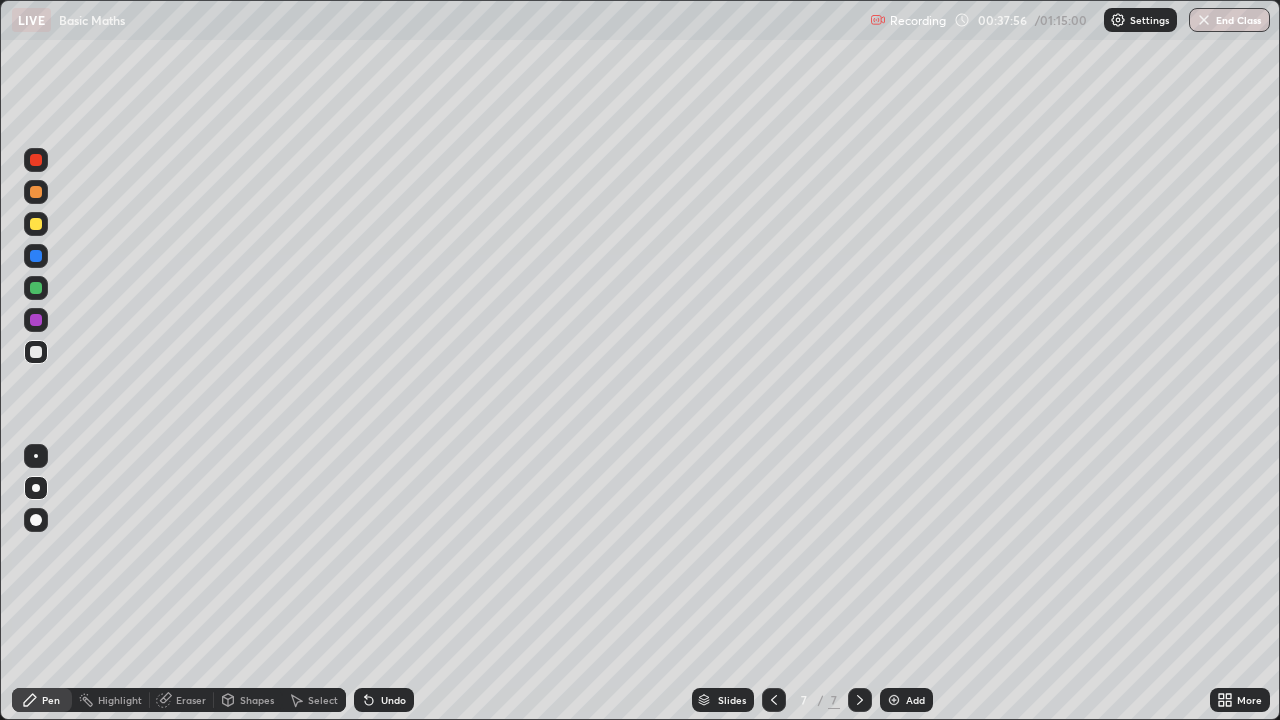 click at bounding box center [36, 256] 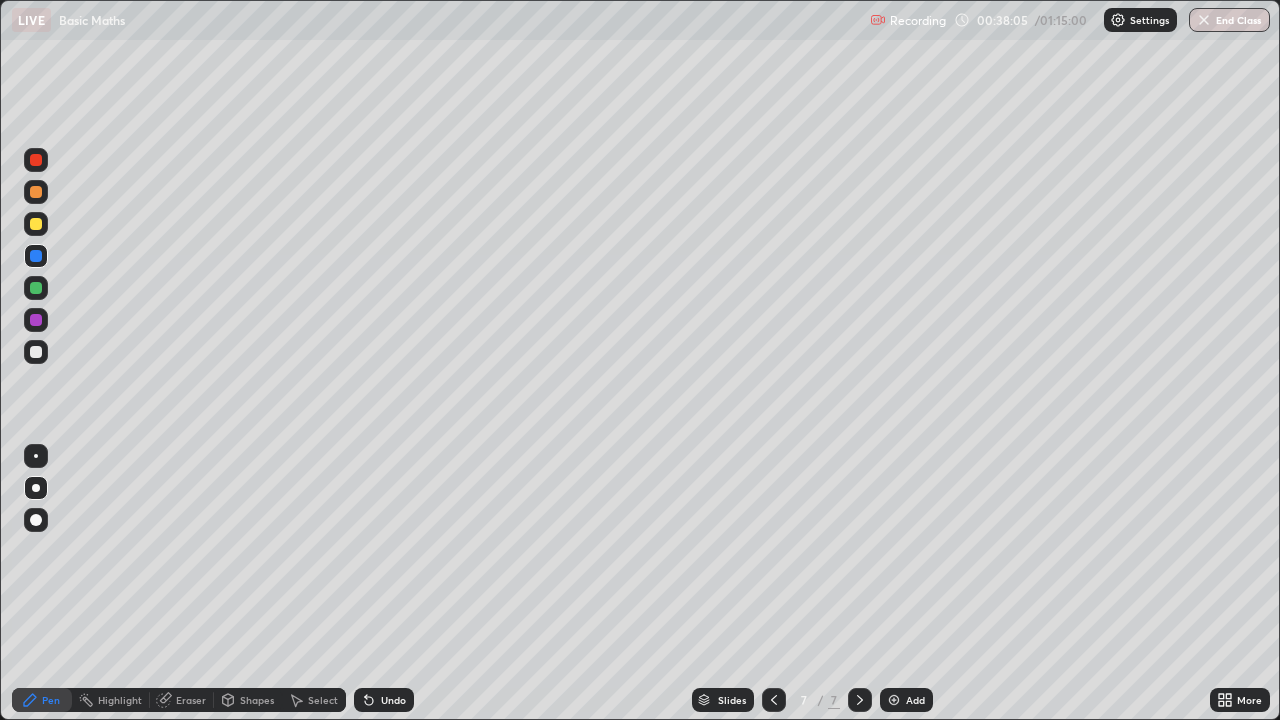 click 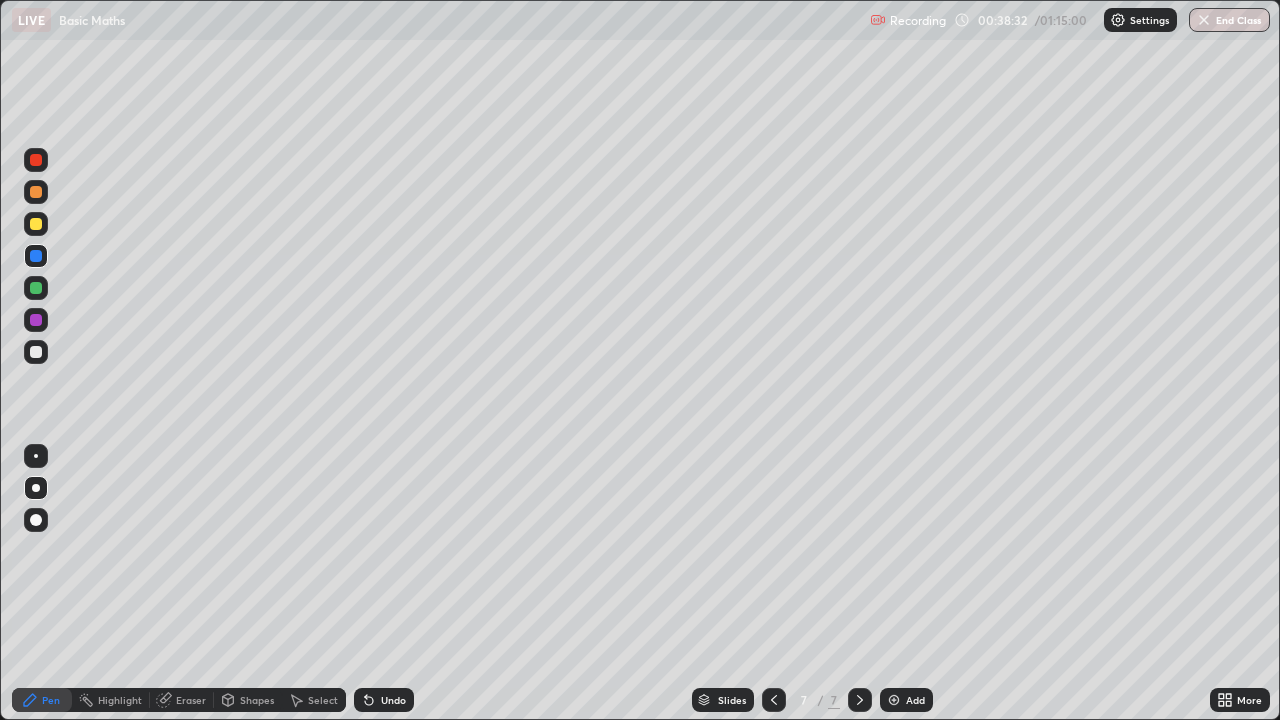click 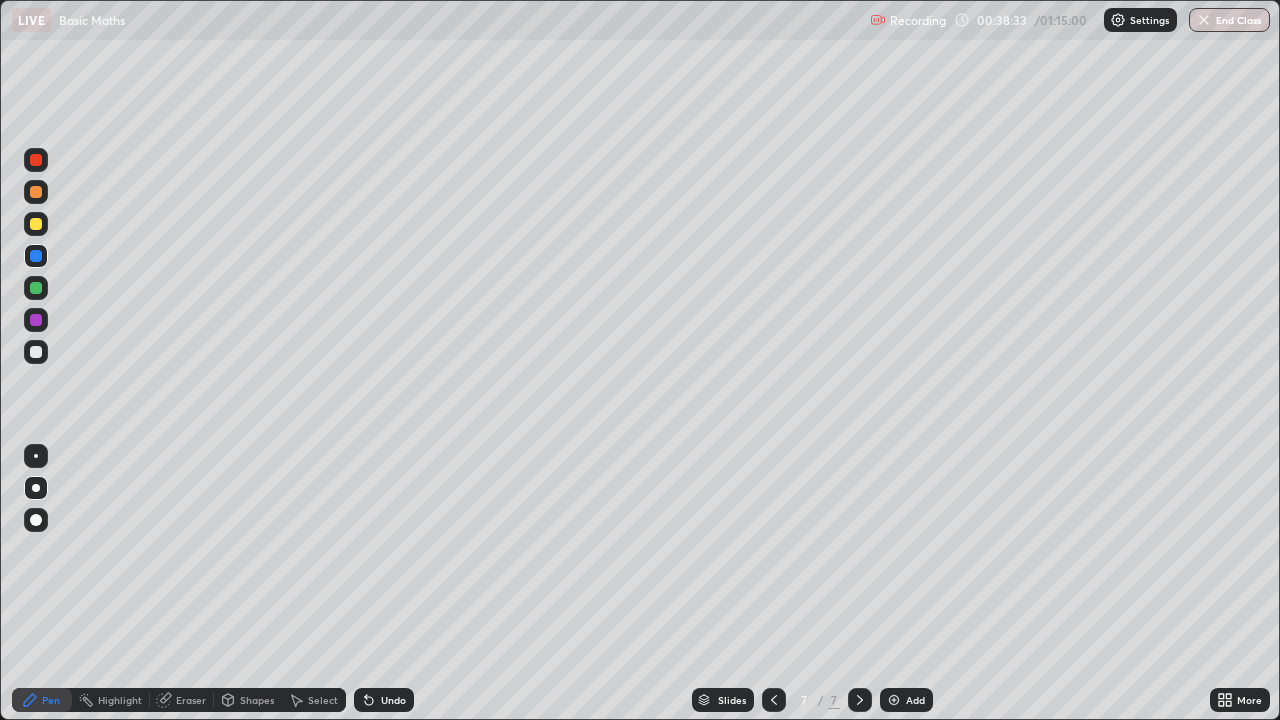 click at bounding box center [894, 700] 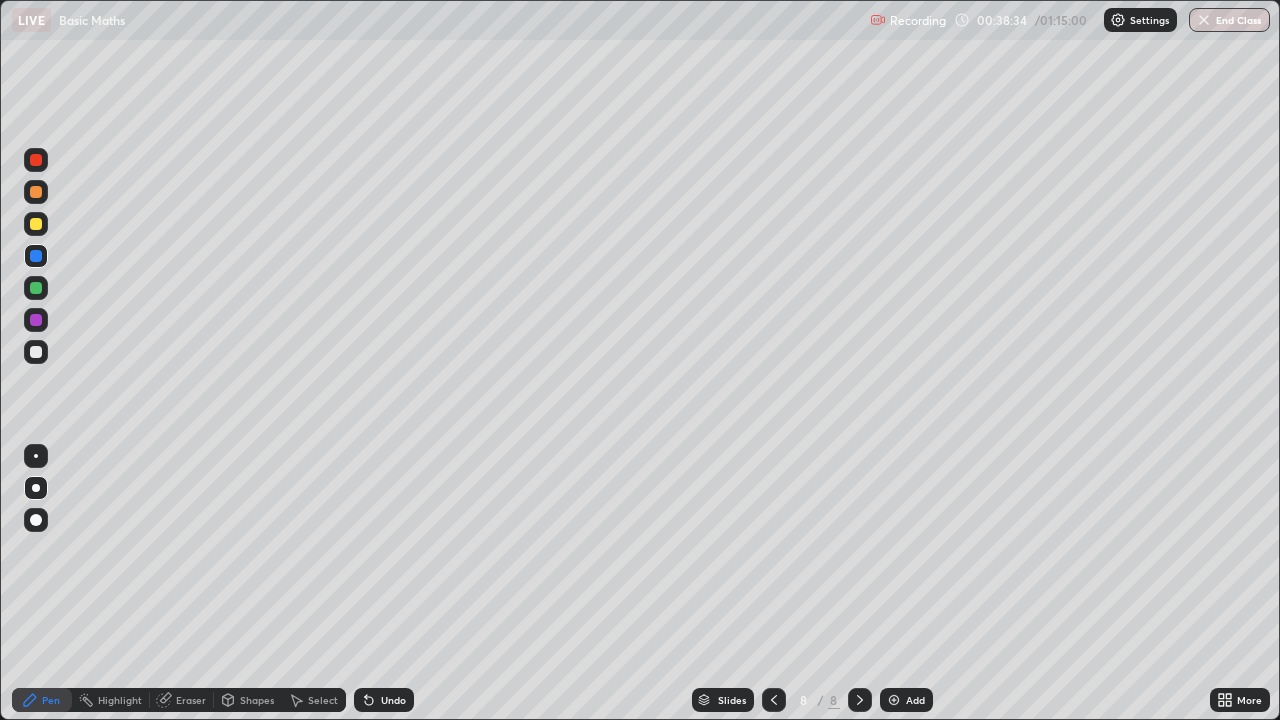 click at bounding box center [36, 224] 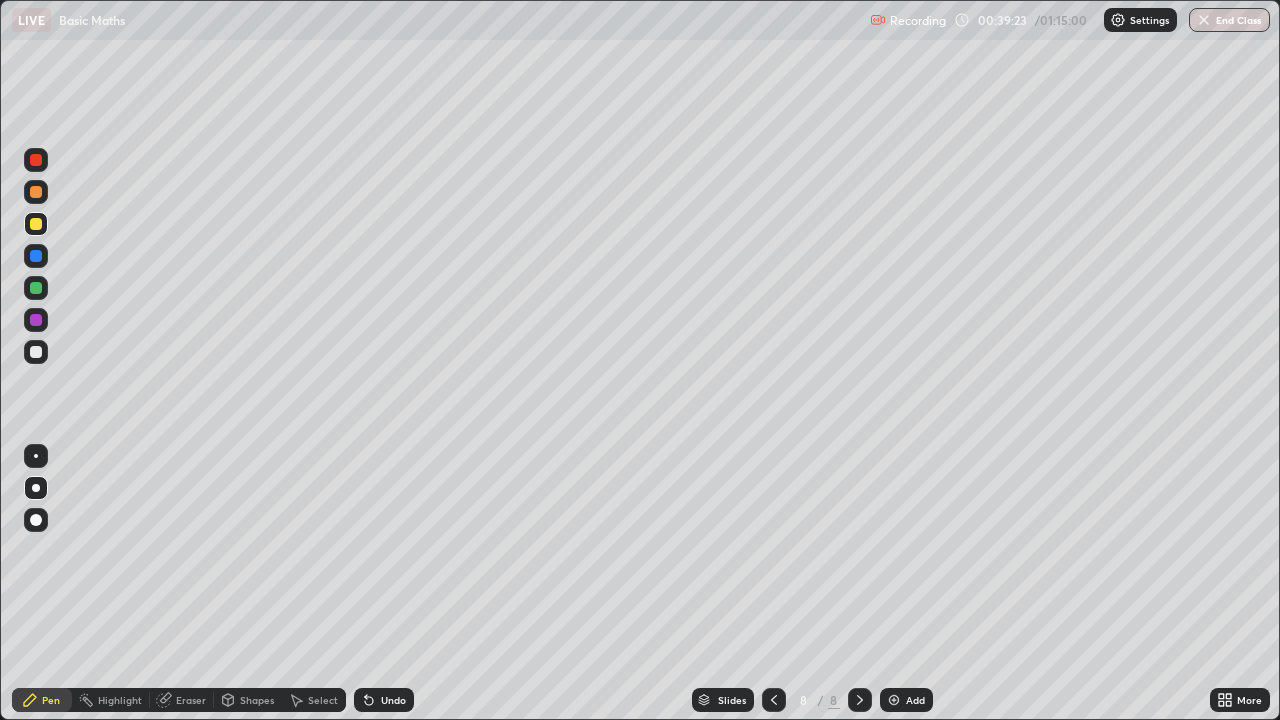 click 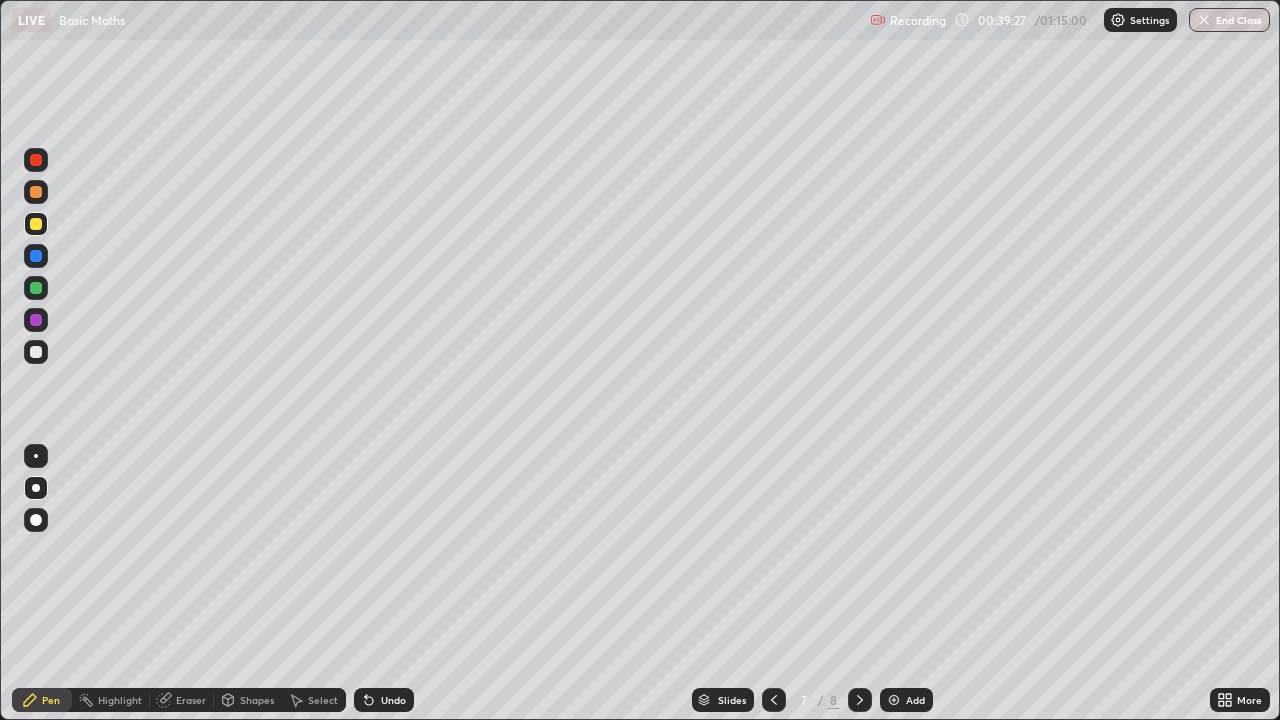 click 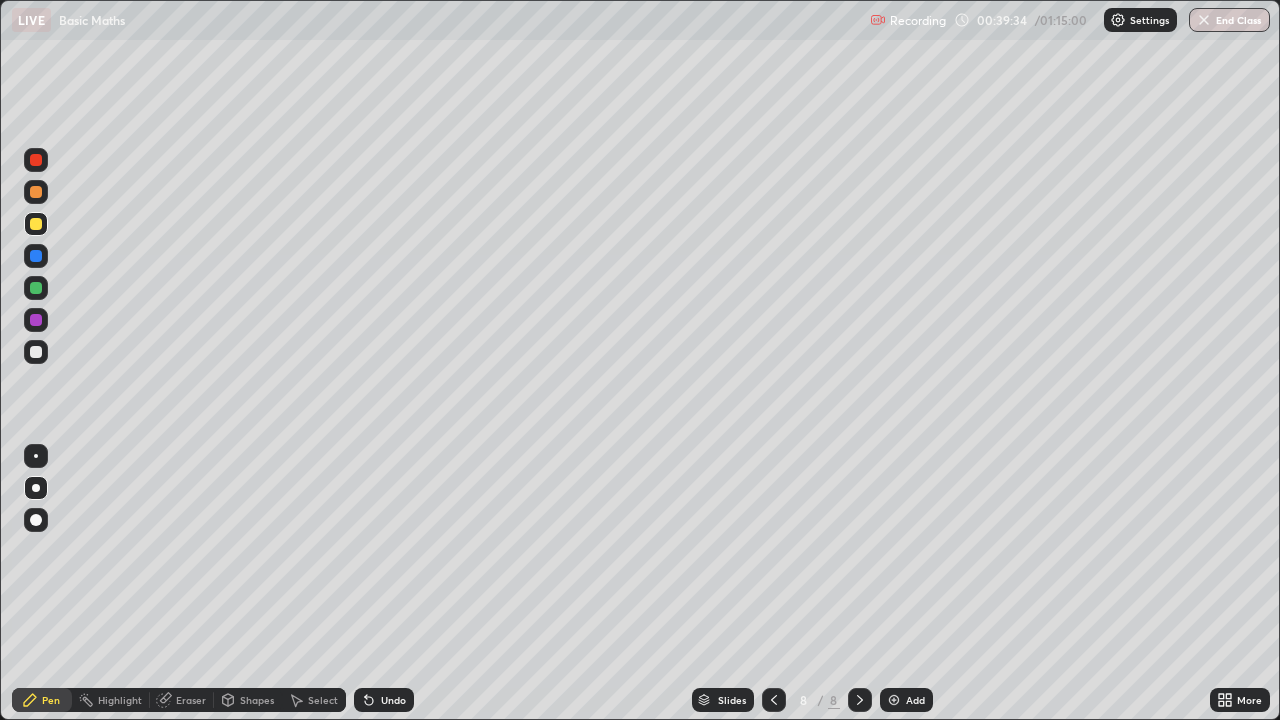 click 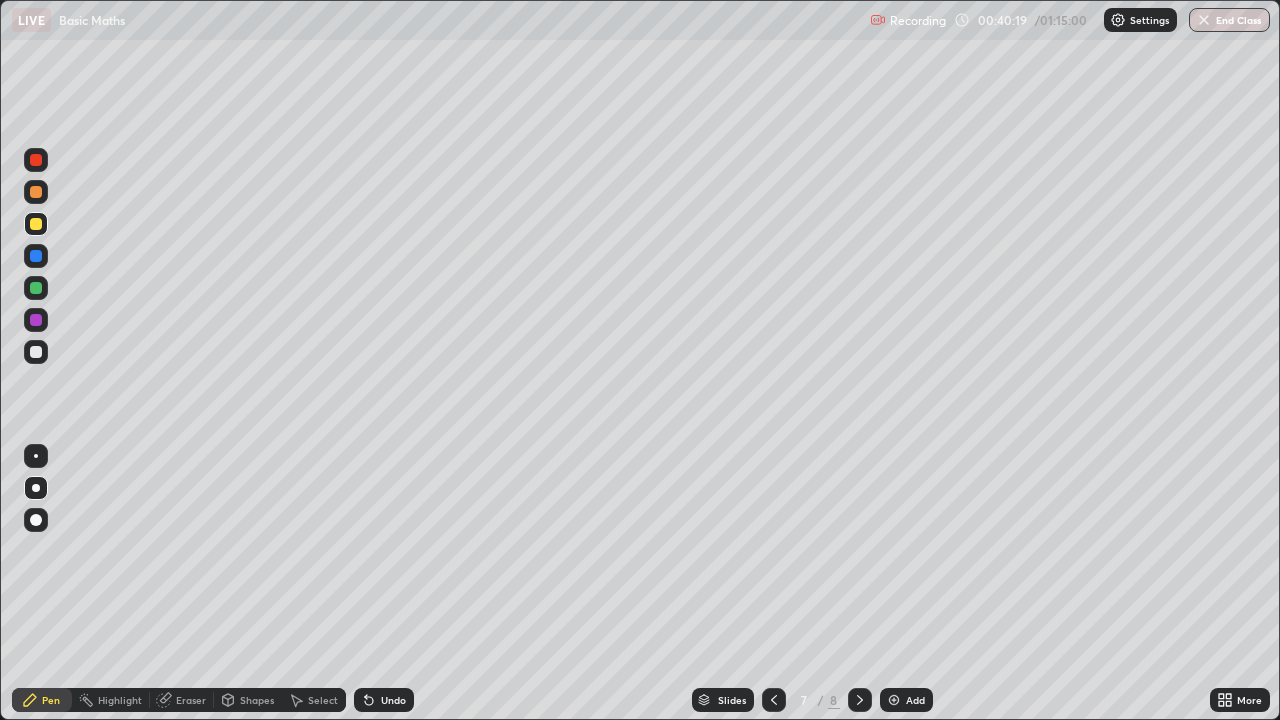 click 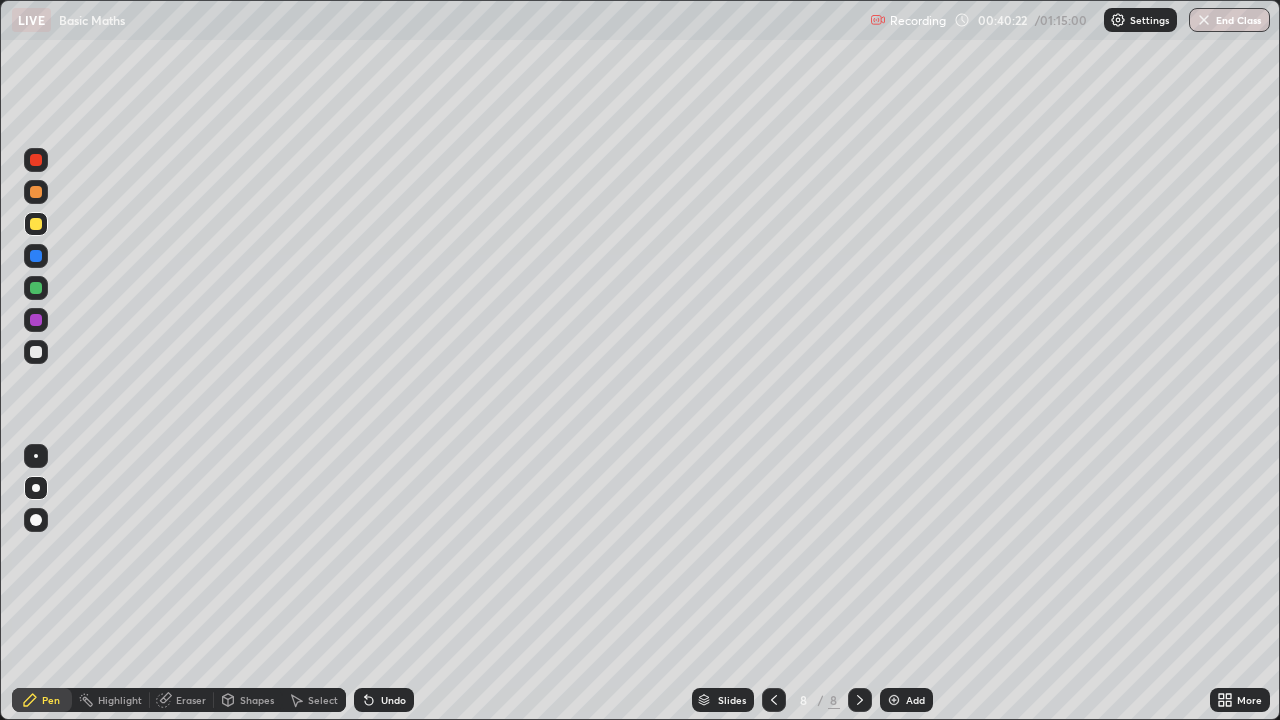click 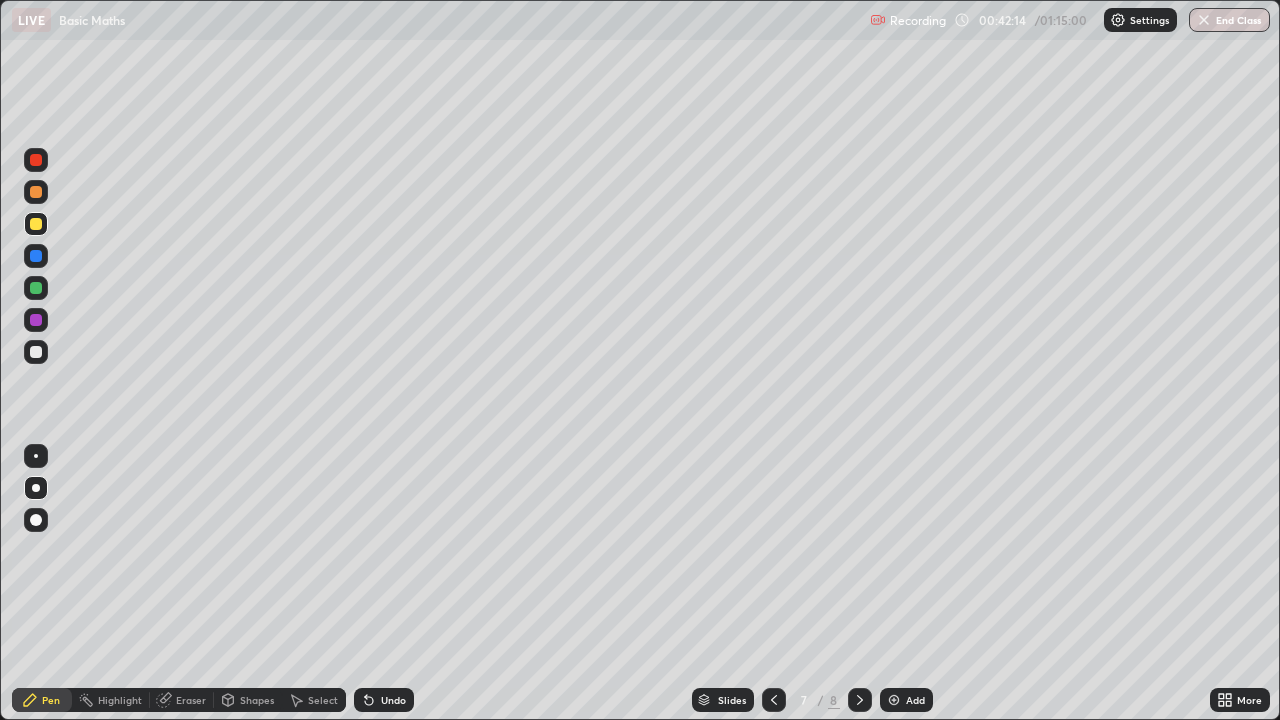 click 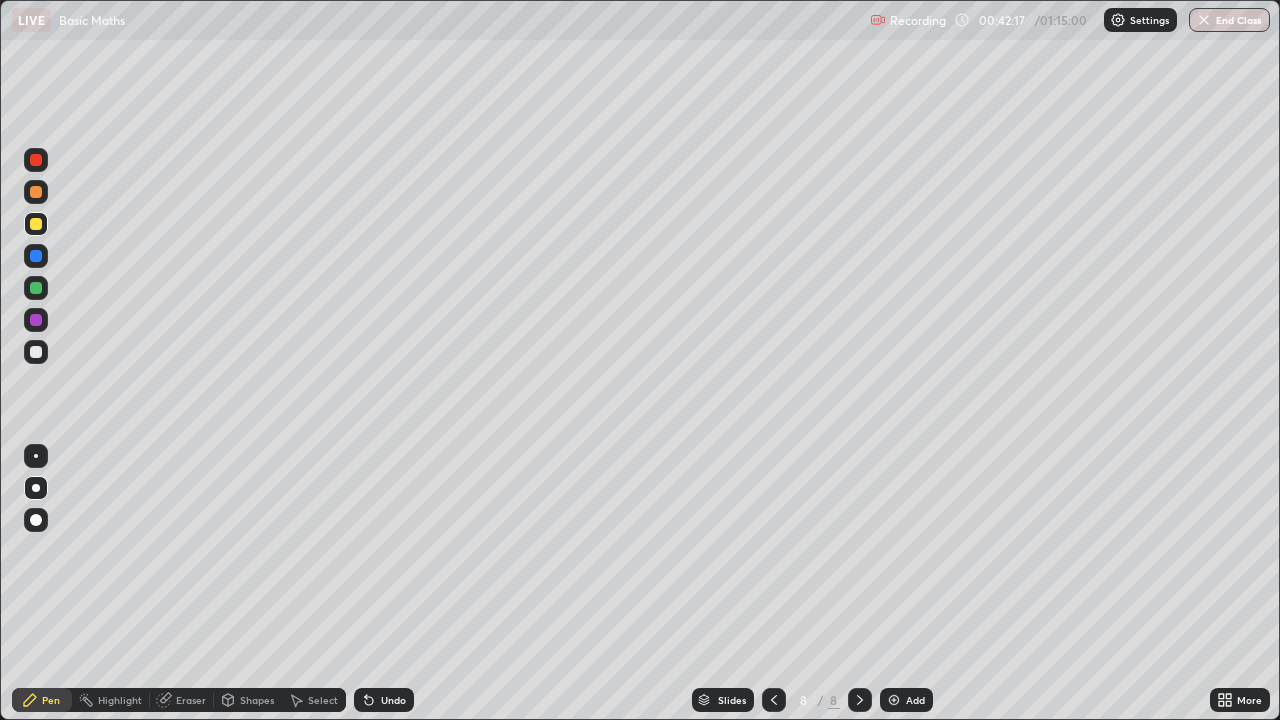 click at bounding box center (36, 352) 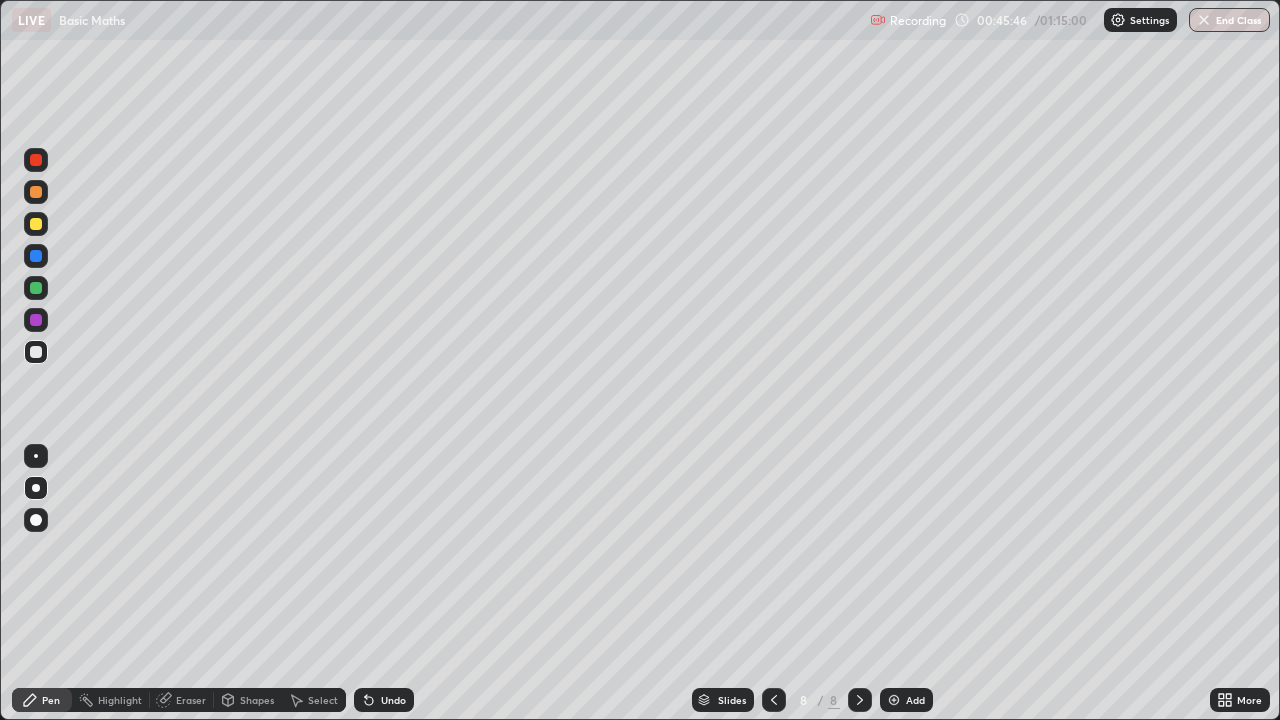 click on "Eraser" at bounding box center (191, 700) 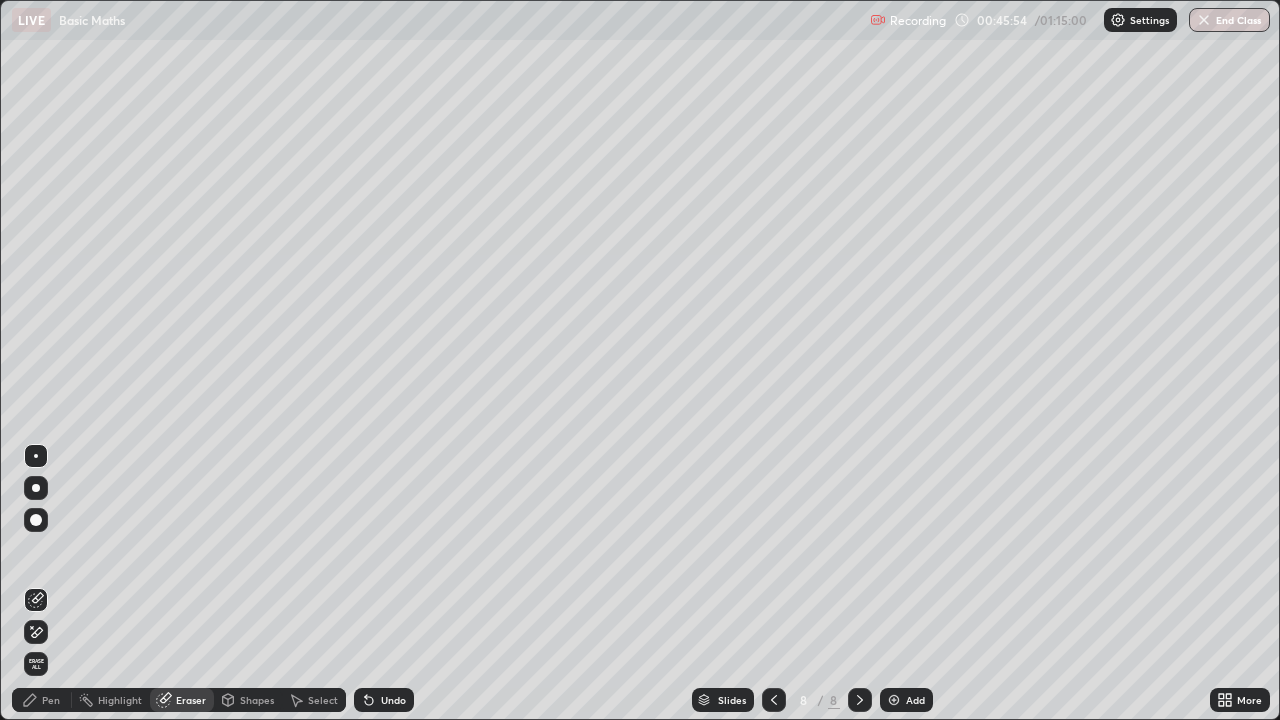 click on "Pen" at bounding box center [42, 700] 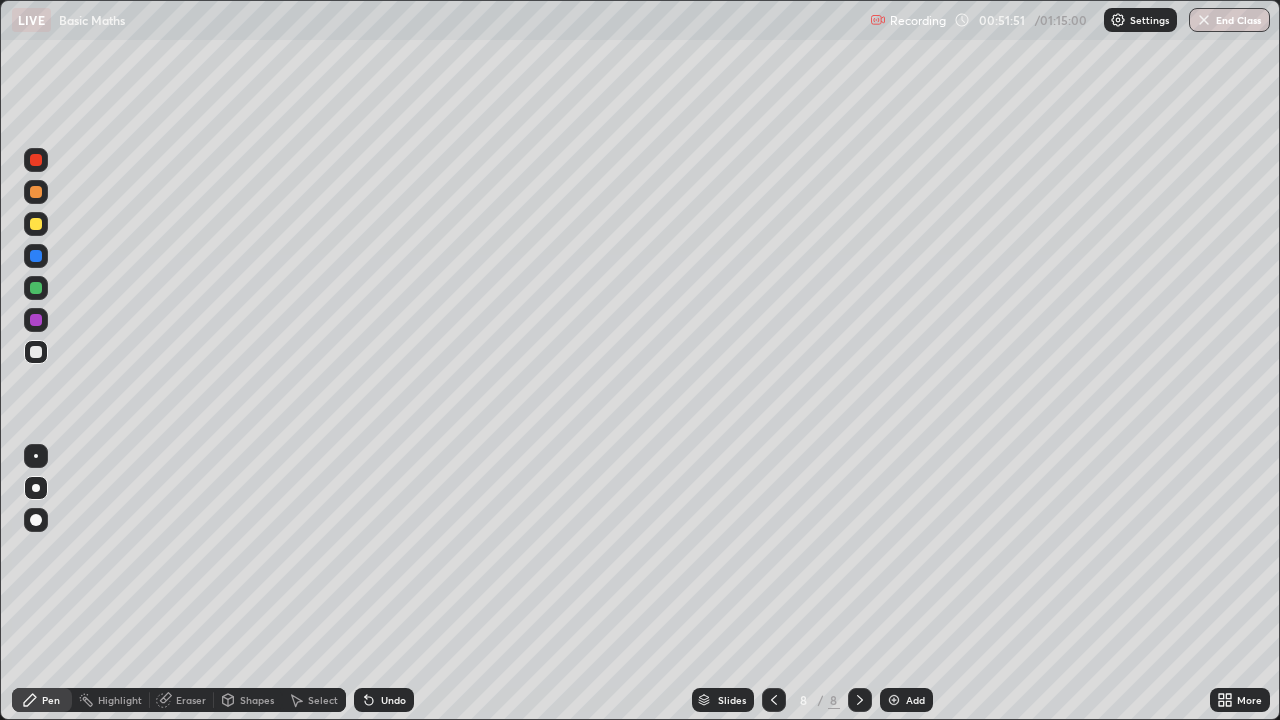 click at bounding box center (36, 256) 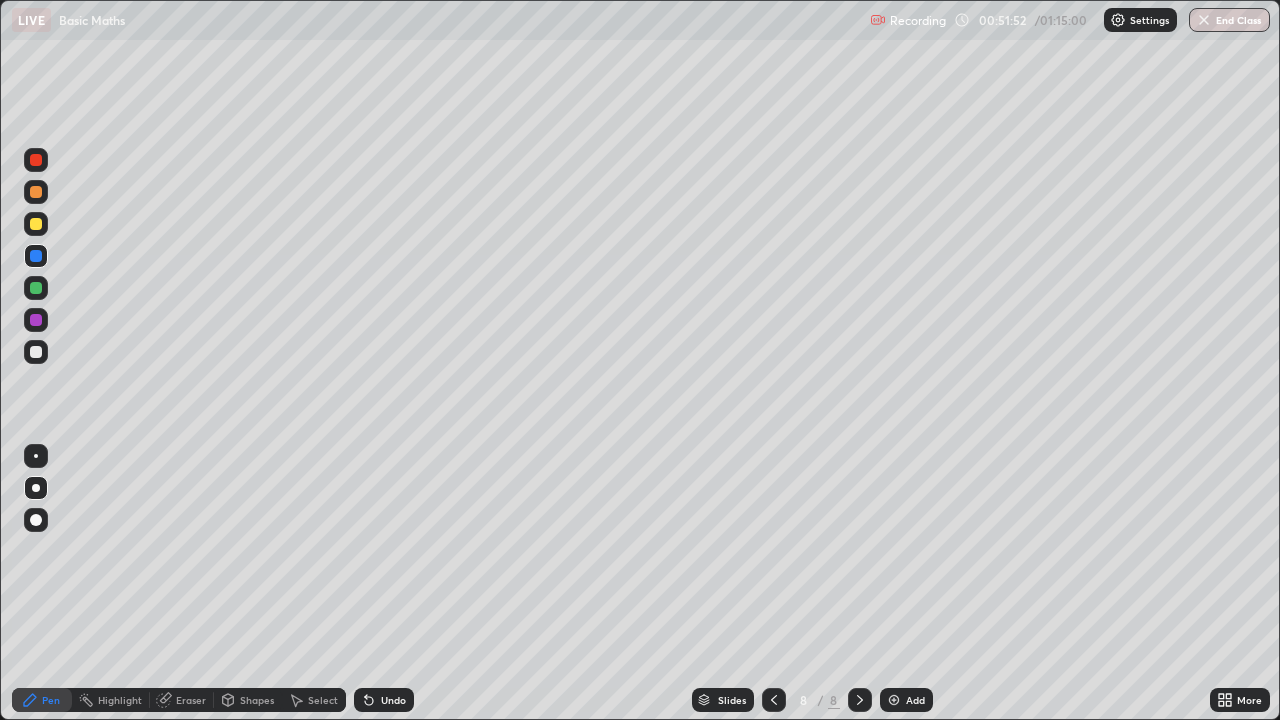 click at bounding box center (36, 352) 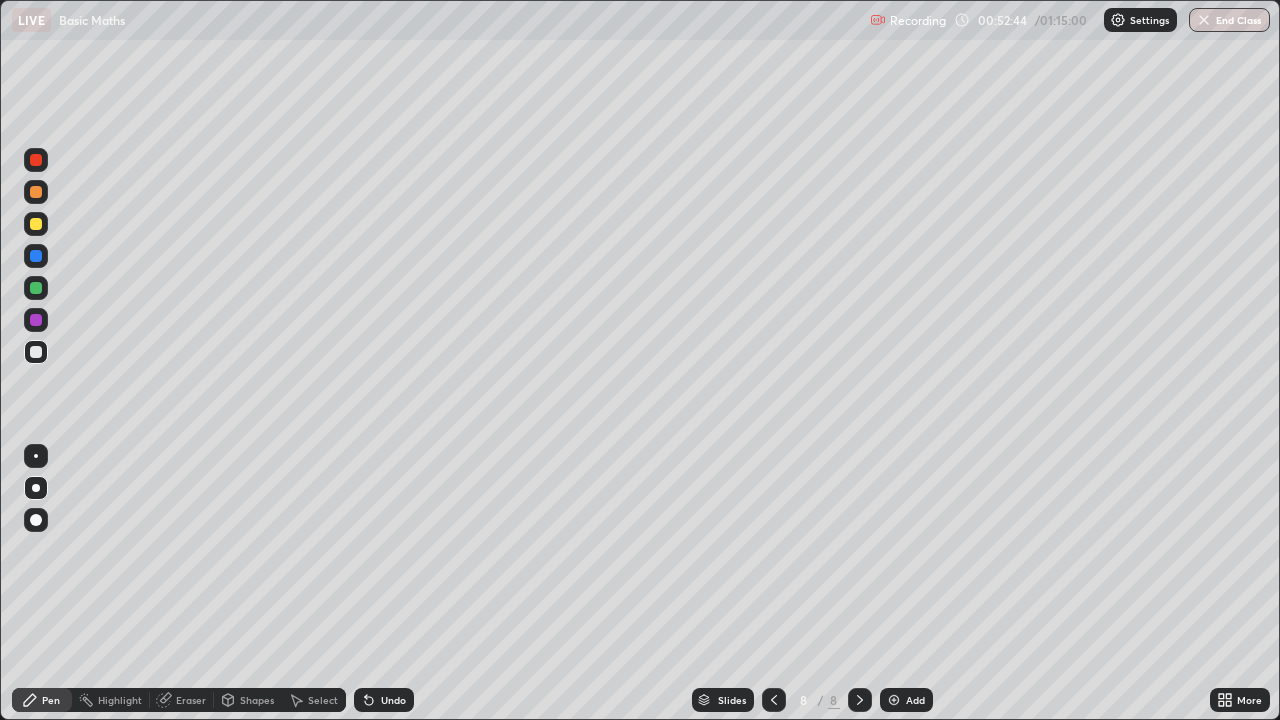 click at bounding box center (36, 320) 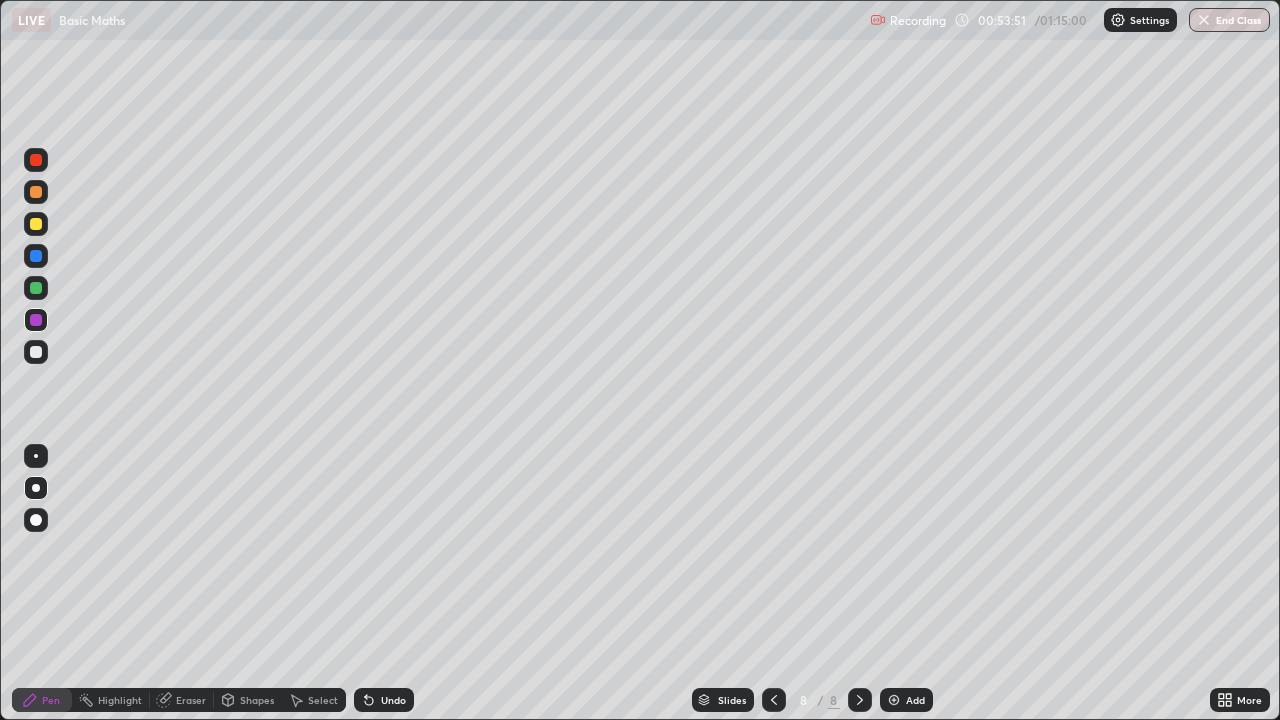 click 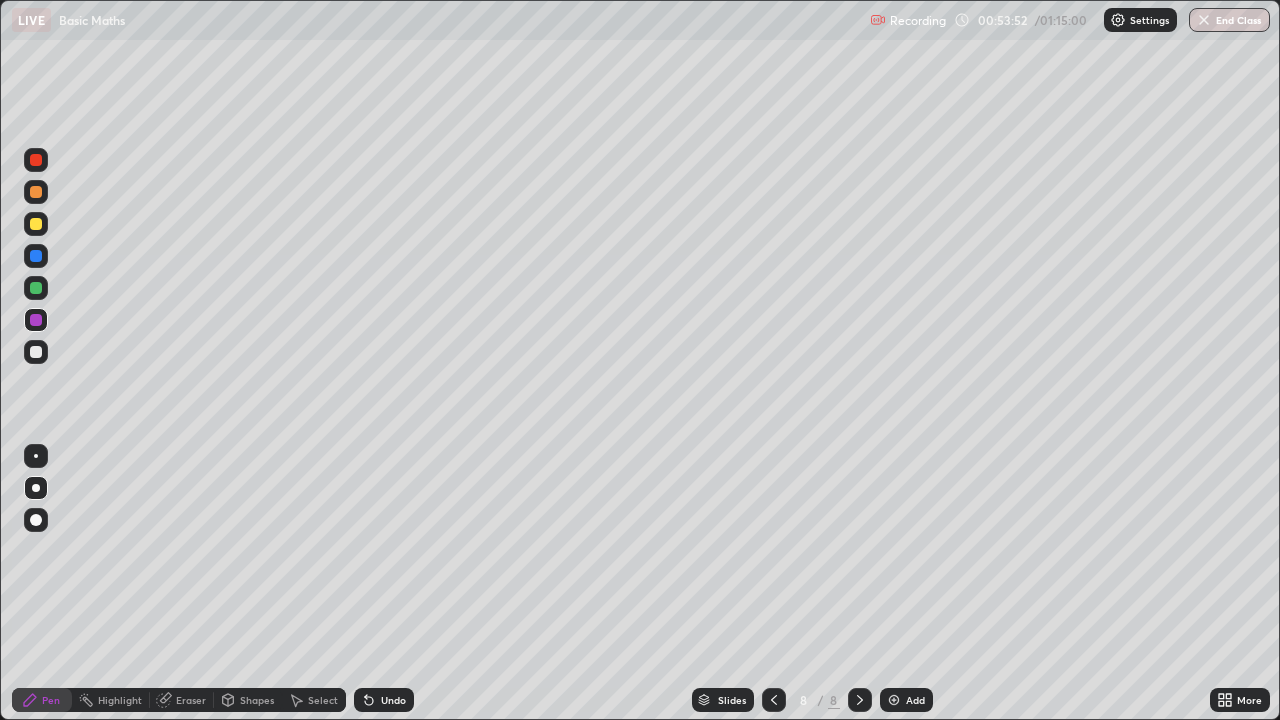 click on "Add" at bounding box center [906, 700] 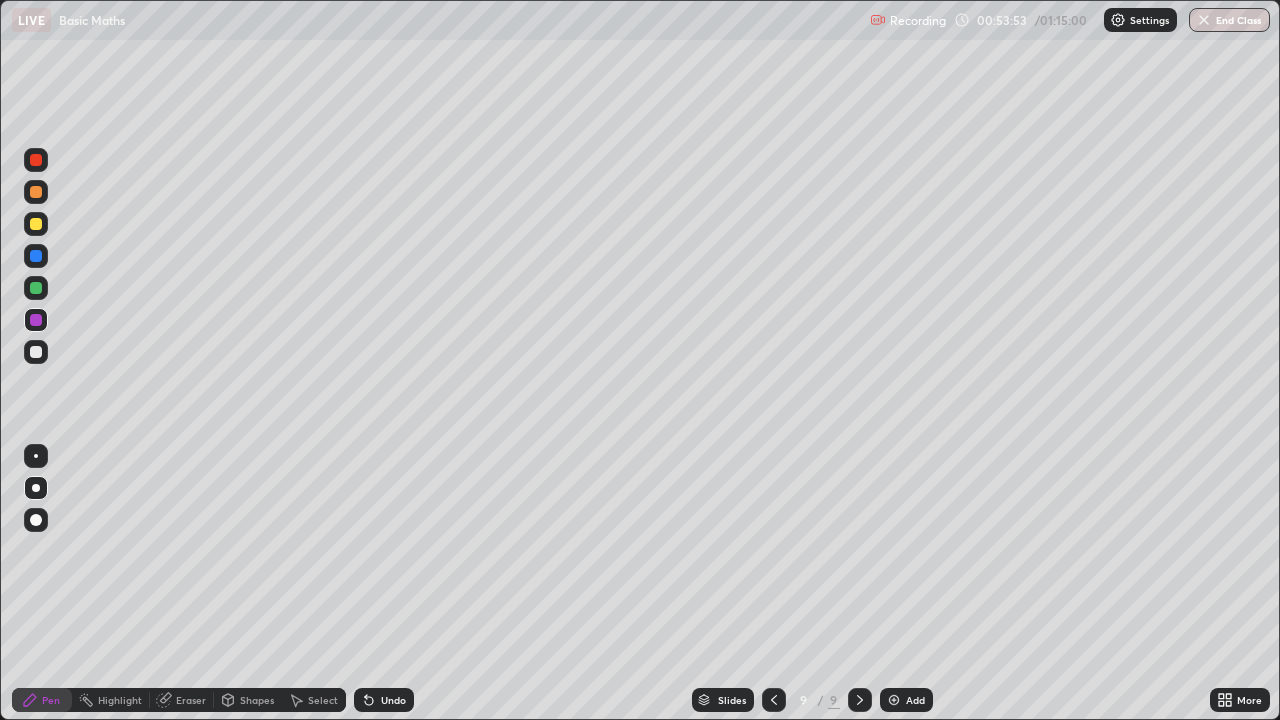 click at bounding box center [36, 256] 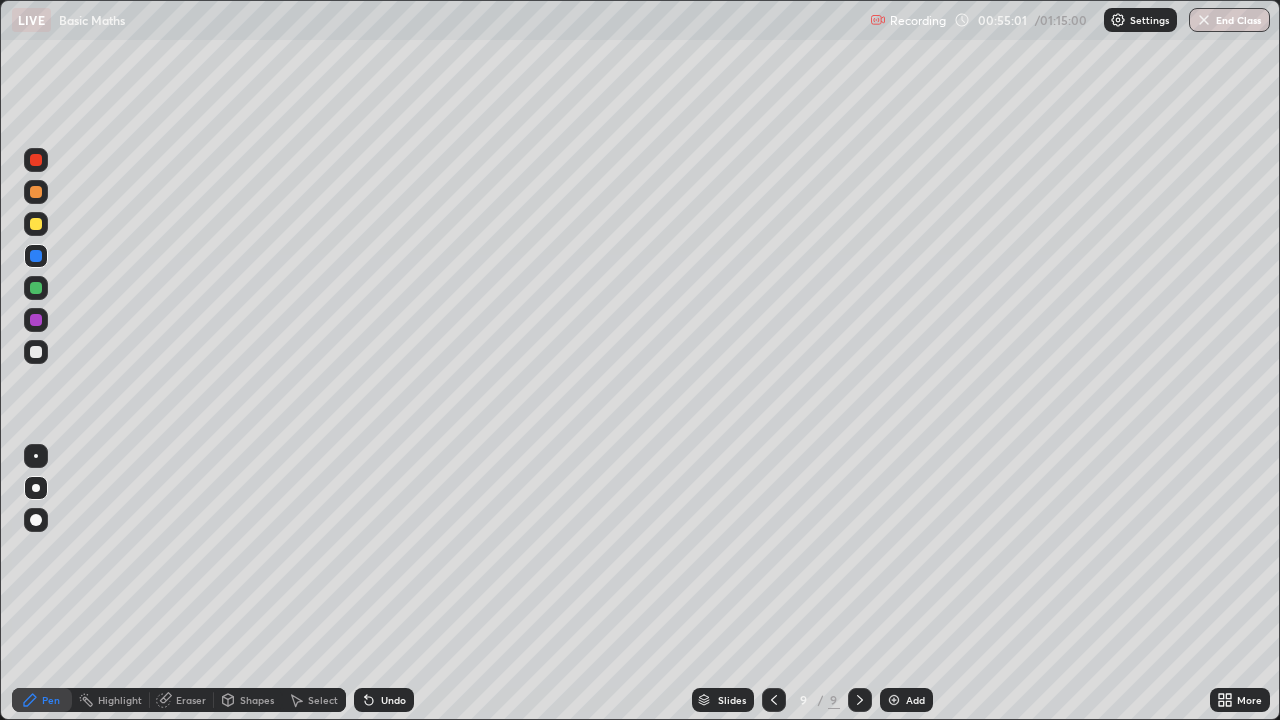 click 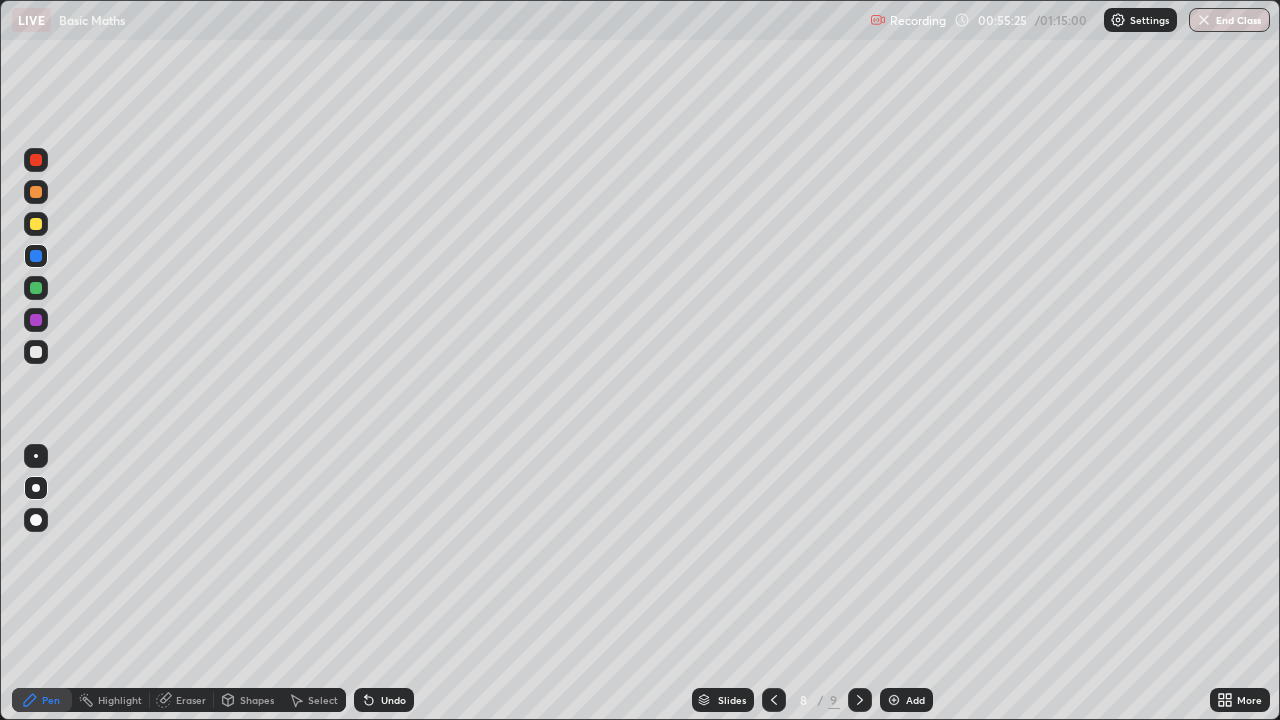 click at bounding box center (36, 352) 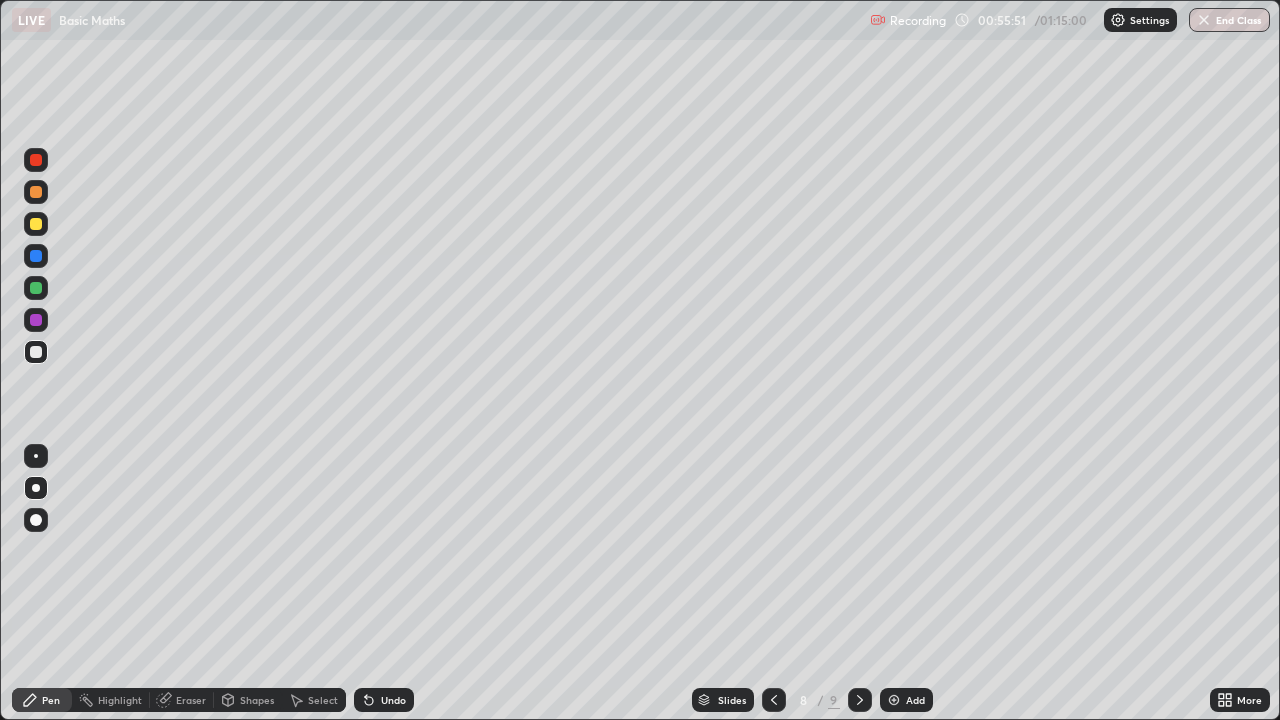 click 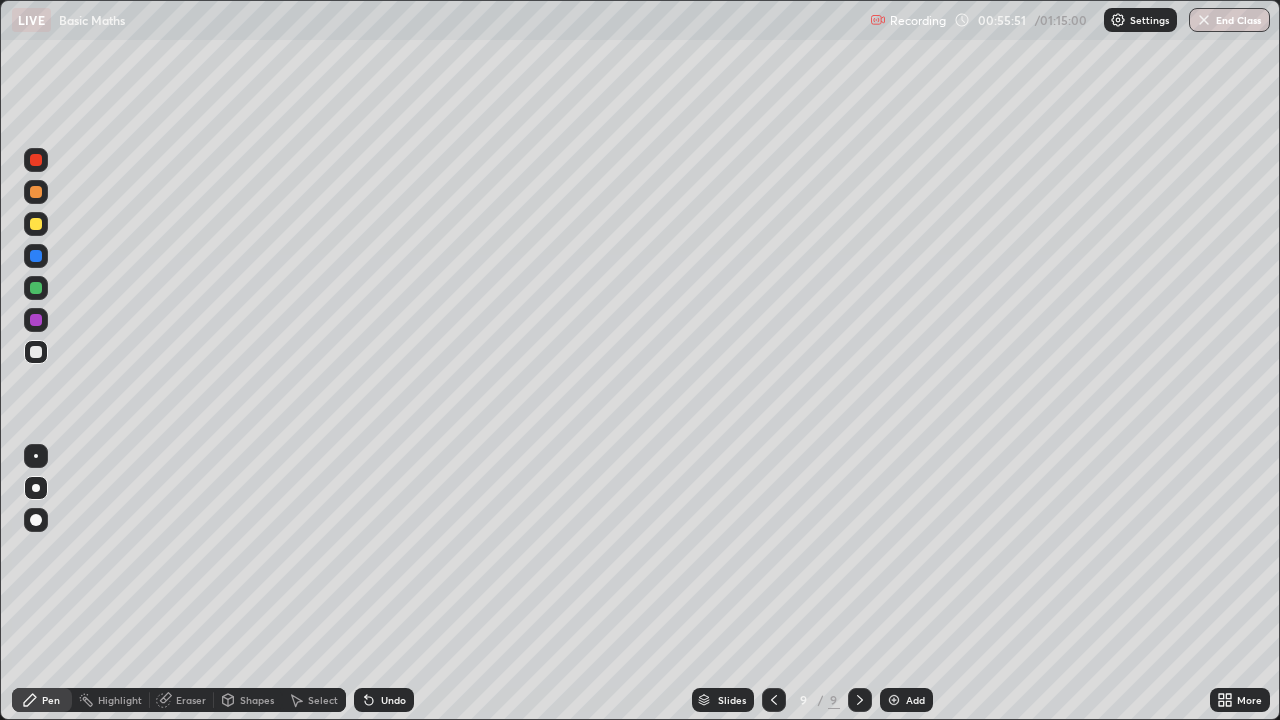click at bounding box center (894, 700) 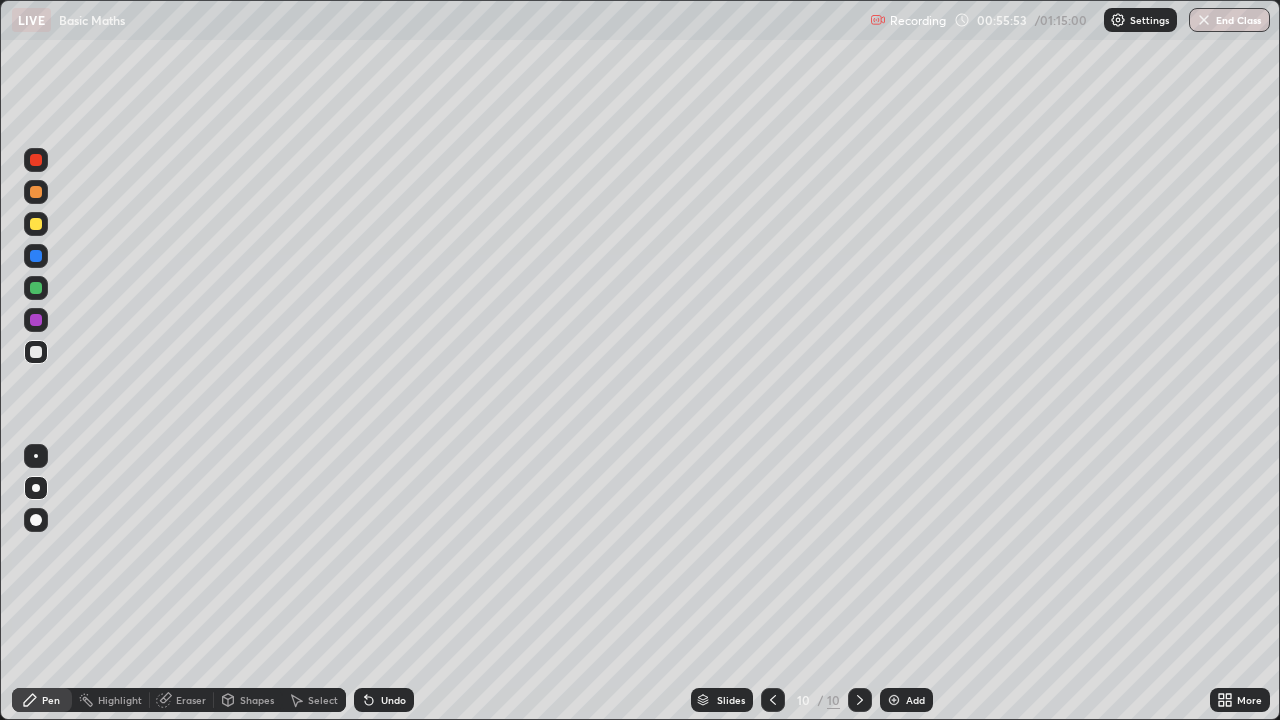 click 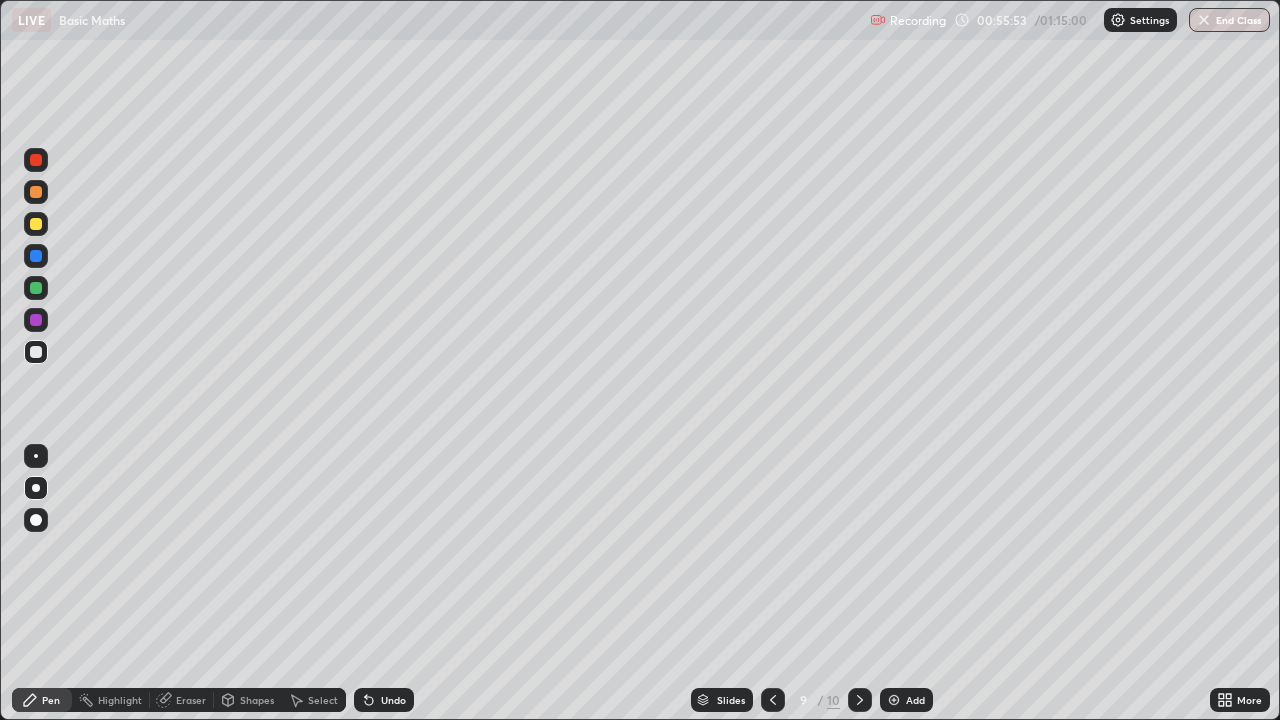 click 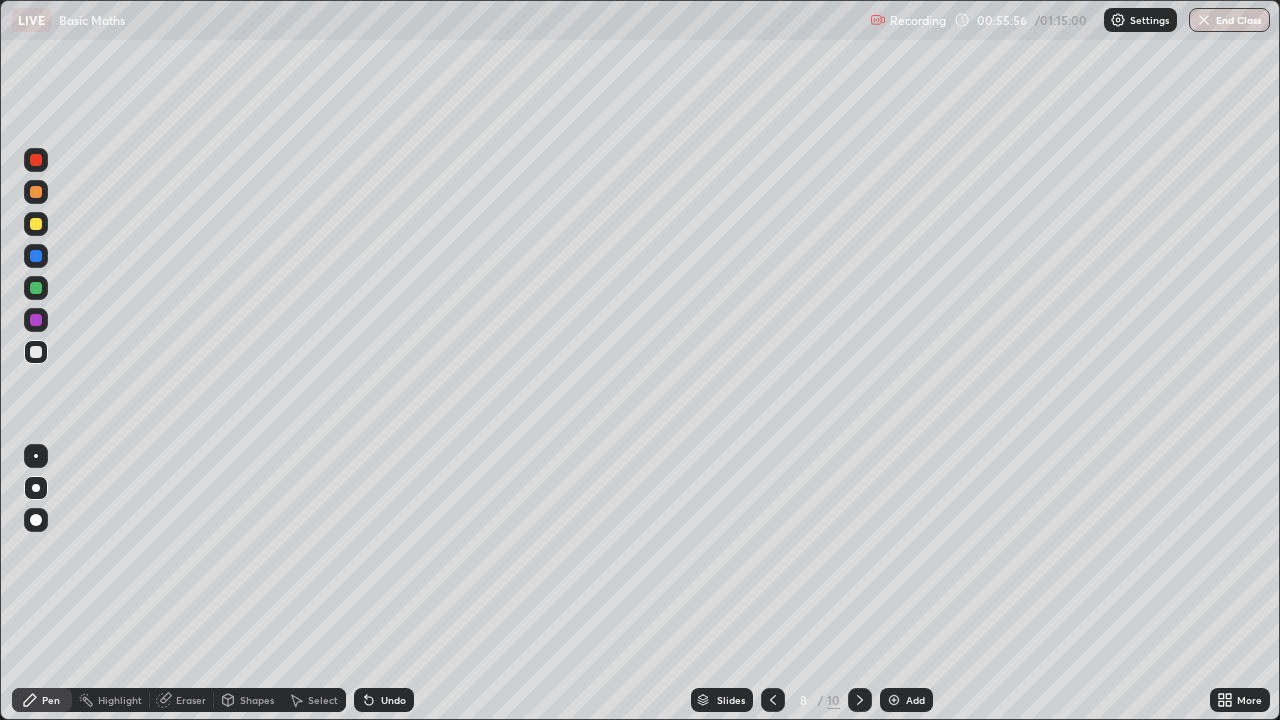 click 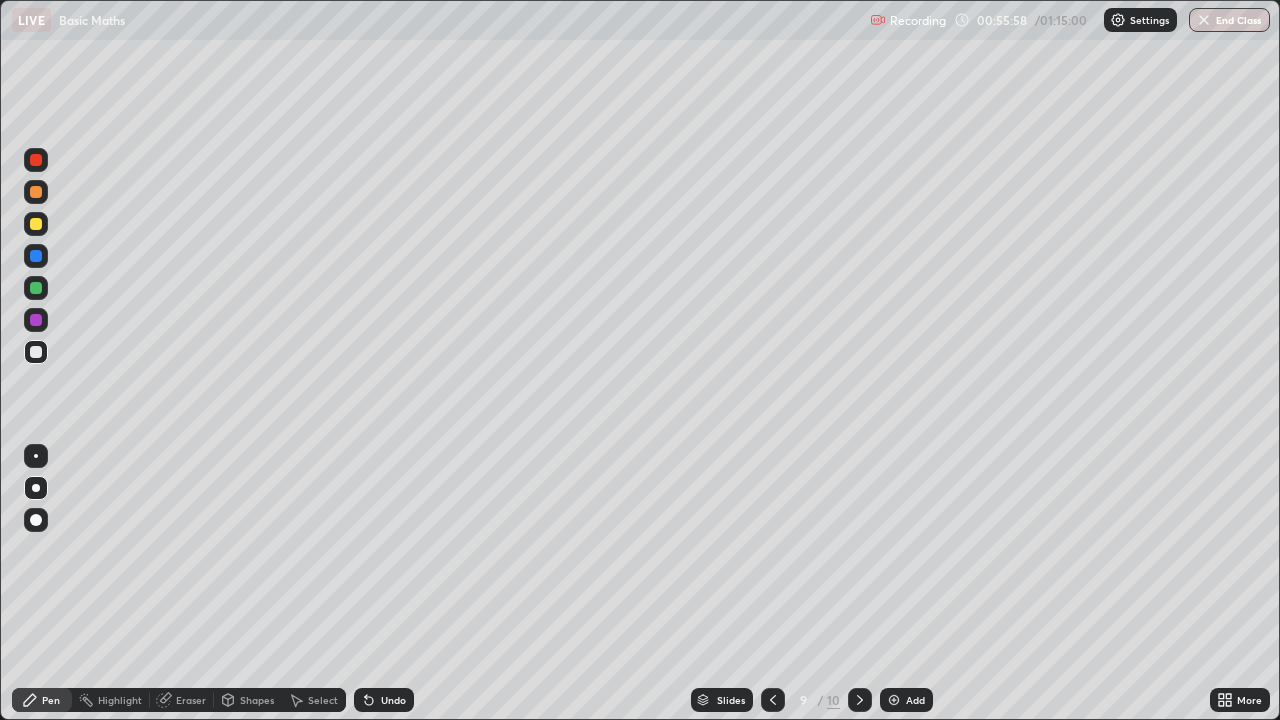 click at bounding box center [36, 352] 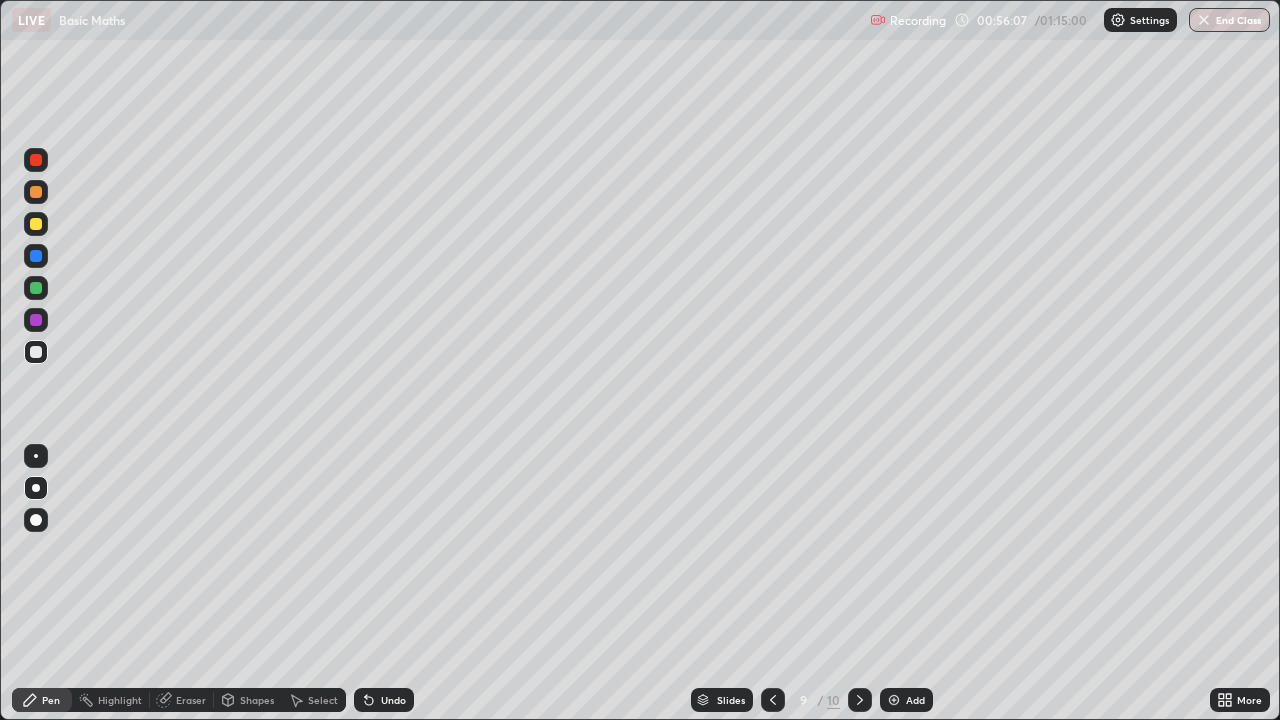 click 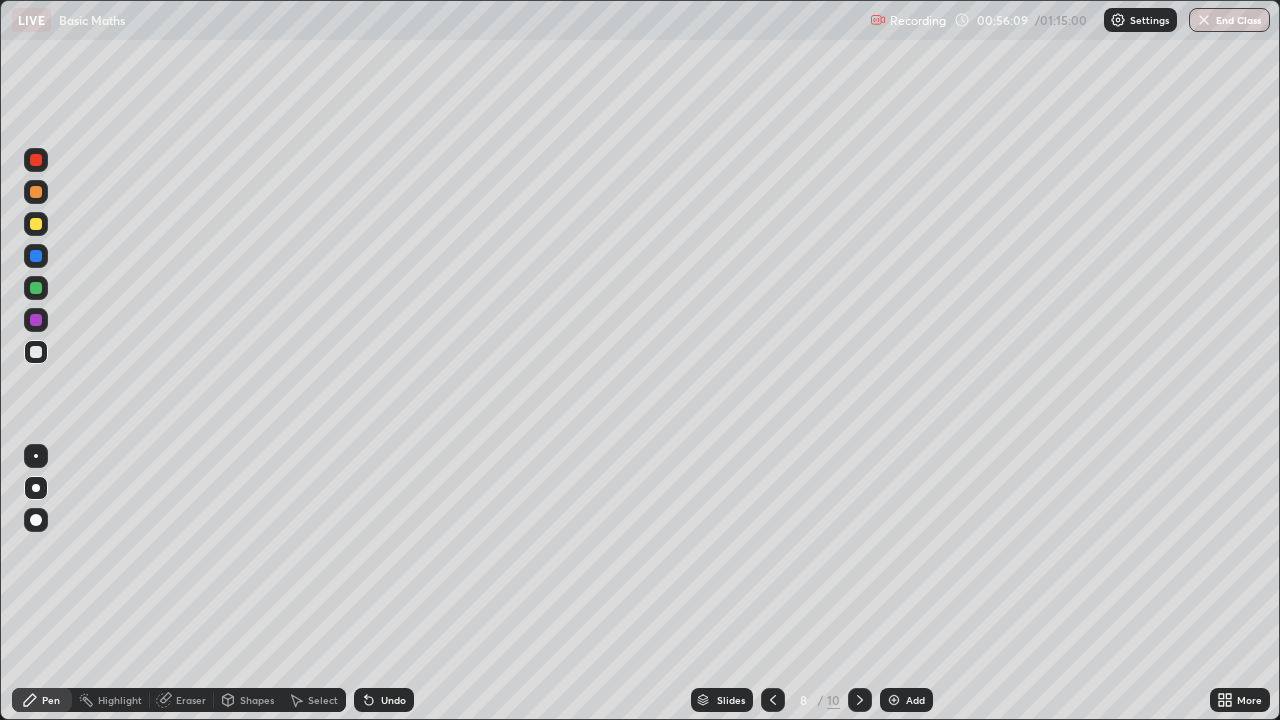 click at bounding box center [860, 700] 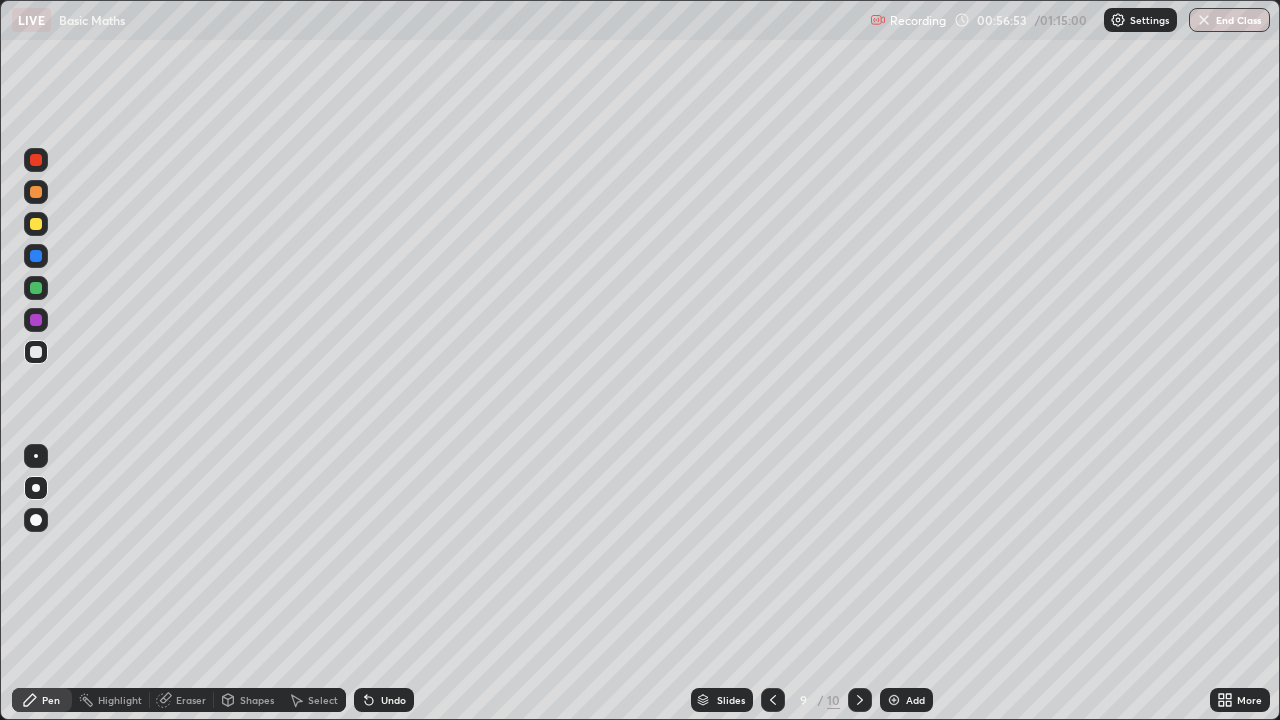 click at bounding box center (36, 256) 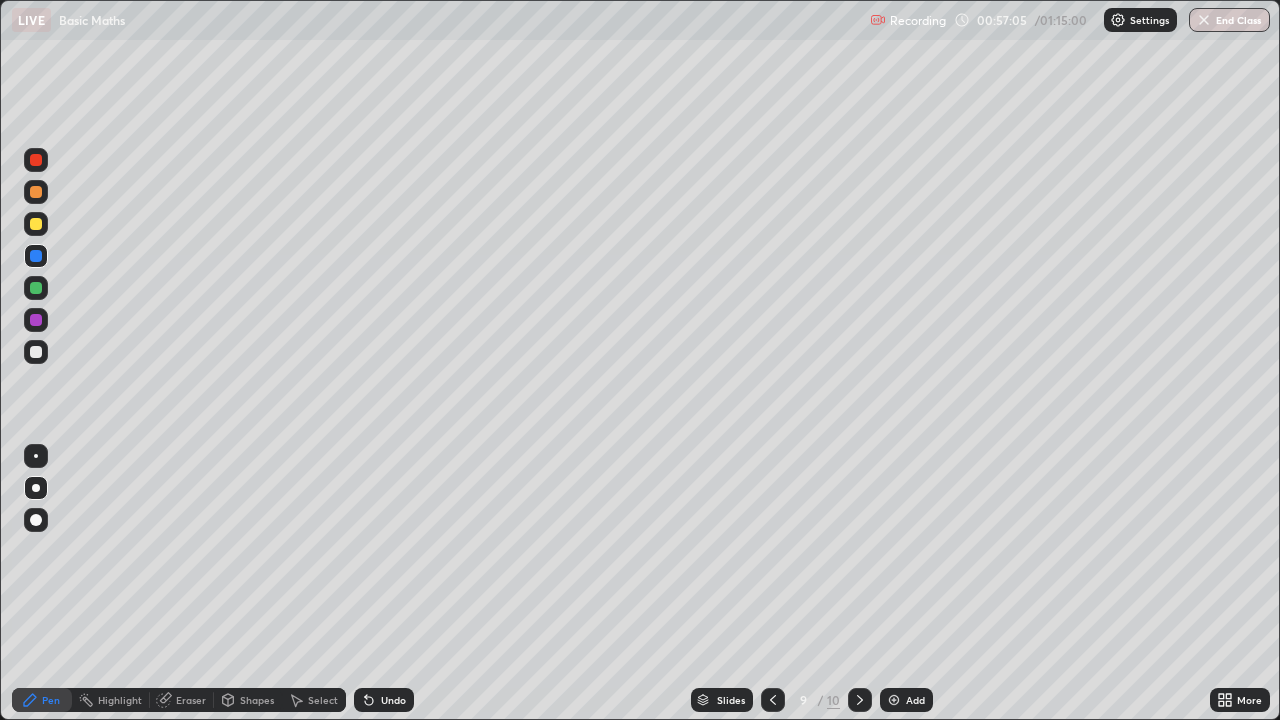 click at bounding box center [36, 288] 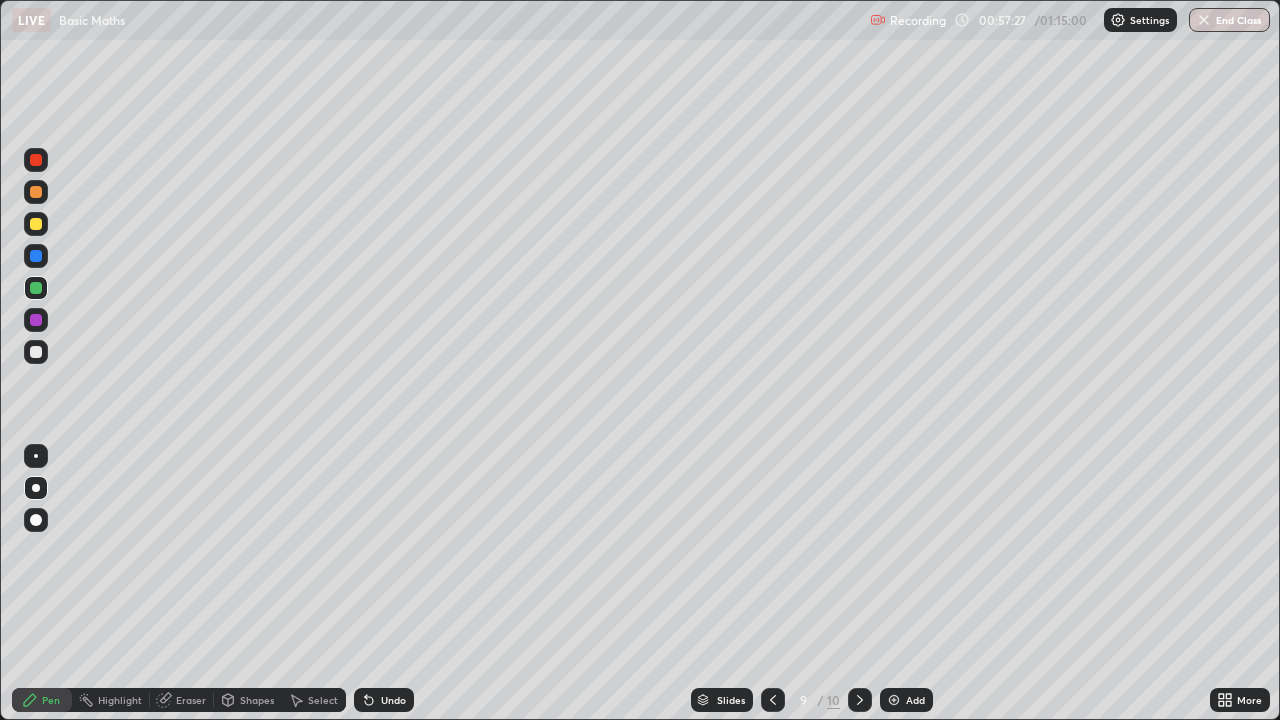 click on "Undo" at bounding box center (384, 700) 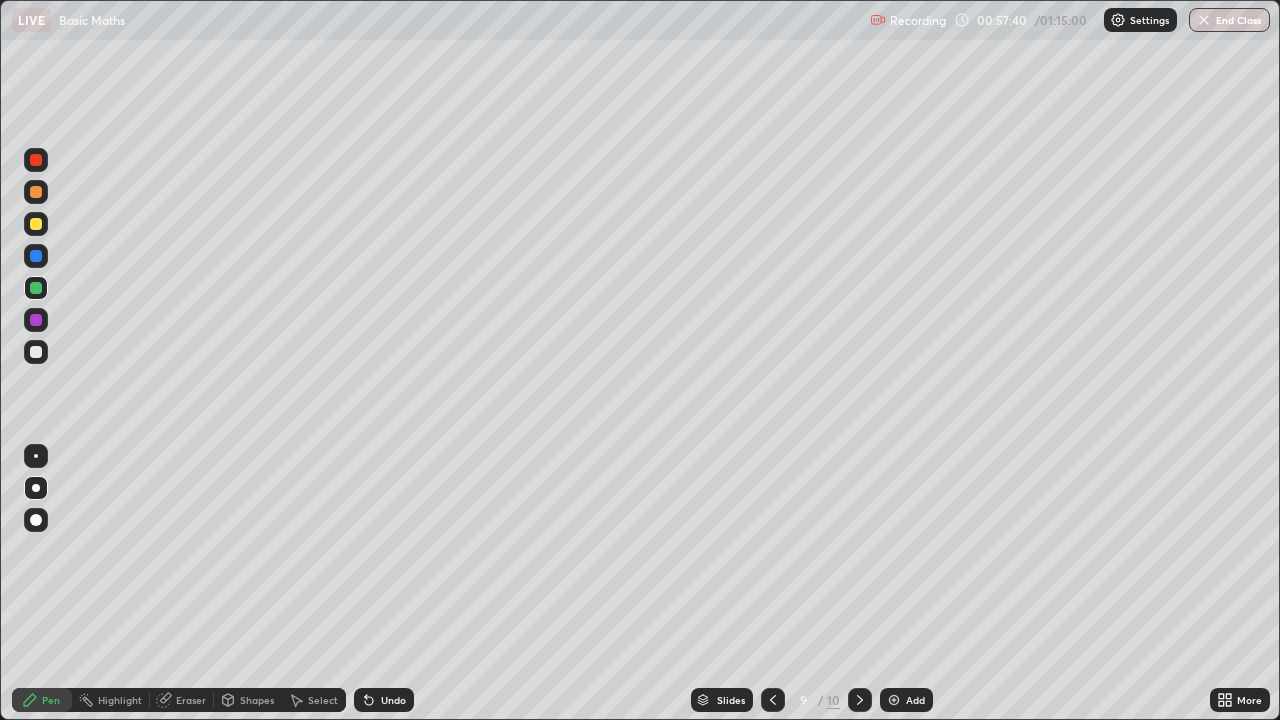 click at bounding box center (36, 320) 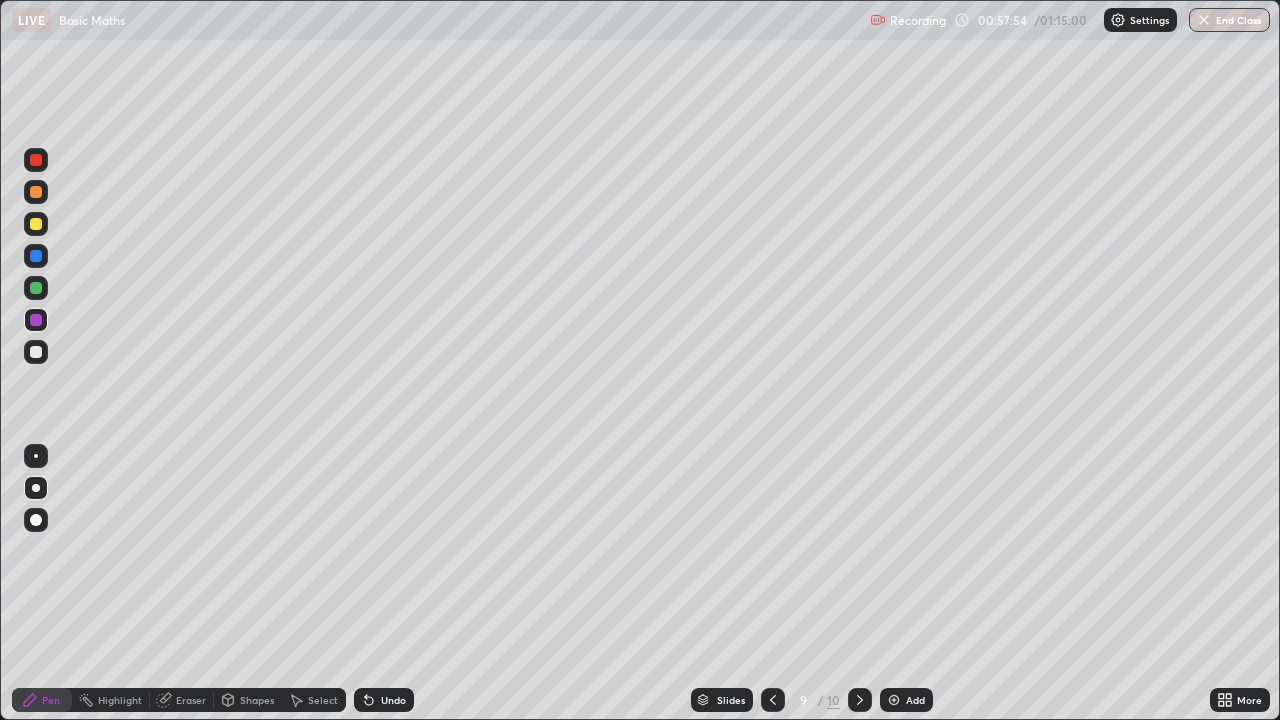 click at bounding box center (36, 288) 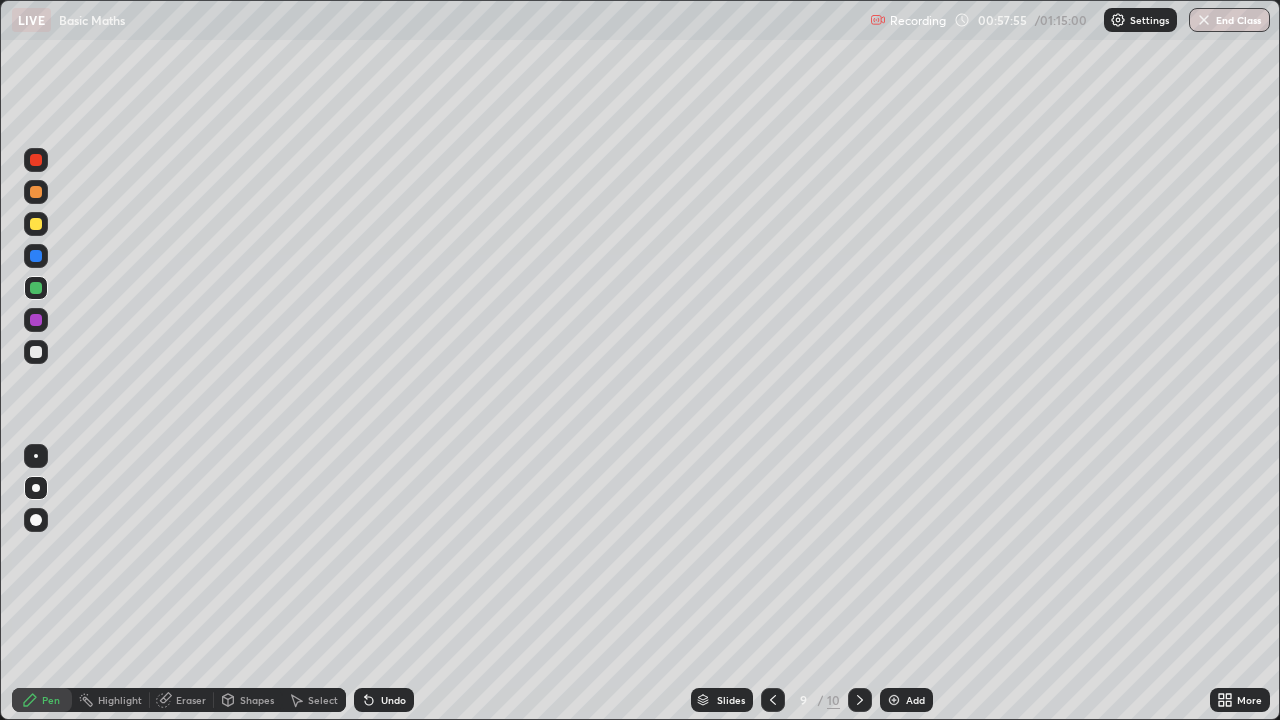 click at bounding box center [36, 256] 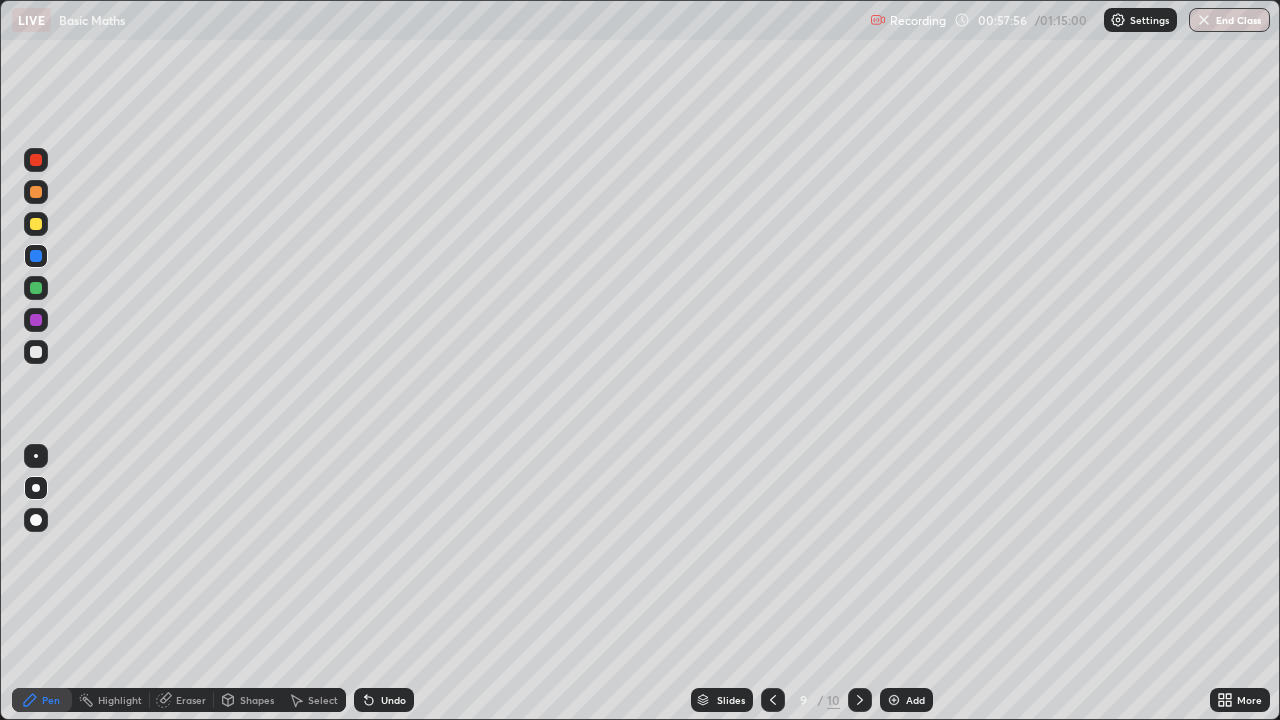 click at bounding box center [36, 224] 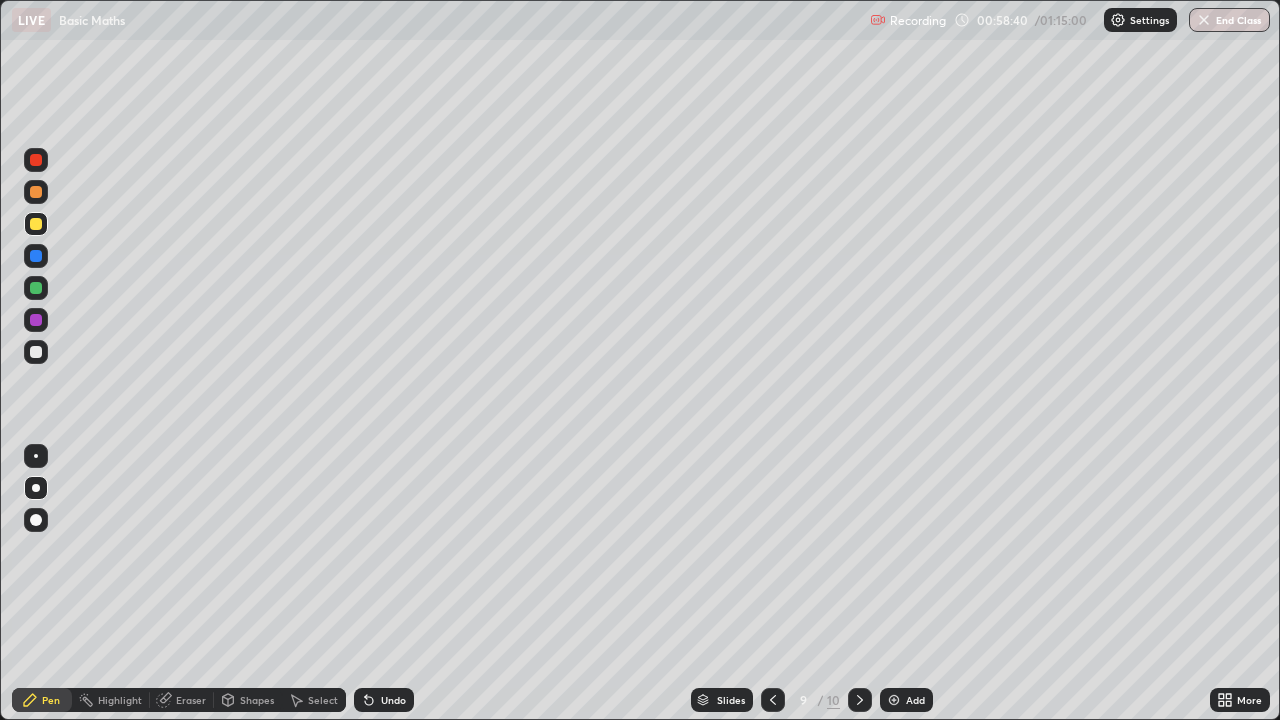 click 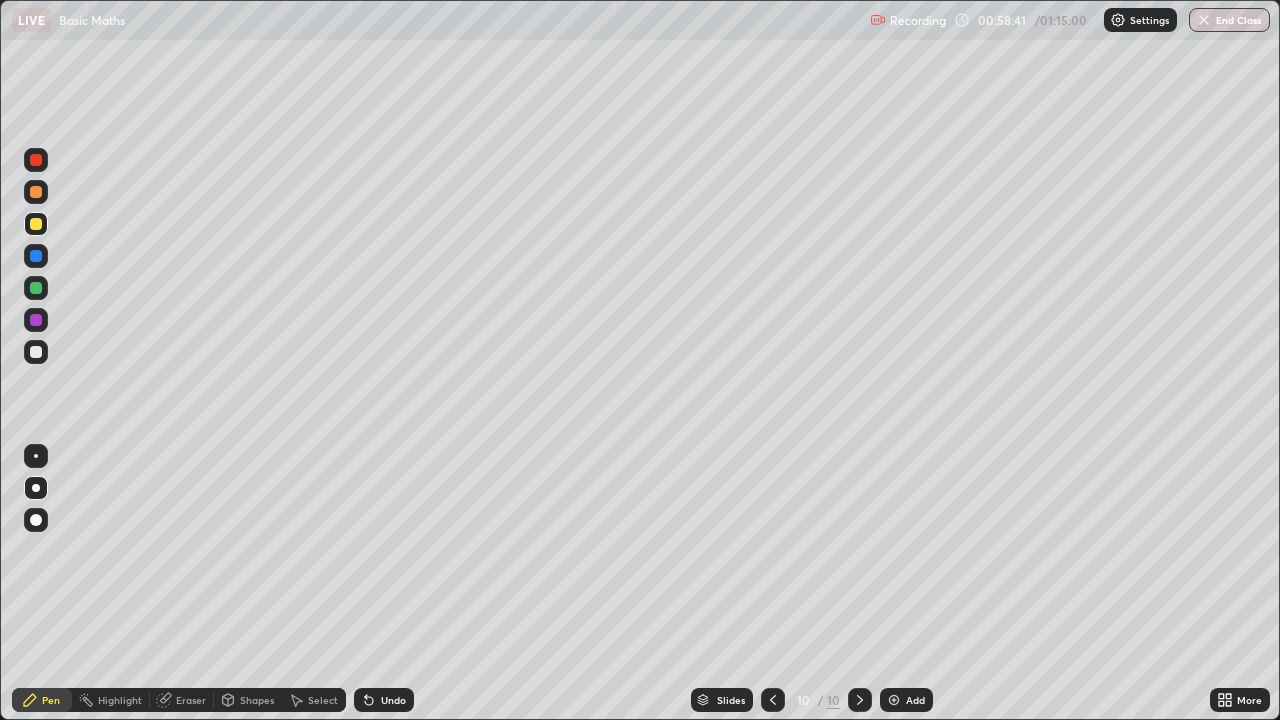 click at bounding box center (36, 224) 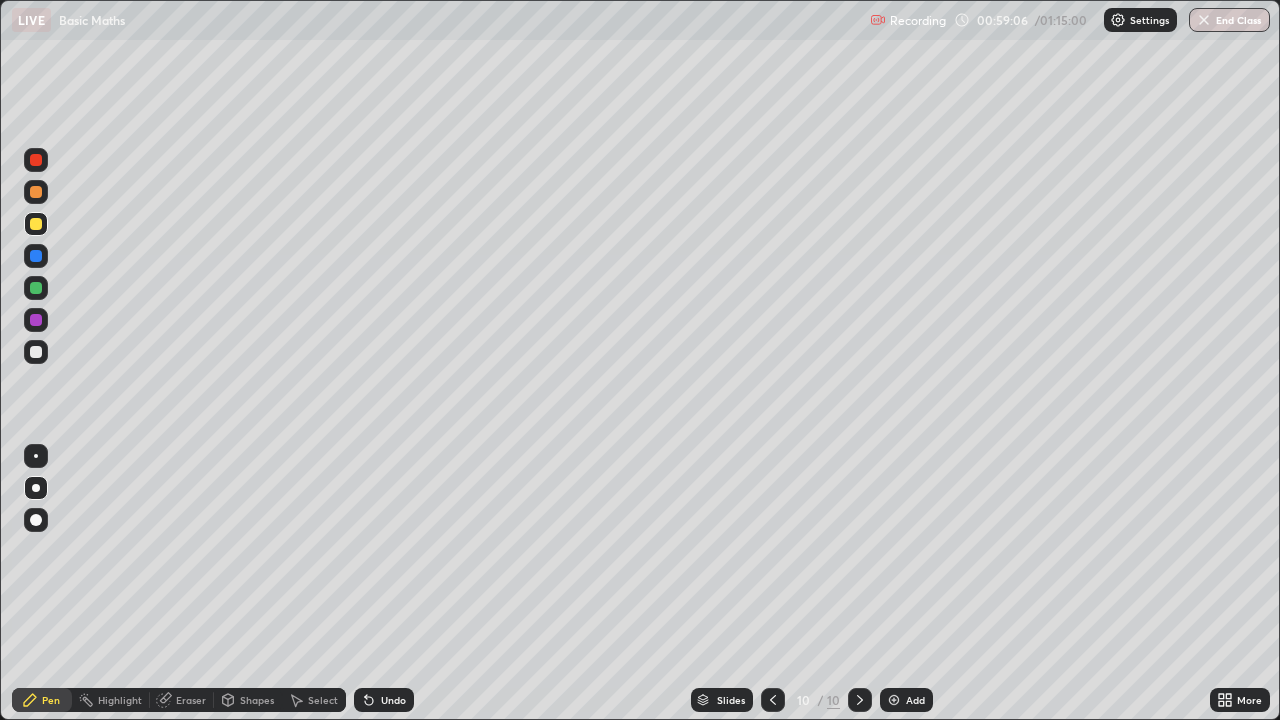 click at bounding box center [36, 352] 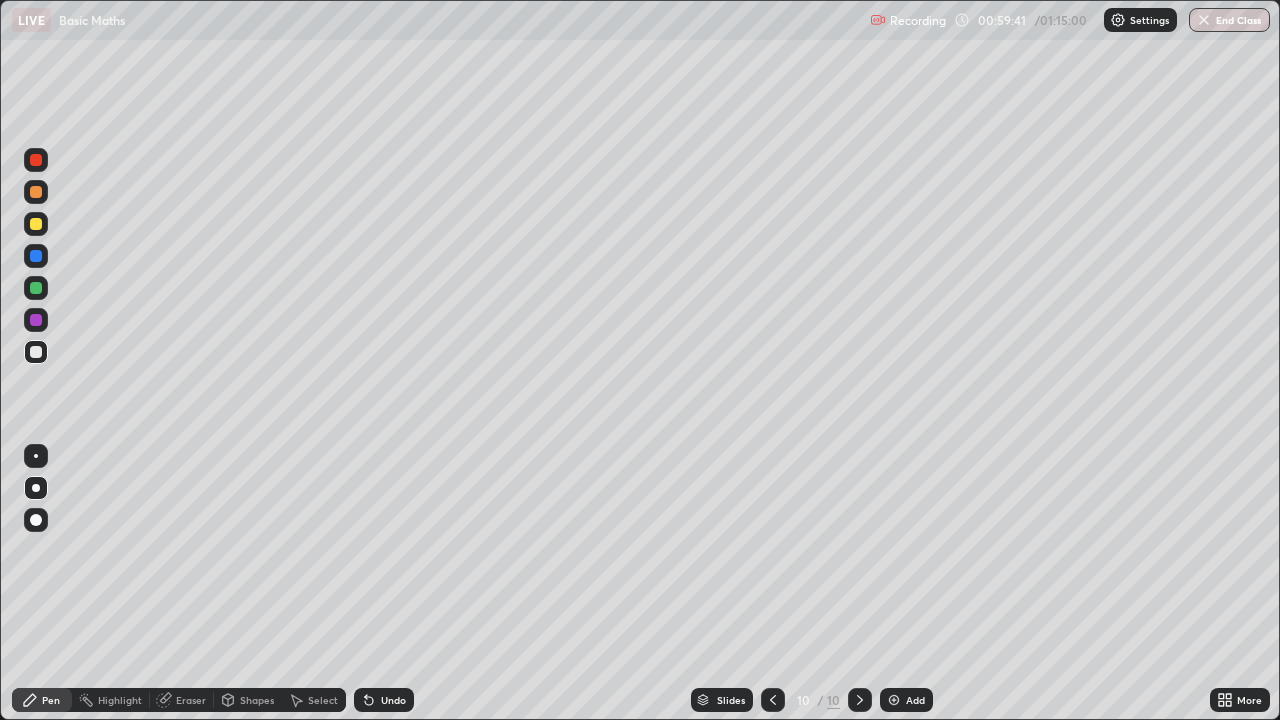 click 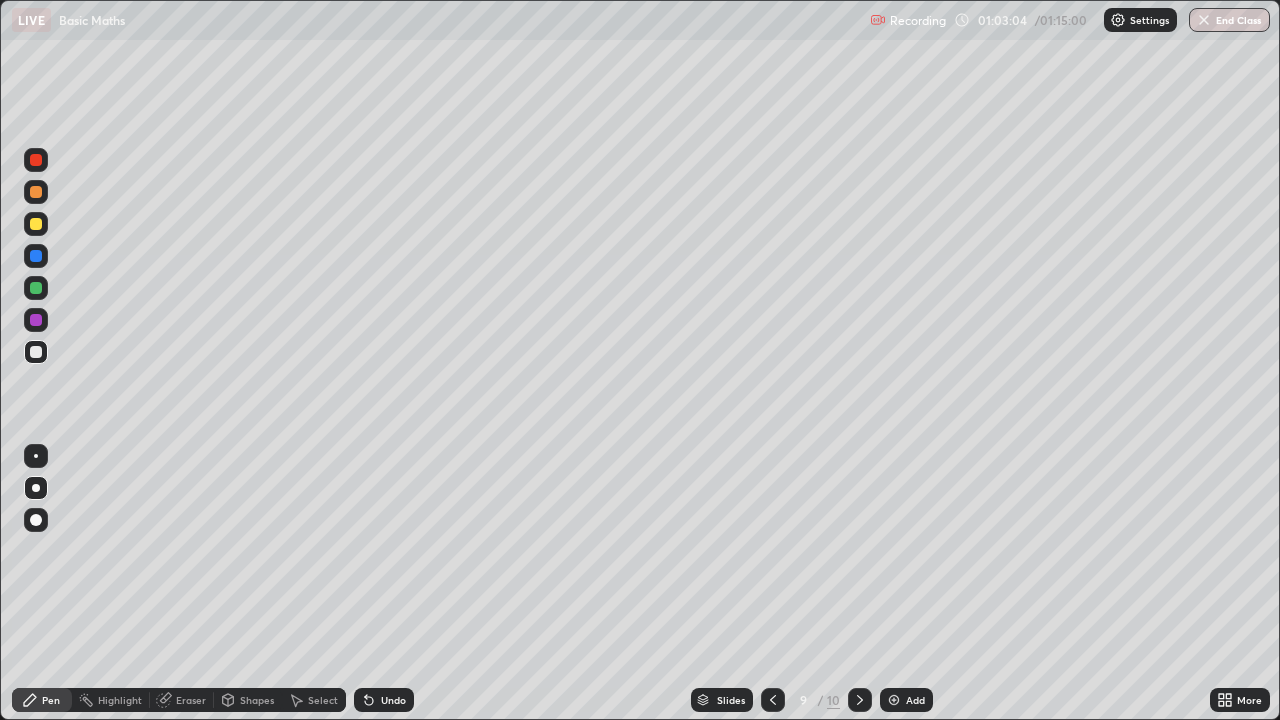 click 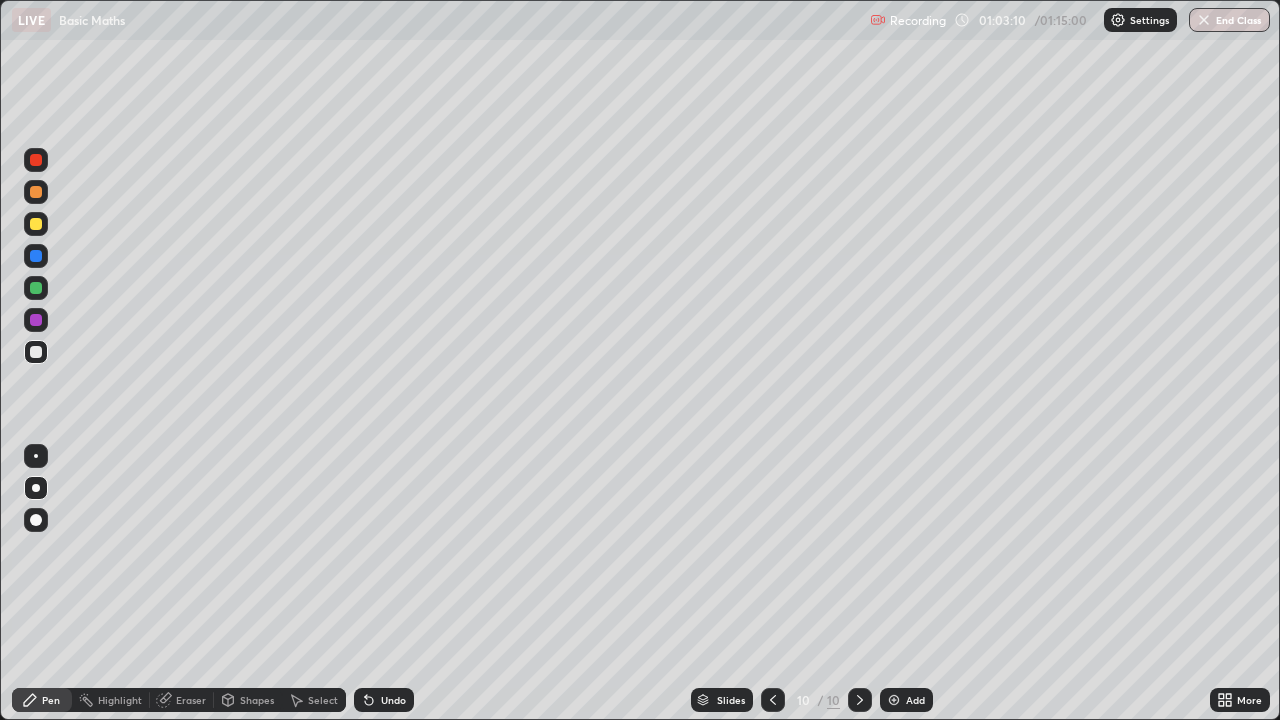 click at bounding box center [36, 224] 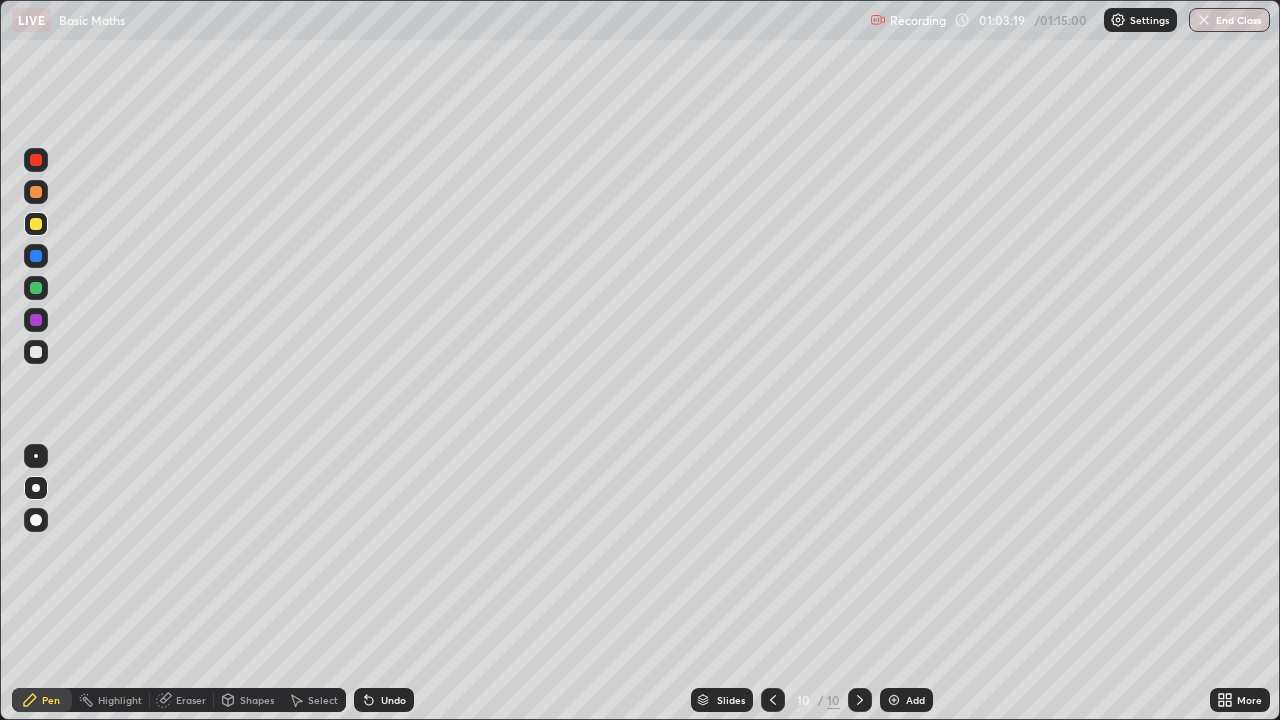 click at bounding box center [36, 352] 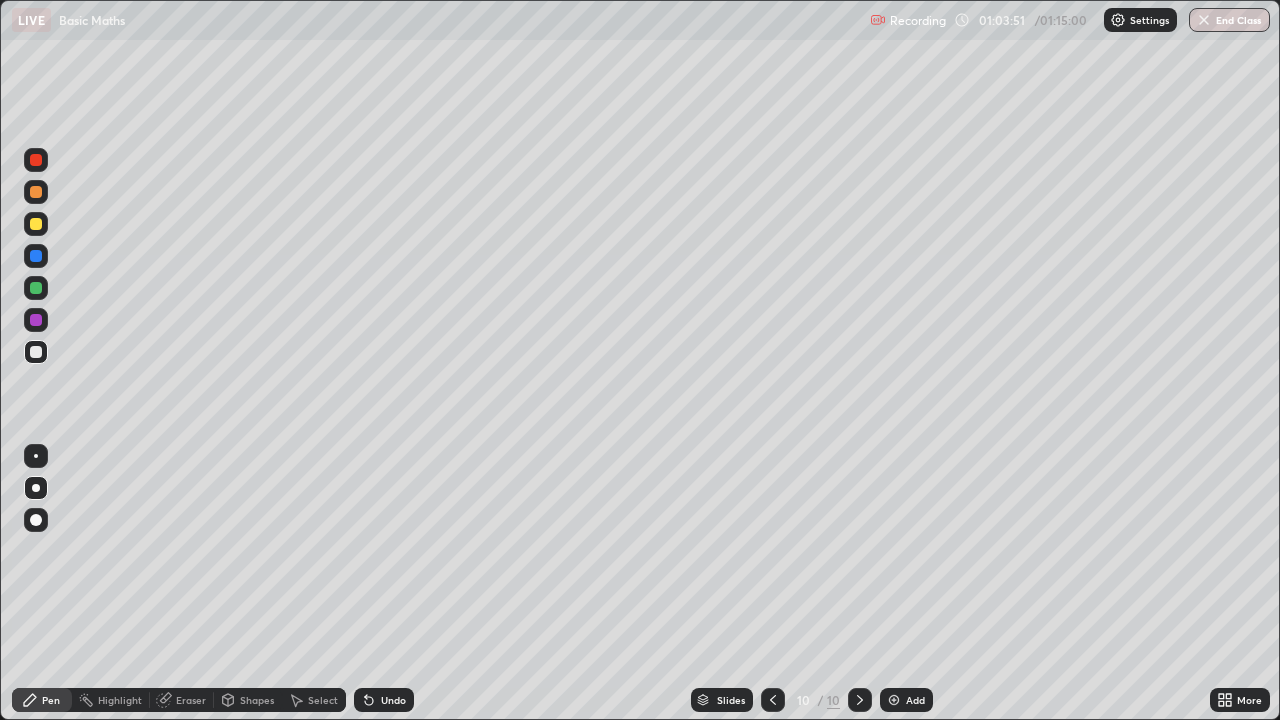click at bounding box center [36, 288] 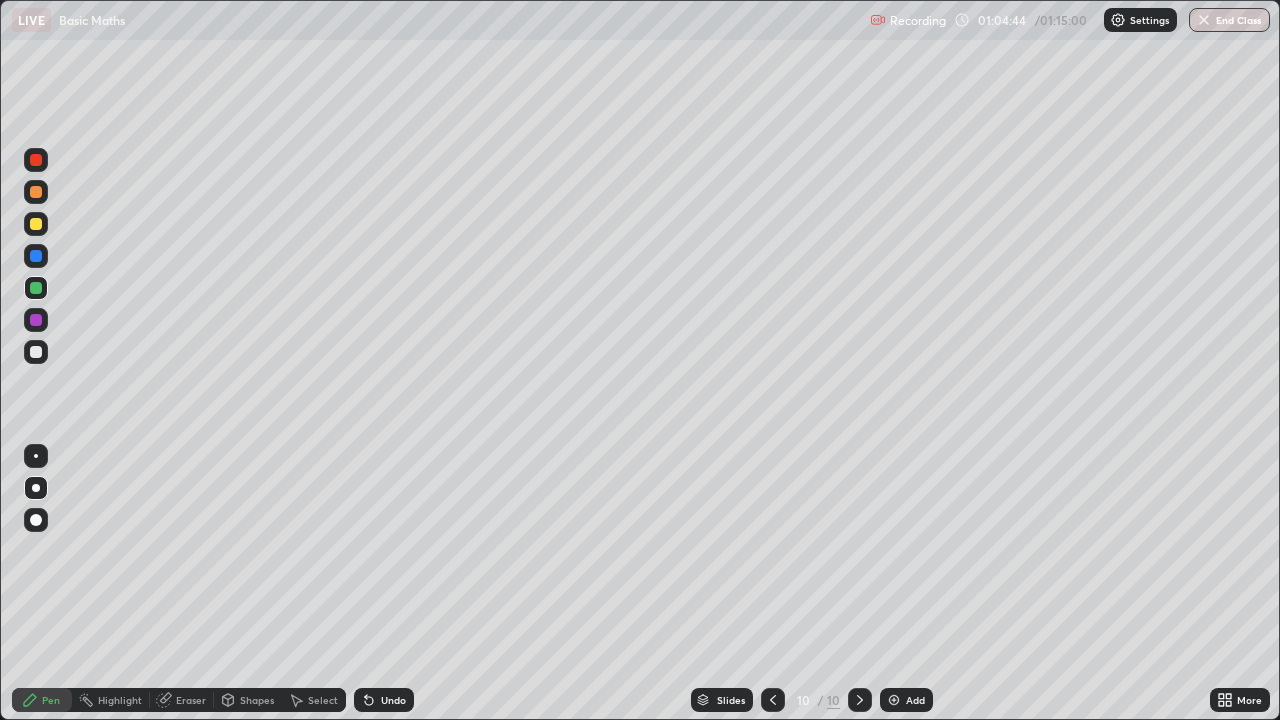 click at bounding box center [36, 352] 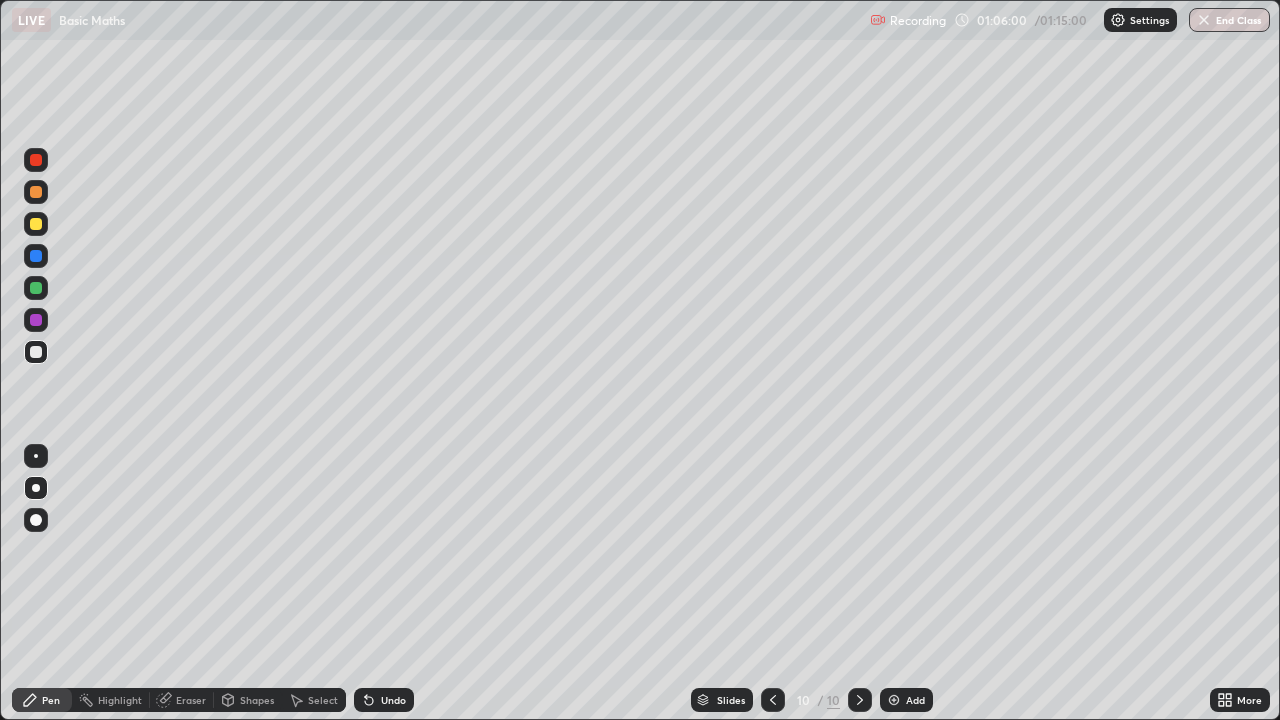 click at bounding box center [36, 224] 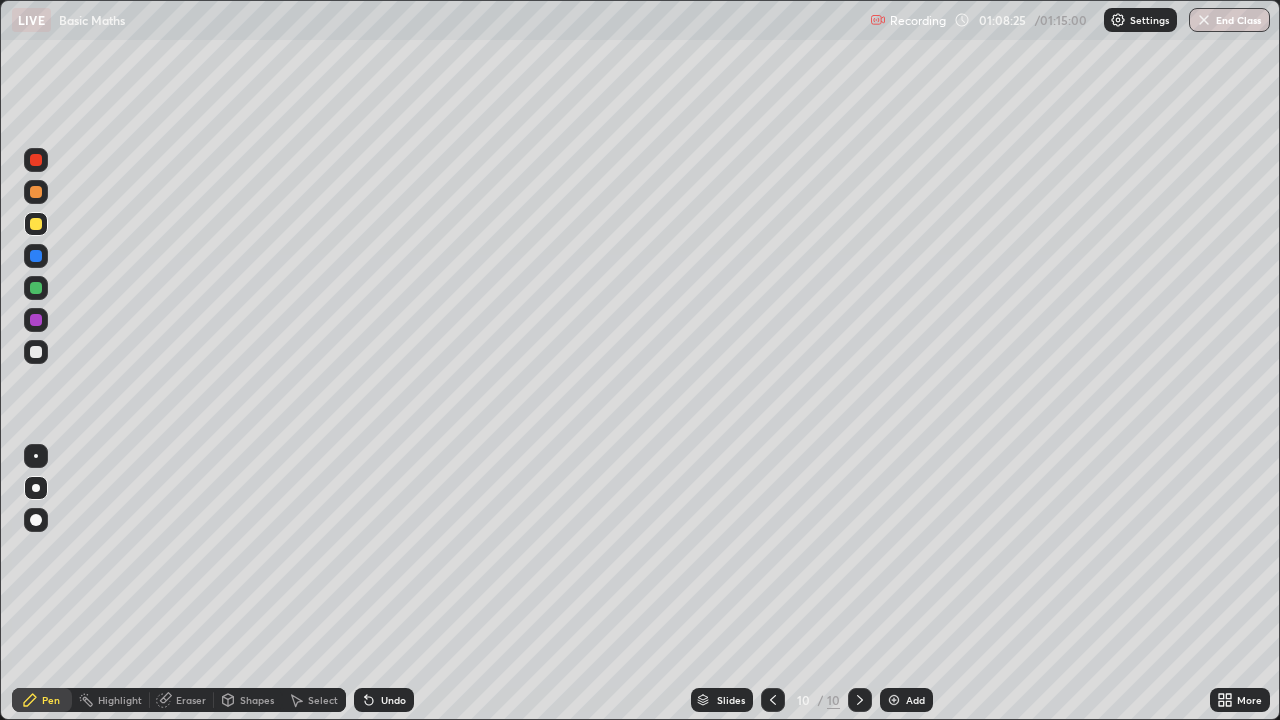 click at bounding box center (894, 700) 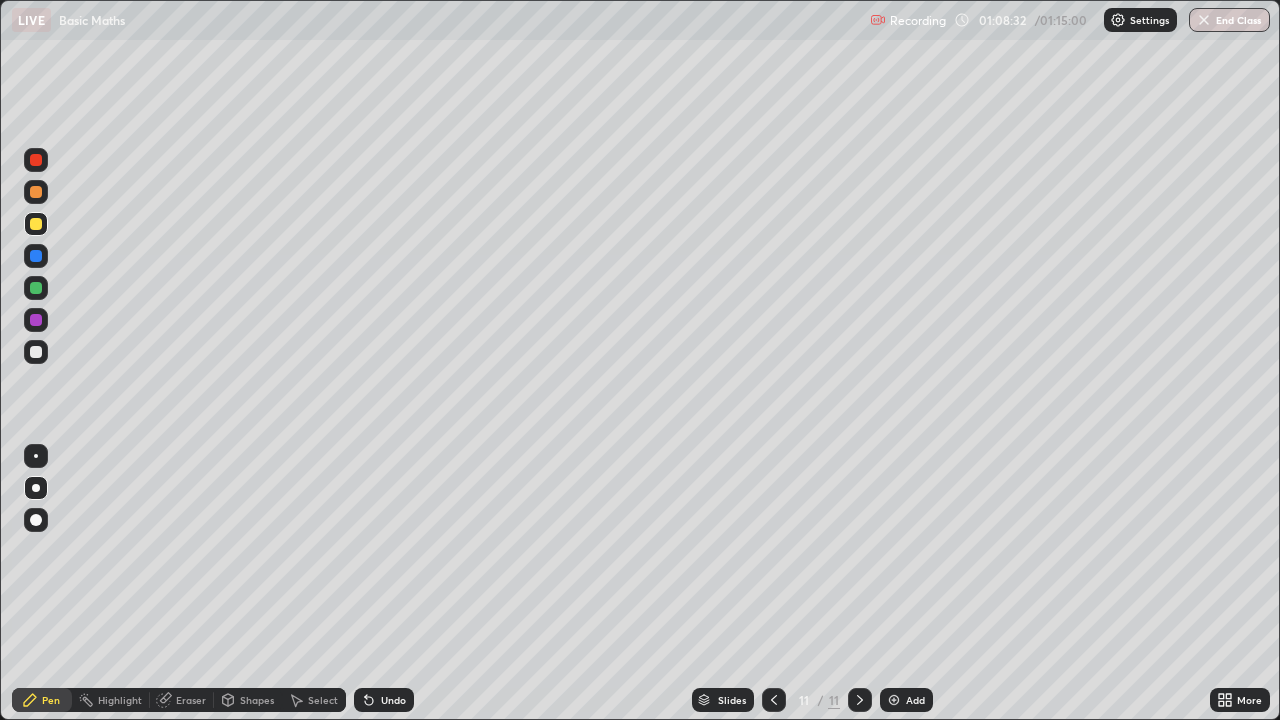 click 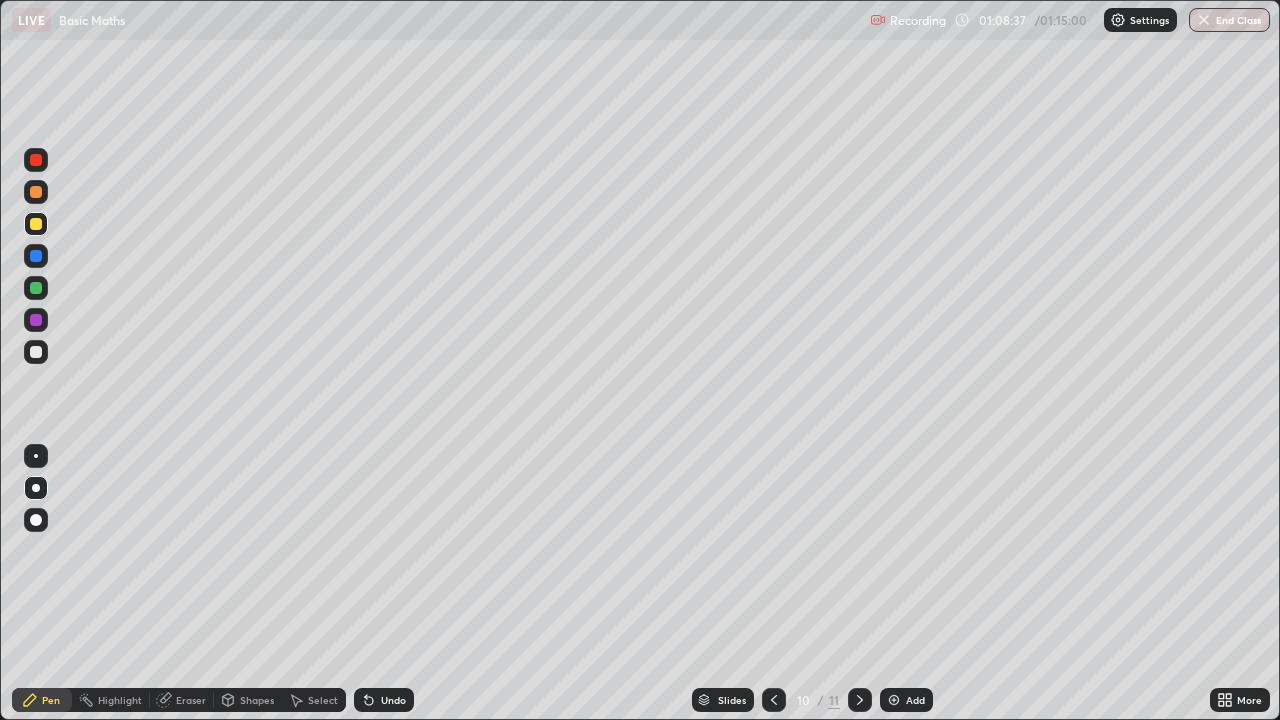 click 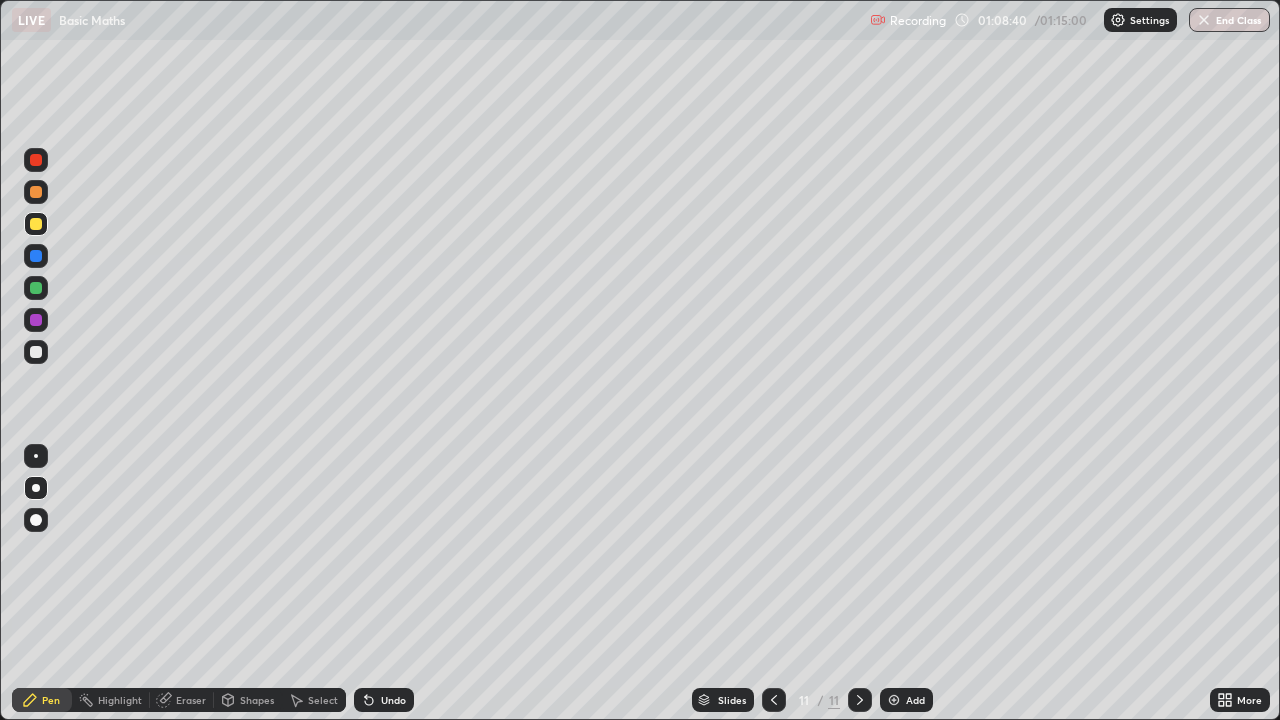 click 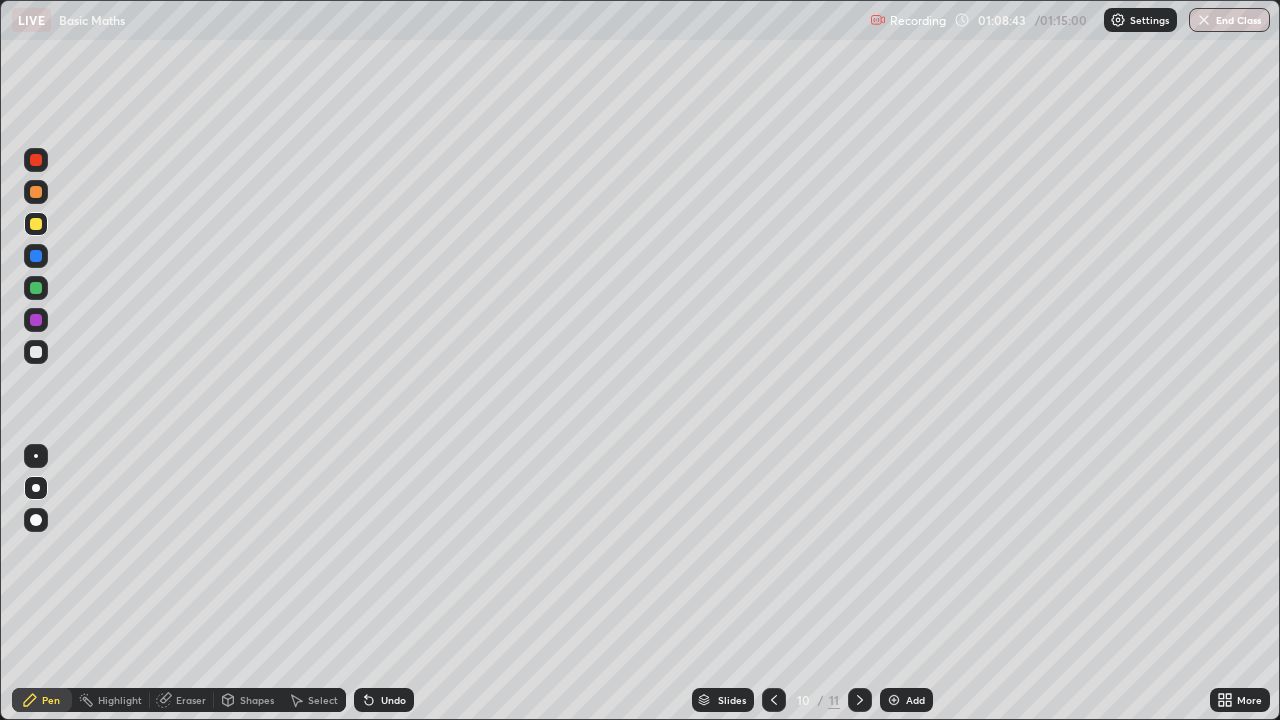 click 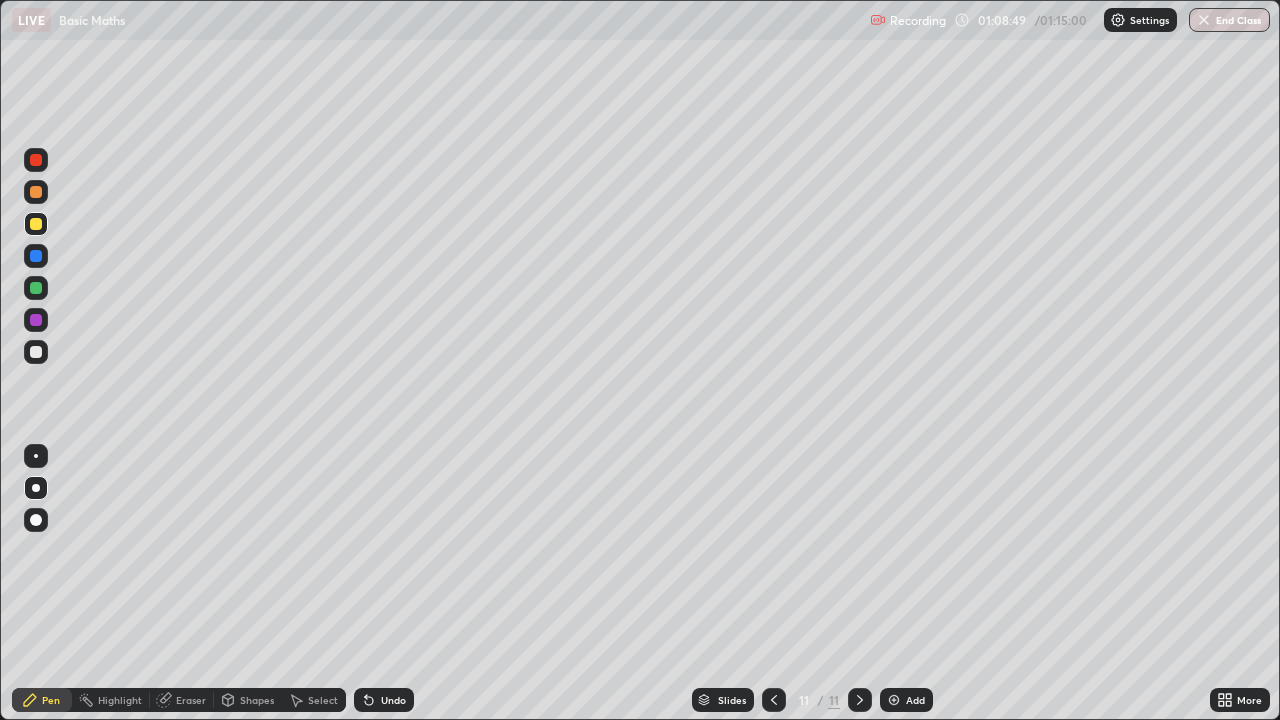 click 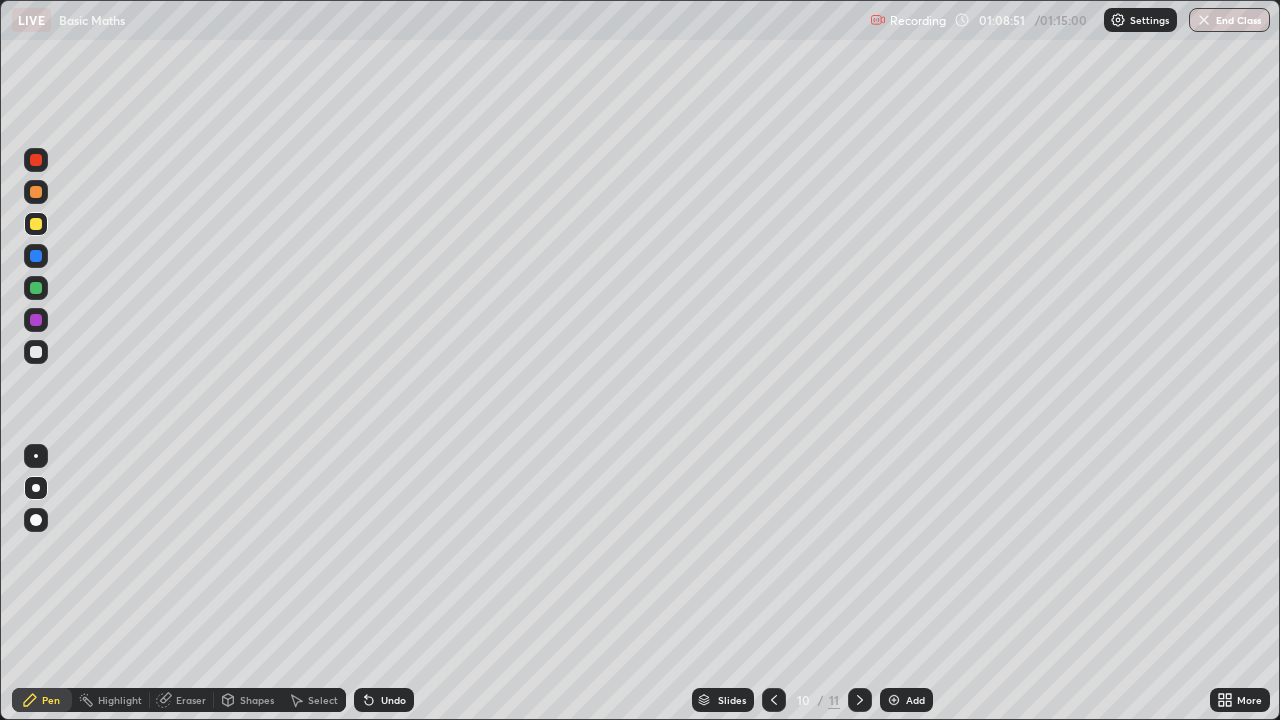 click 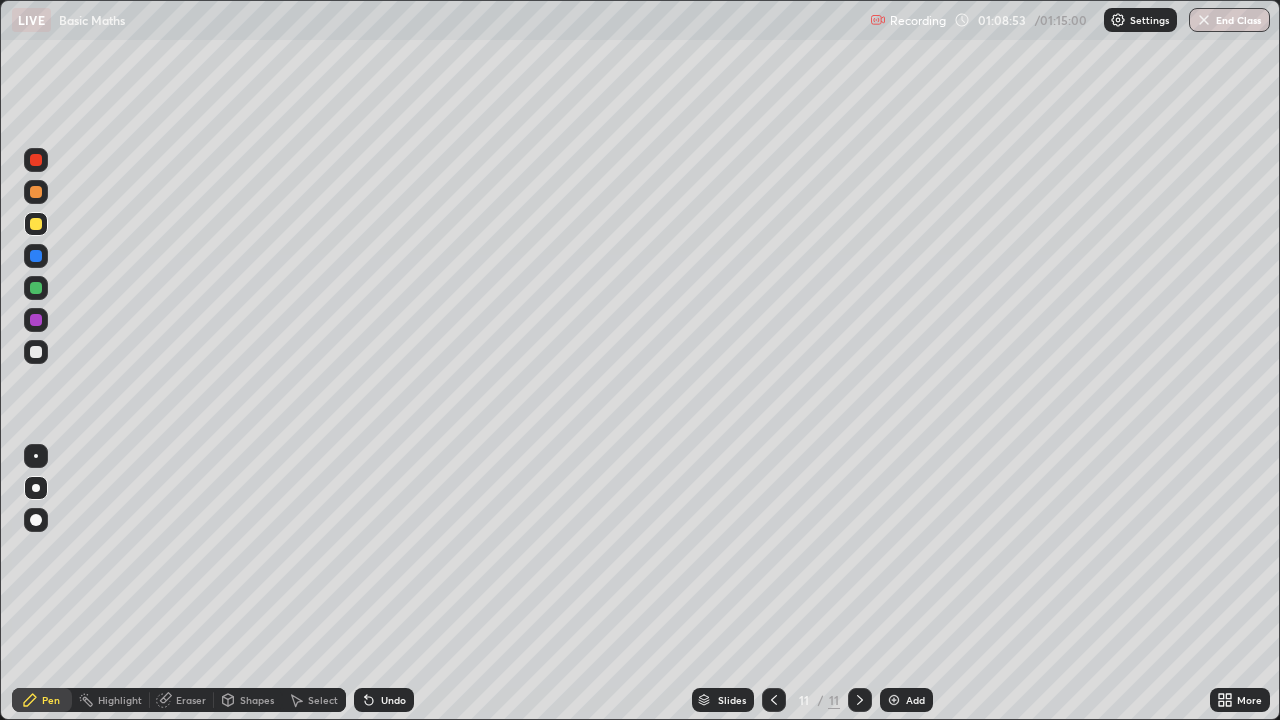 click 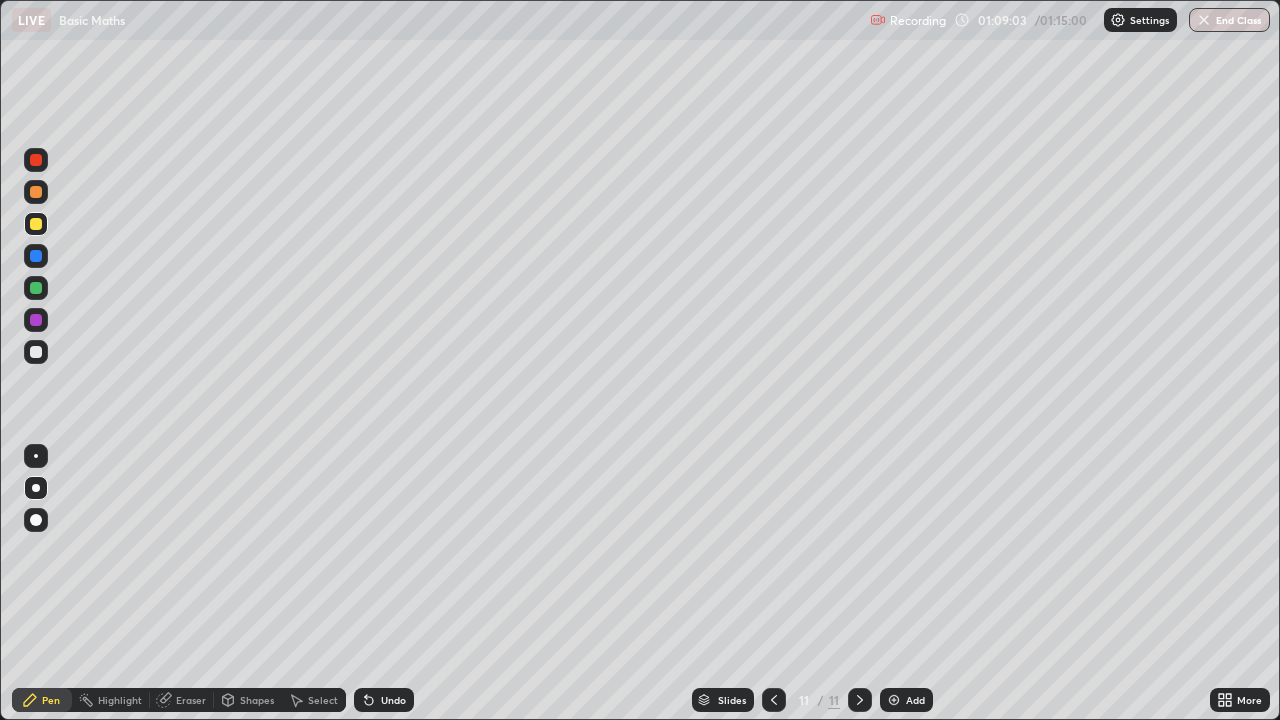 click 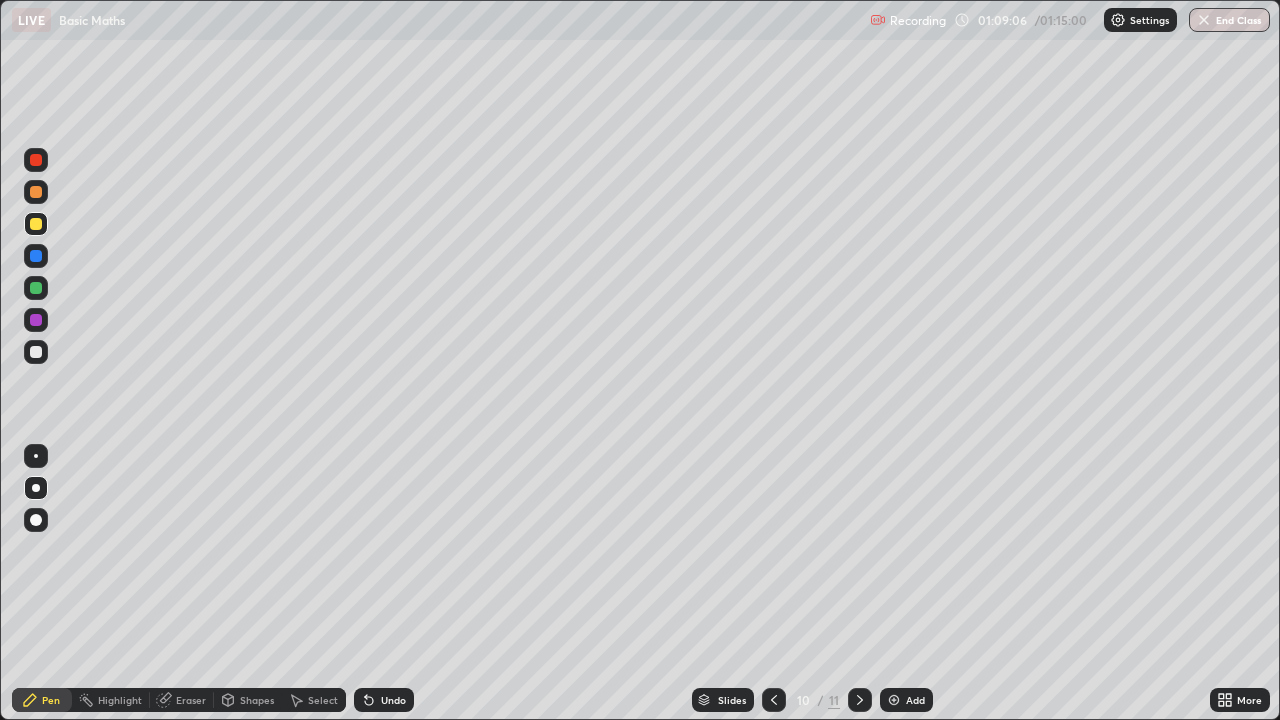 click at bounding box center [860, 700] 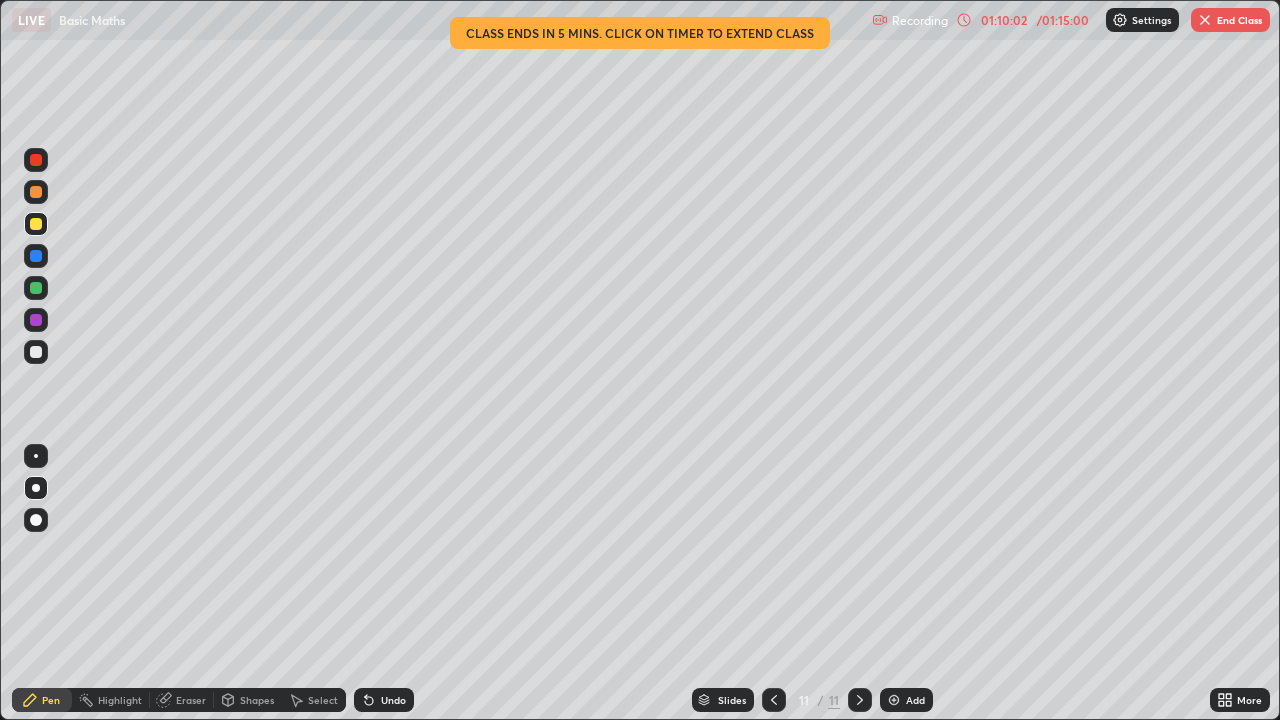click at bounding box center (36, 288) 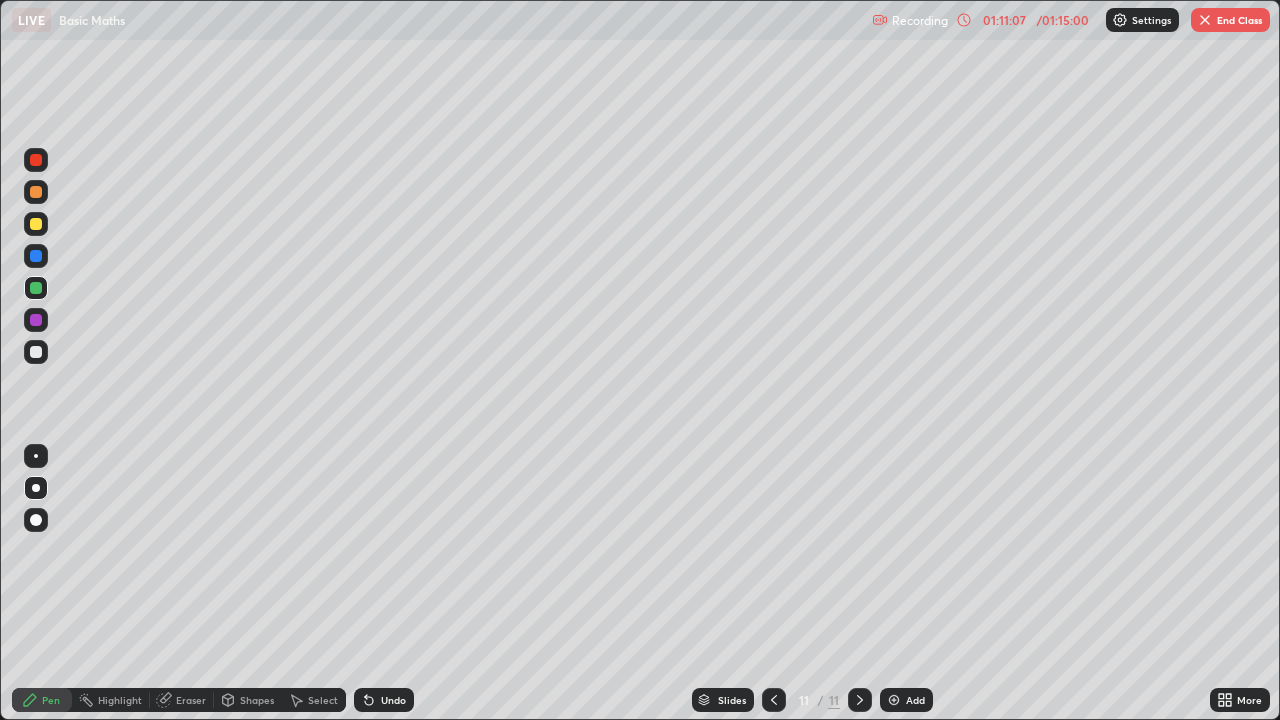click on "Undo" at bounding box center (393, 700) 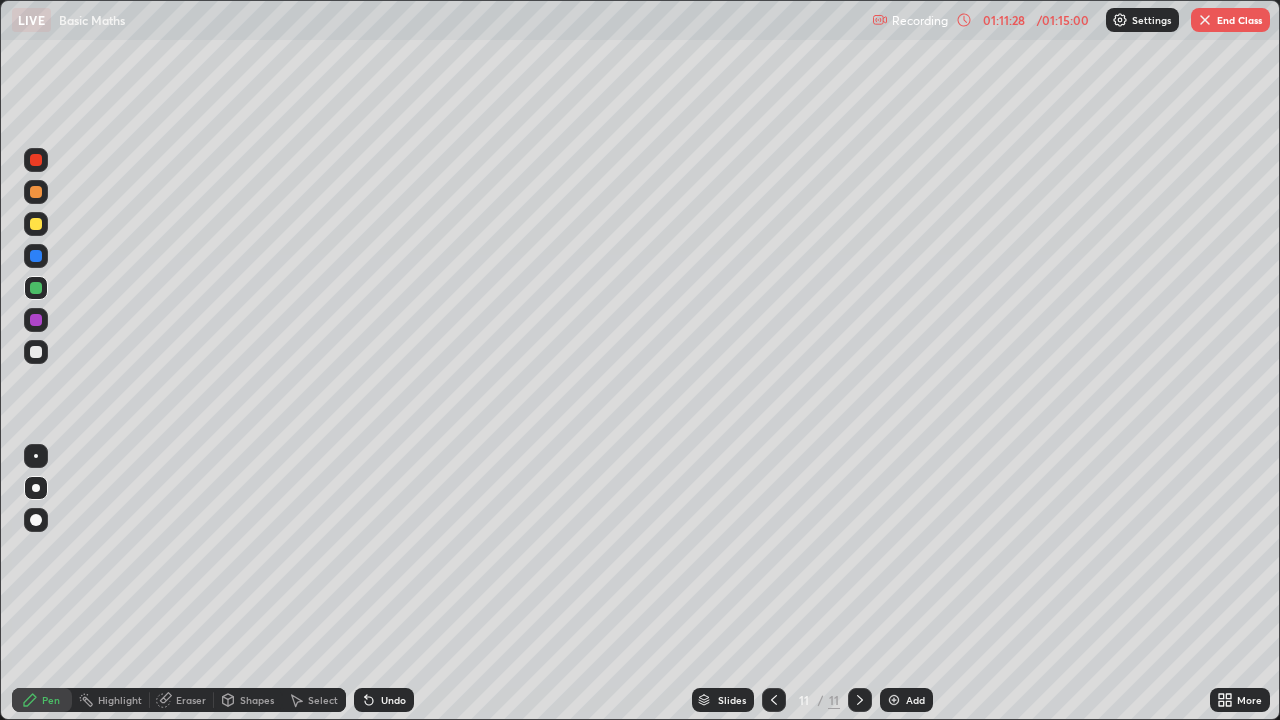 click at bounding box center (36, 256) 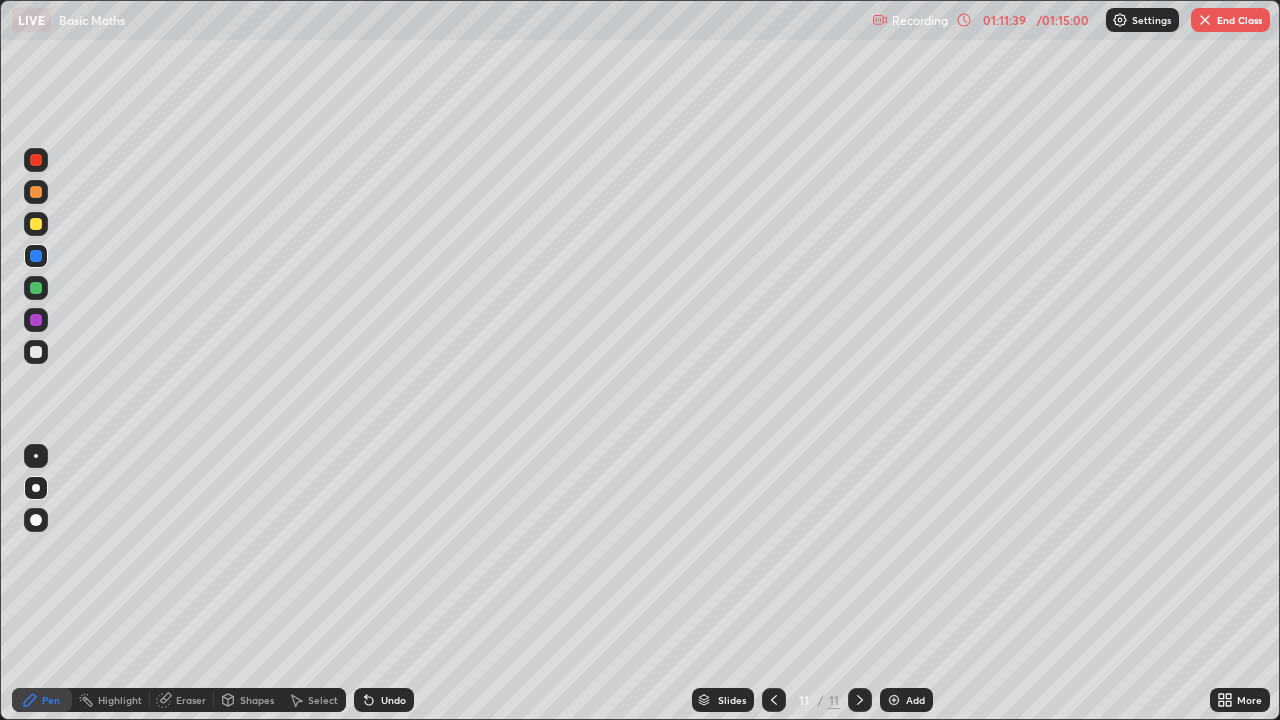 click at bounding box center (36, 288) 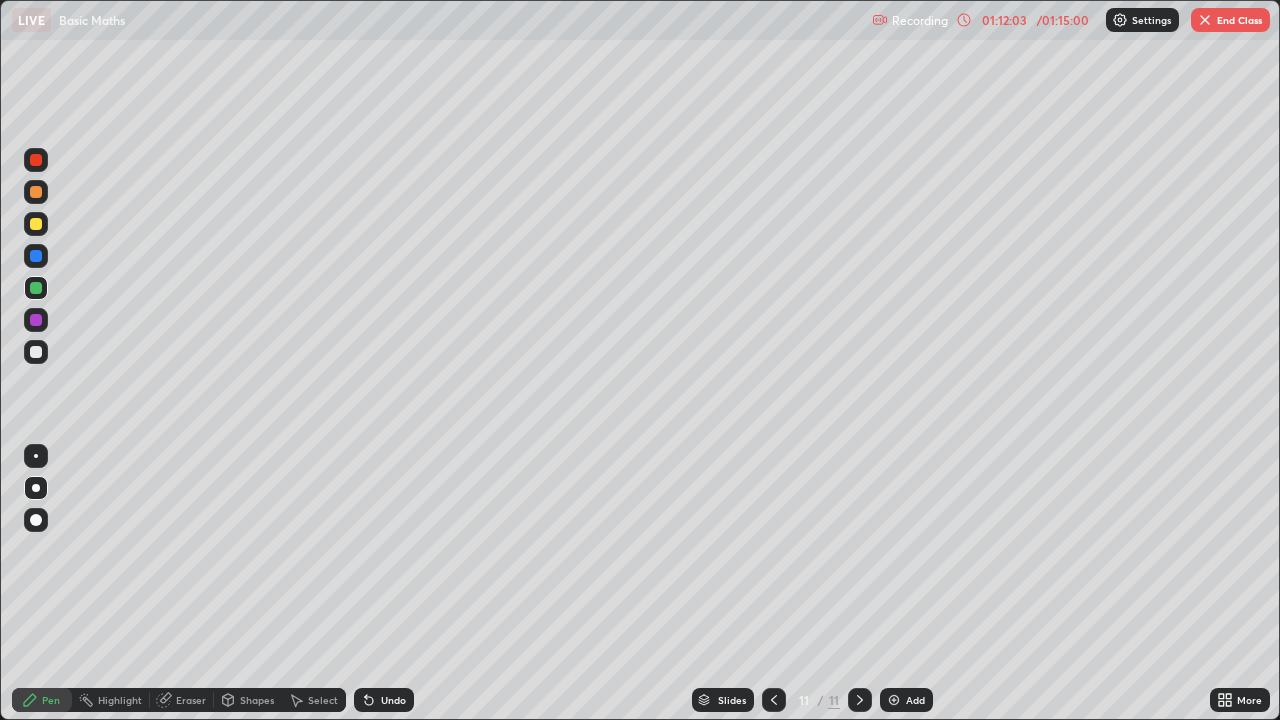 click at bounding box center [36, 256] 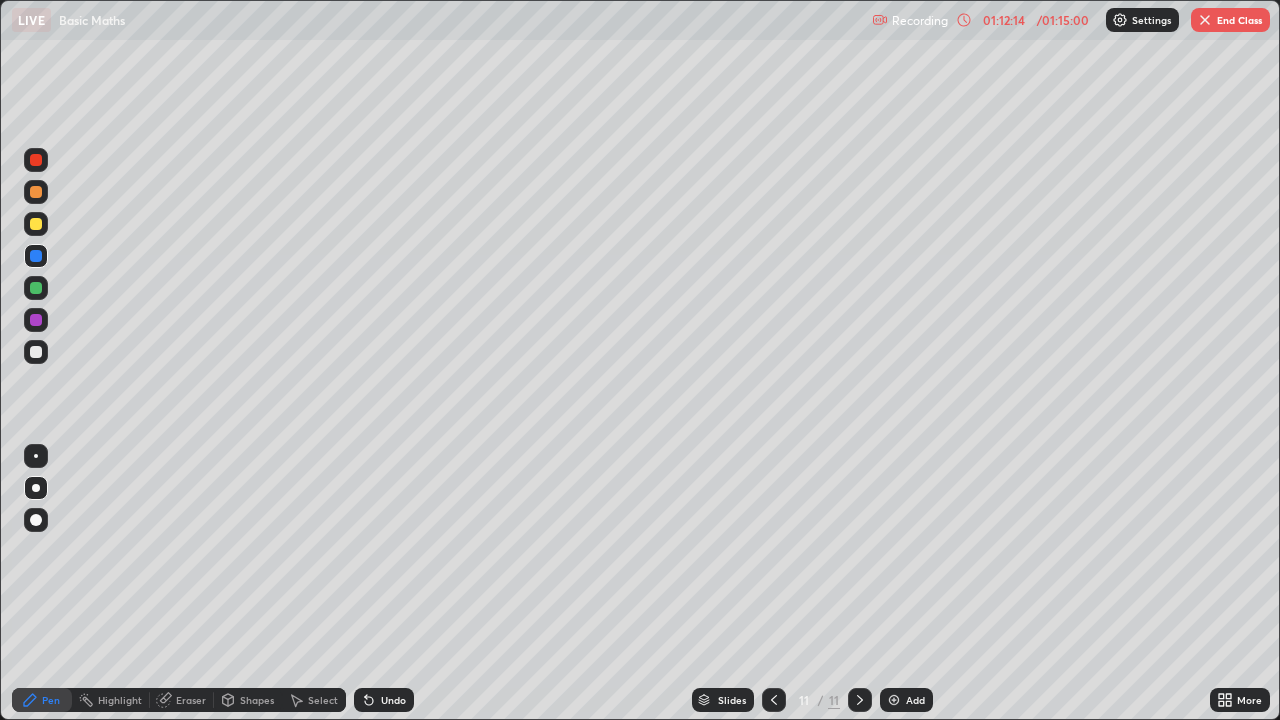click at bounding box center [36, 320] 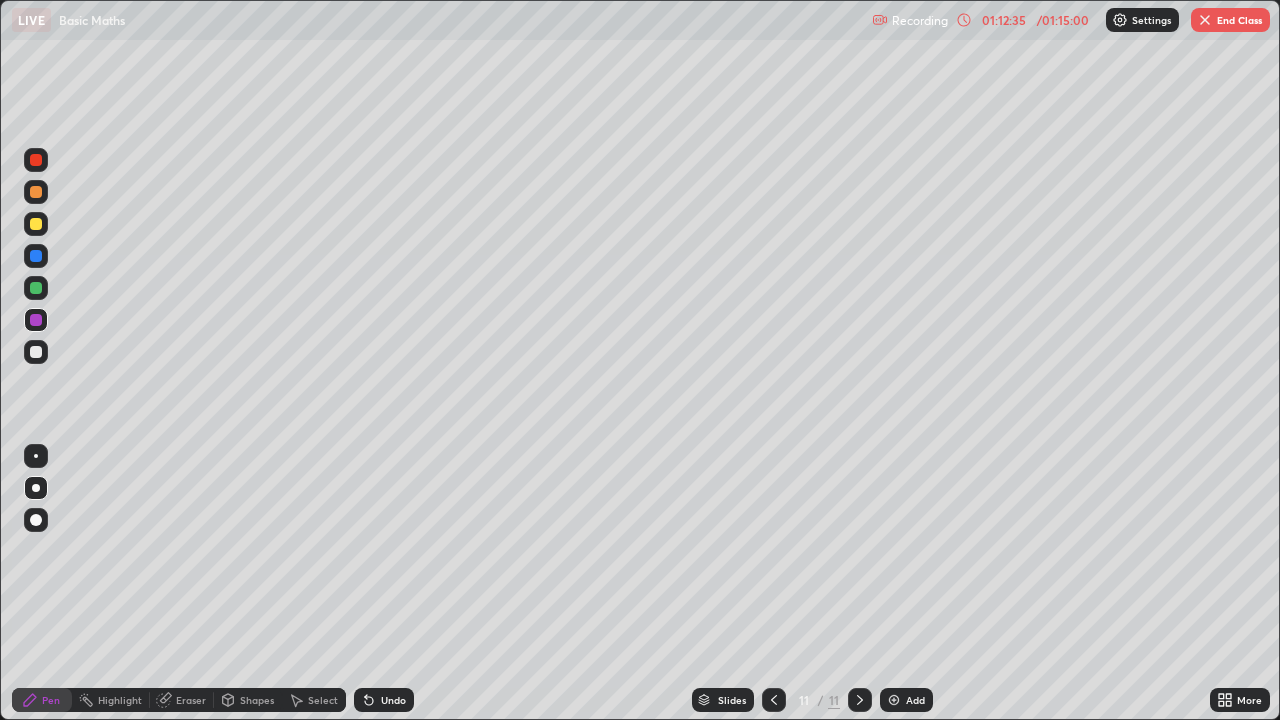 click 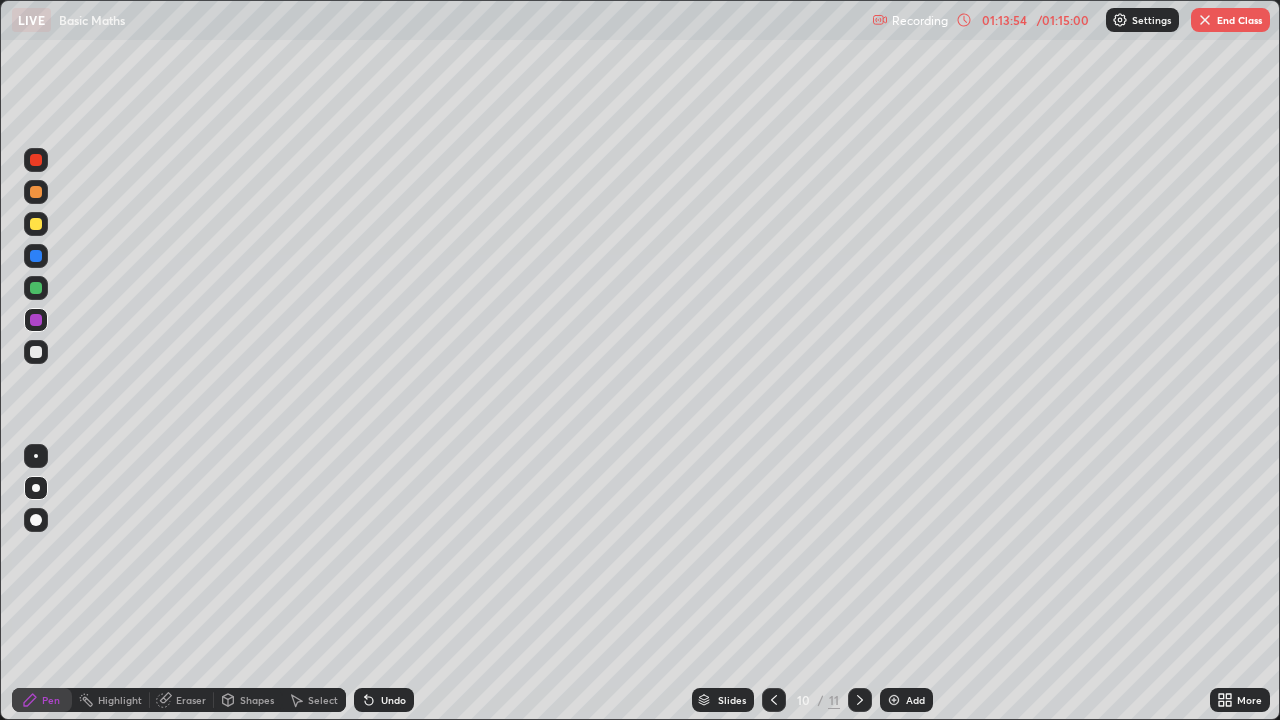 click at bounding box center (860, 700) 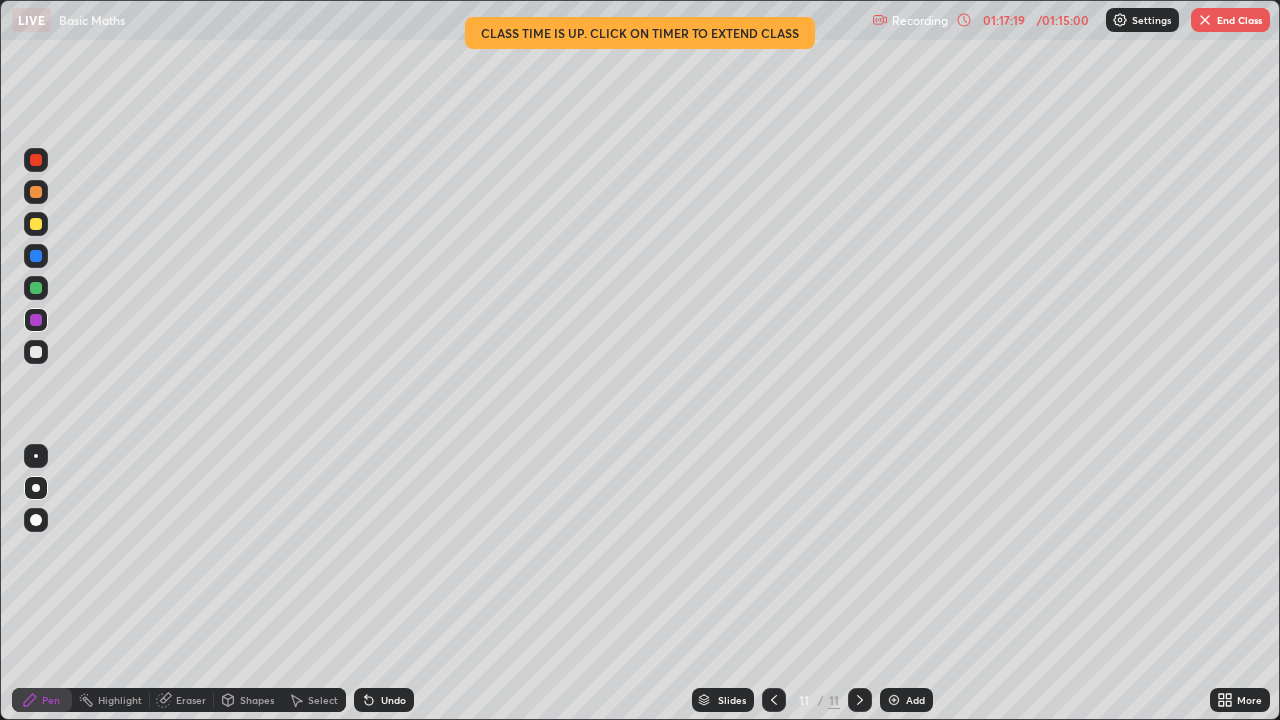 click at bounding box center (1205, 20) 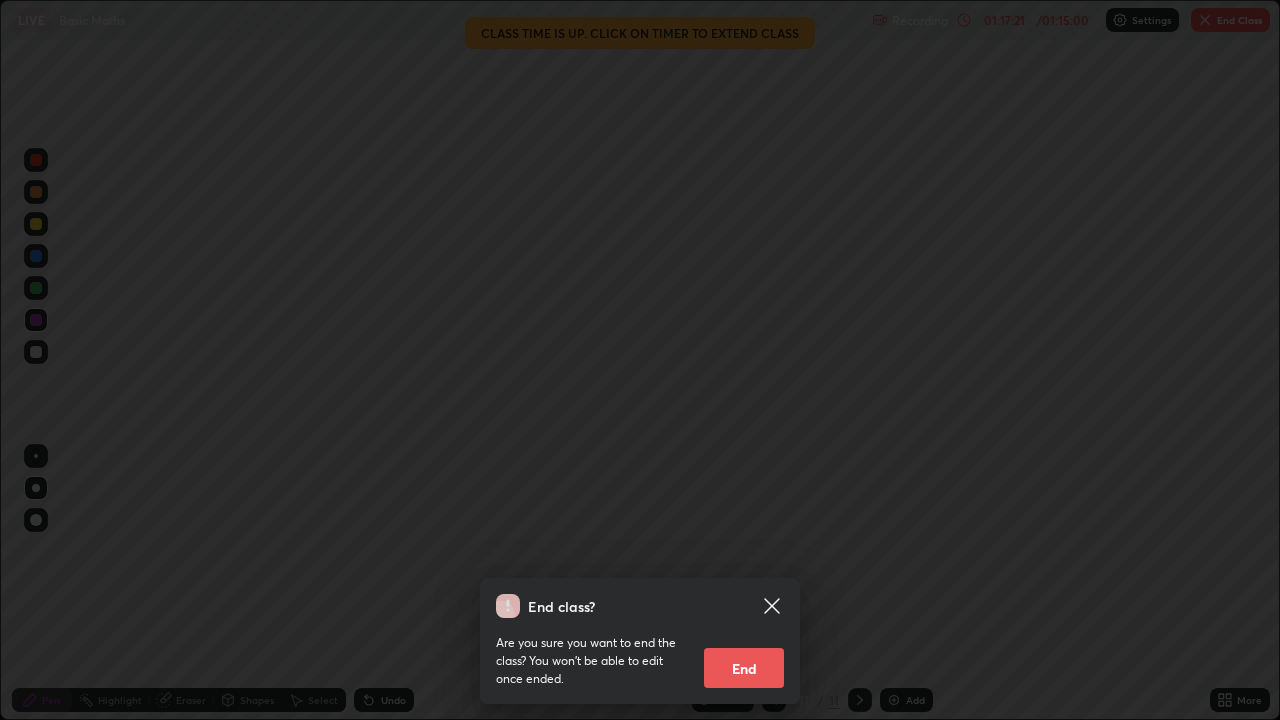 click on "End" at bounding box center (744, 668) 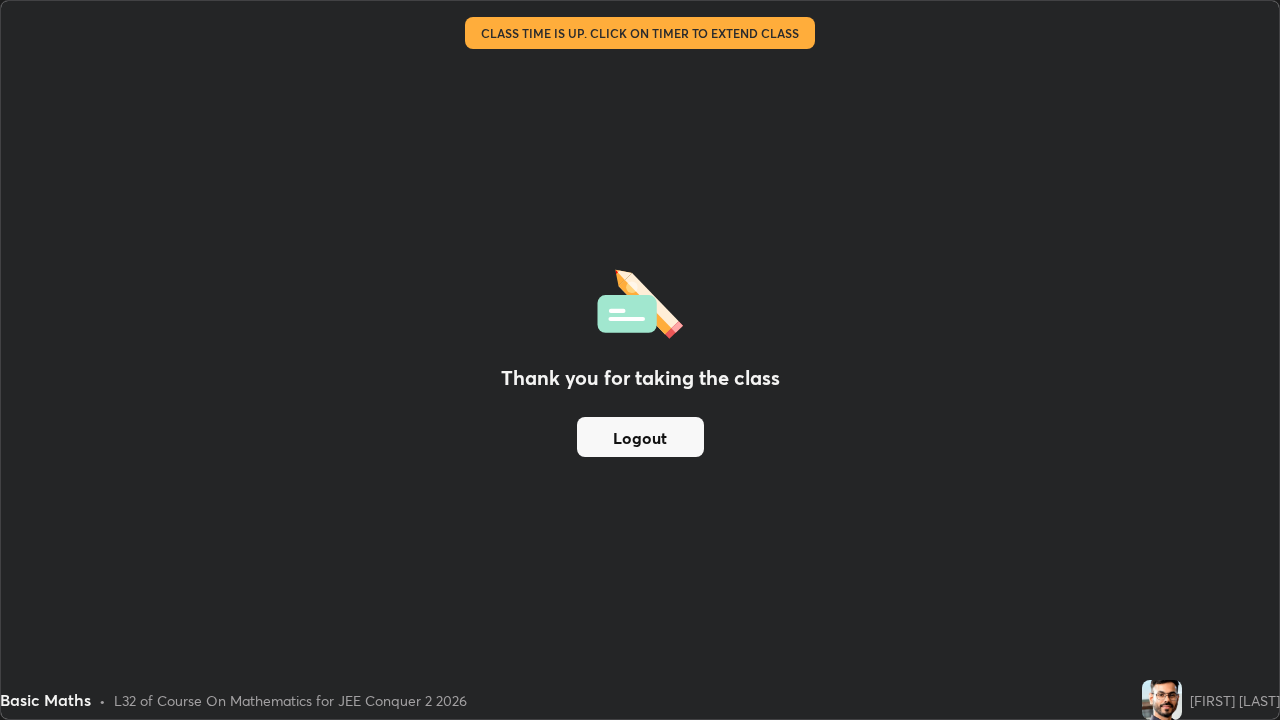 click on "Logout" at bounding box center [640, 437] 